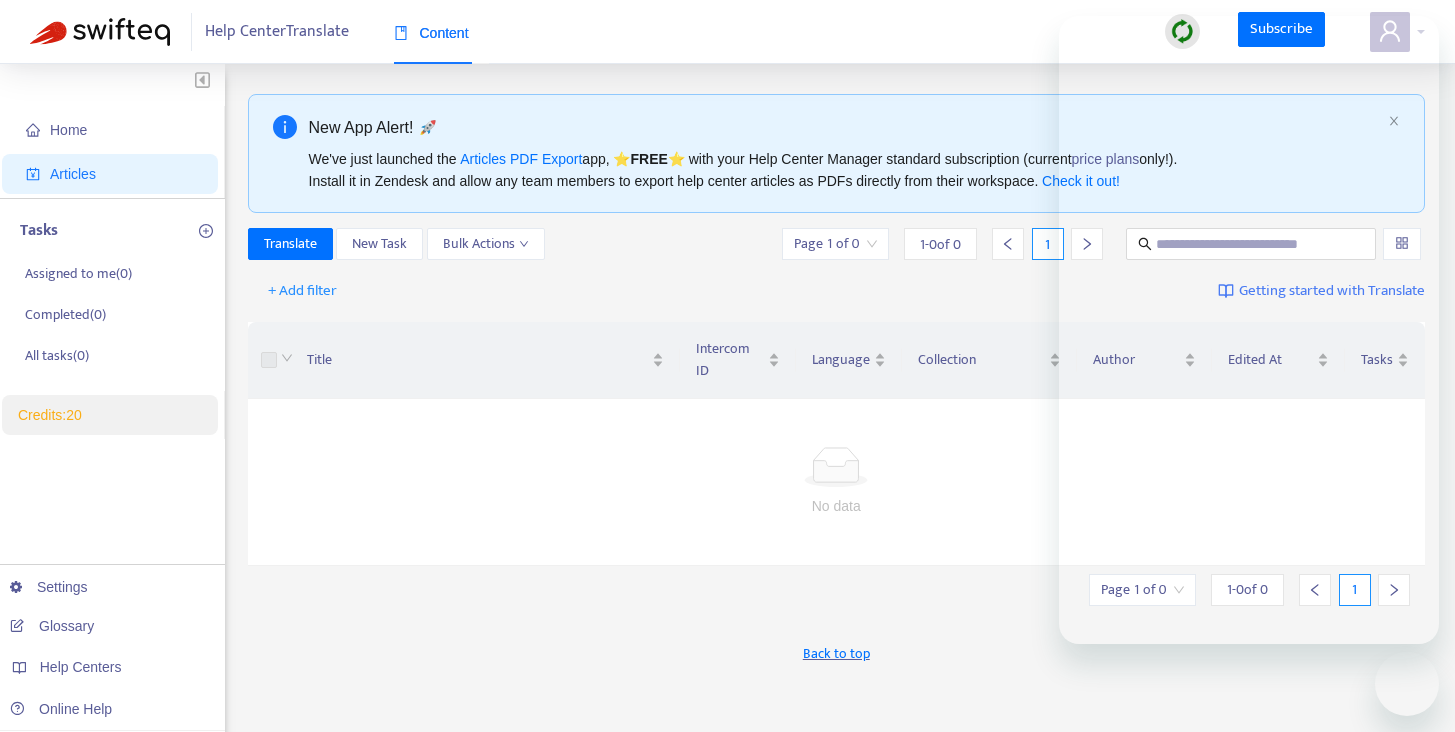 scroll, scrollTop: 0, scrollLeft: 0, axis: both 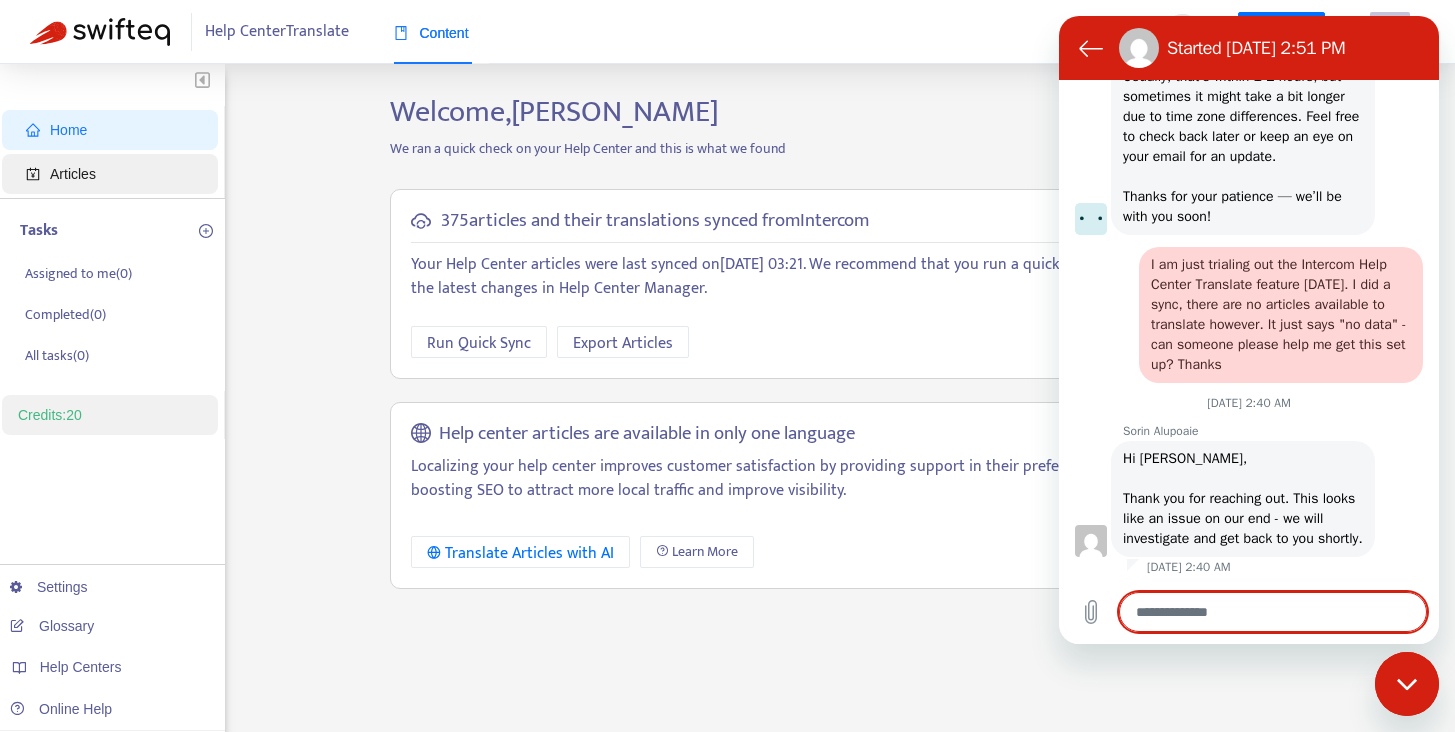 click on "Articles" at bounding box center [73, 174] 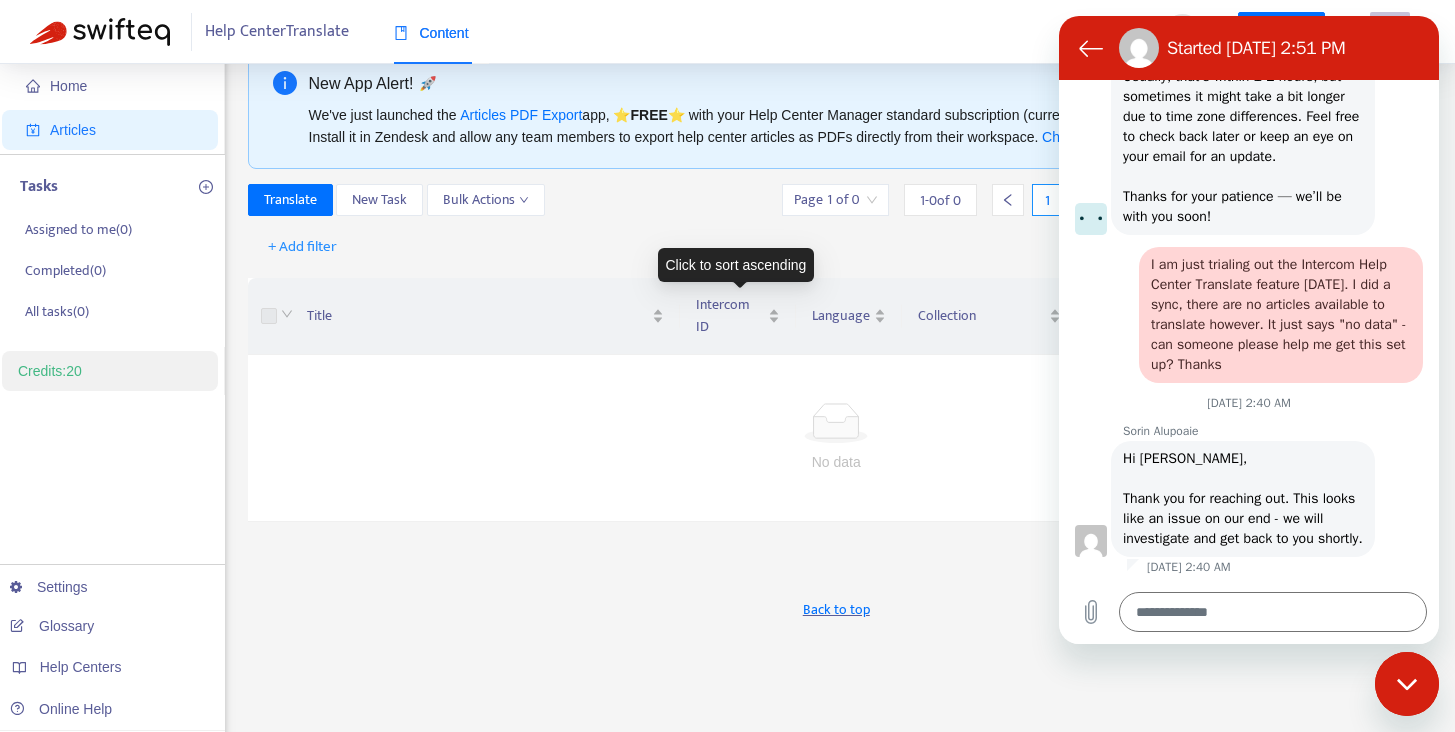 scroll, scrollTop: 46, scrollLeft: 0, axis: vertical 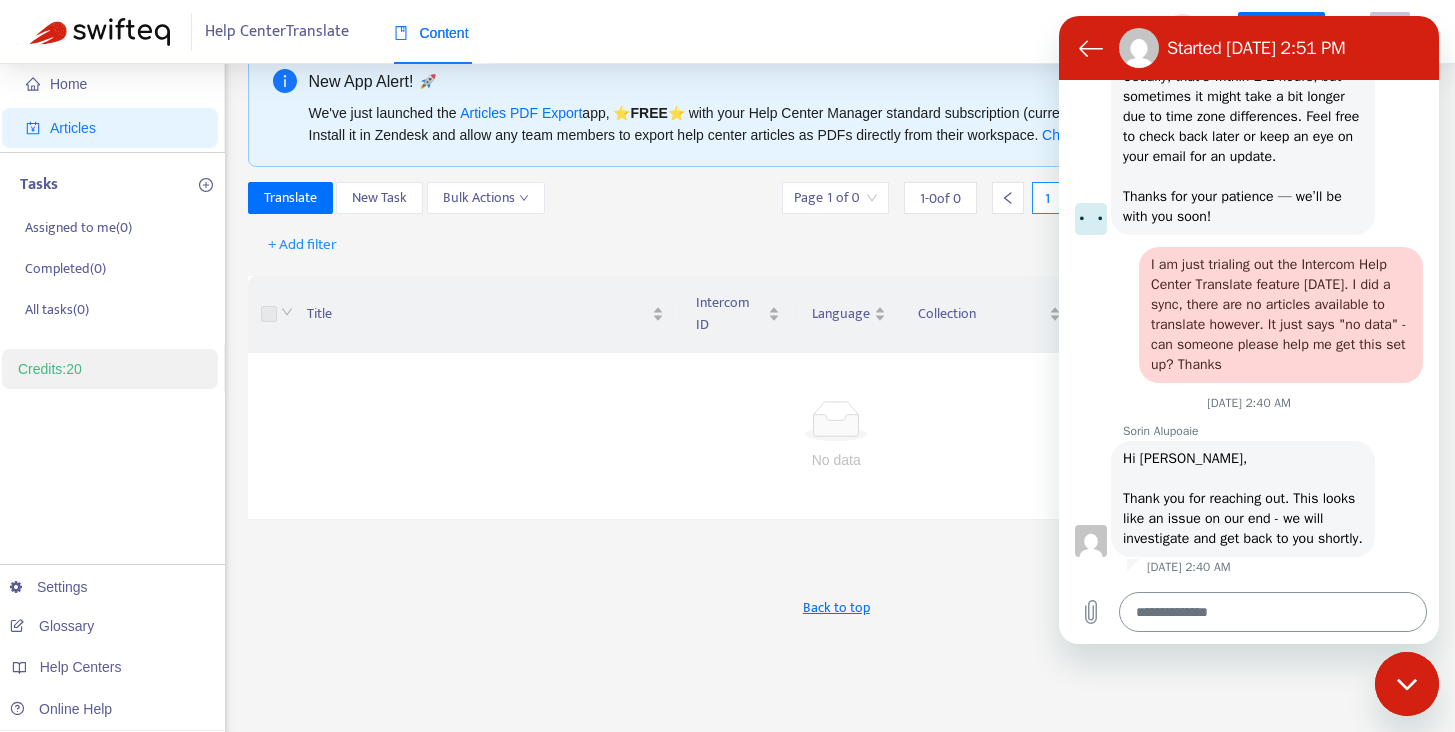 click at bounding box center [1273, 612] 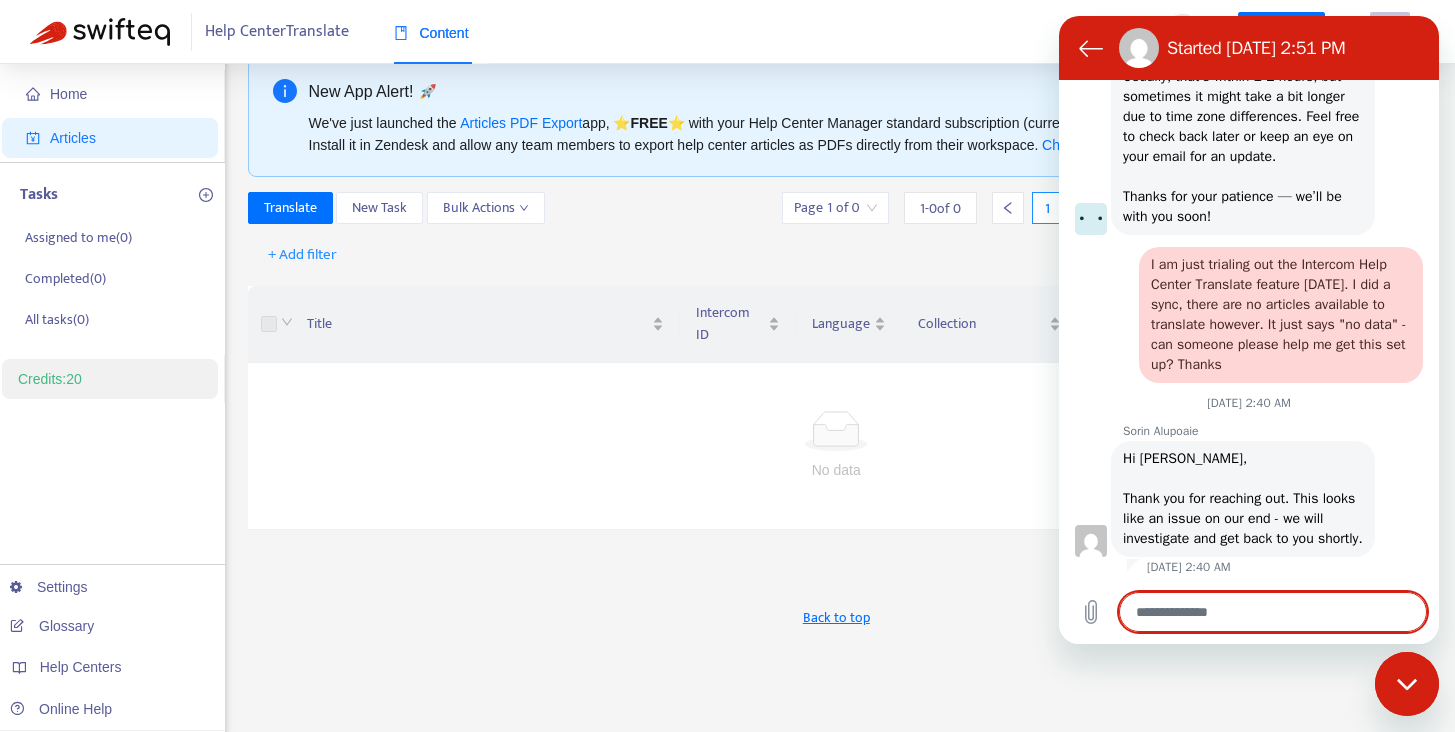 scroll, scrollTop: 0, scrollLeft: 0, axis: both 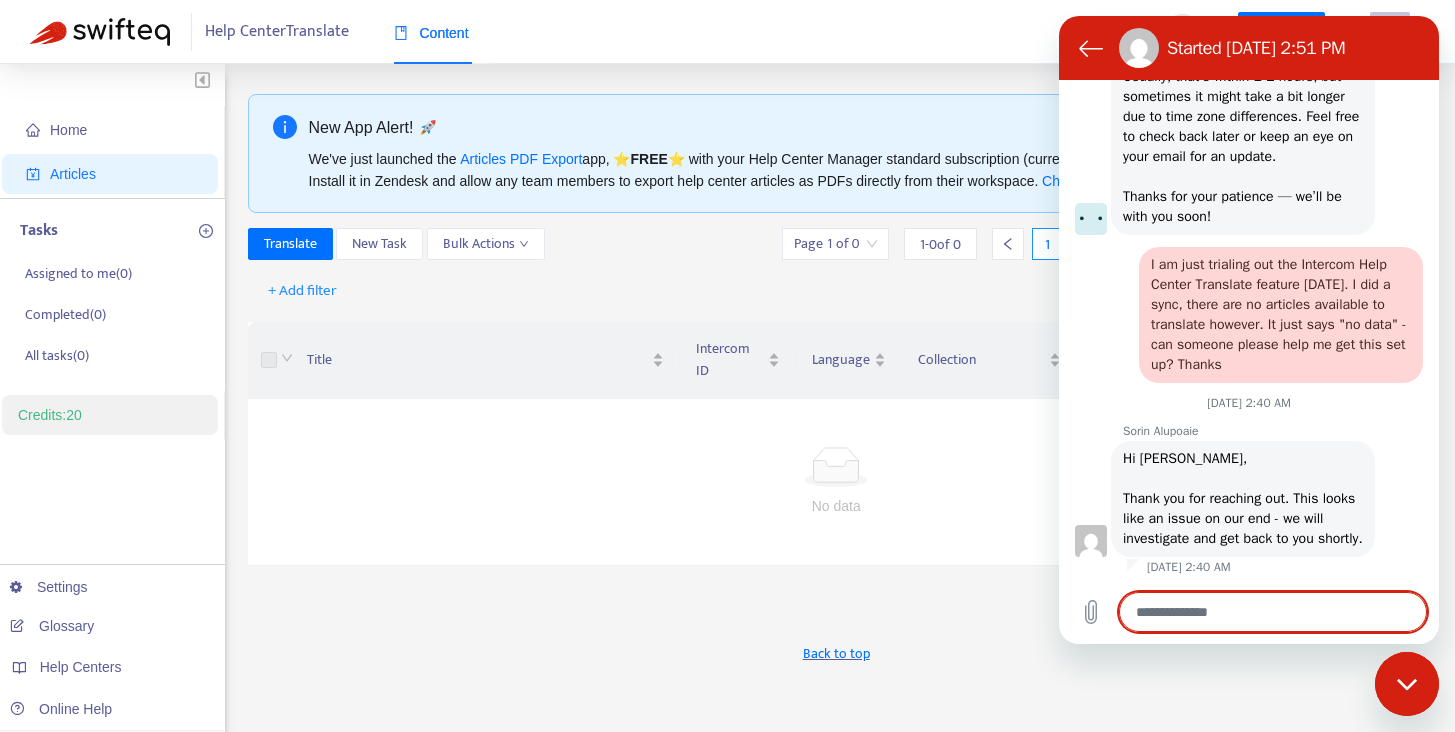type on "*" 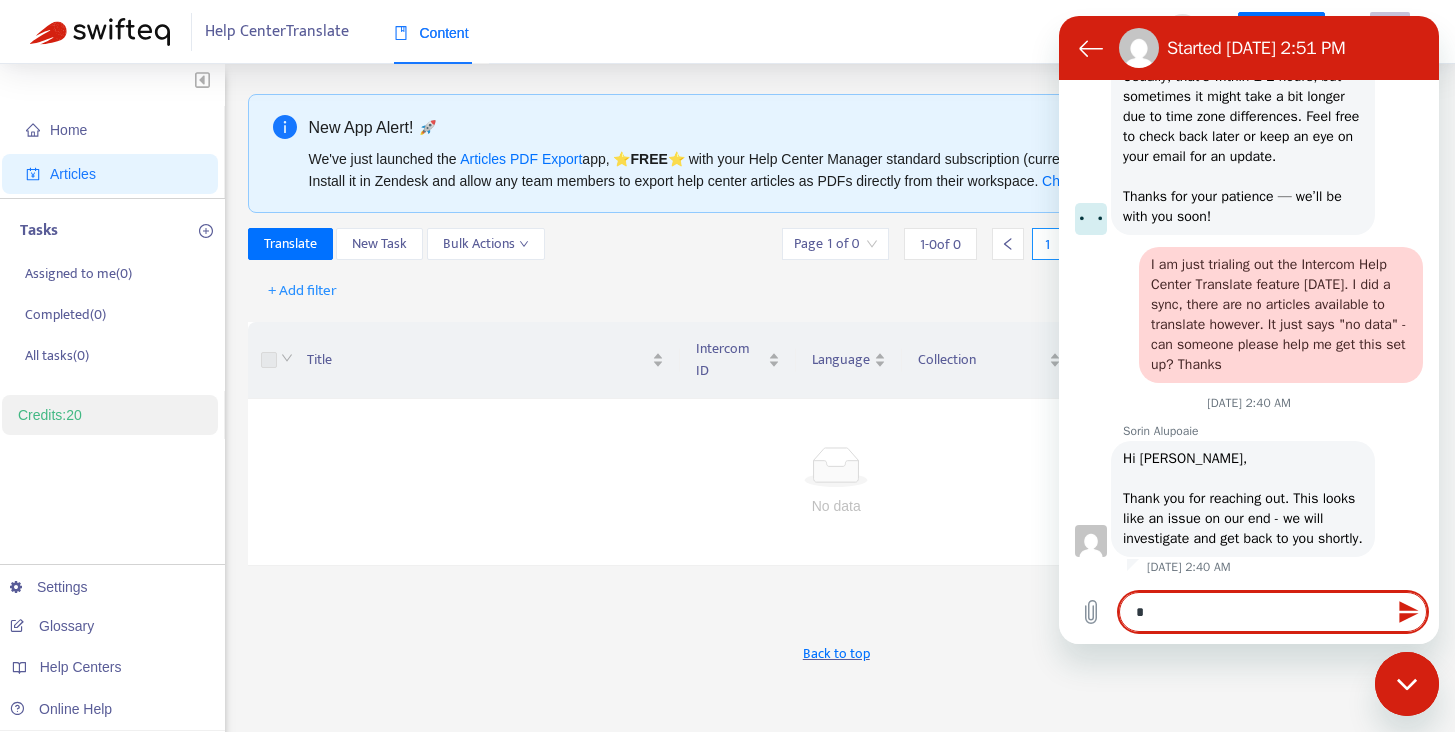 type on "**" 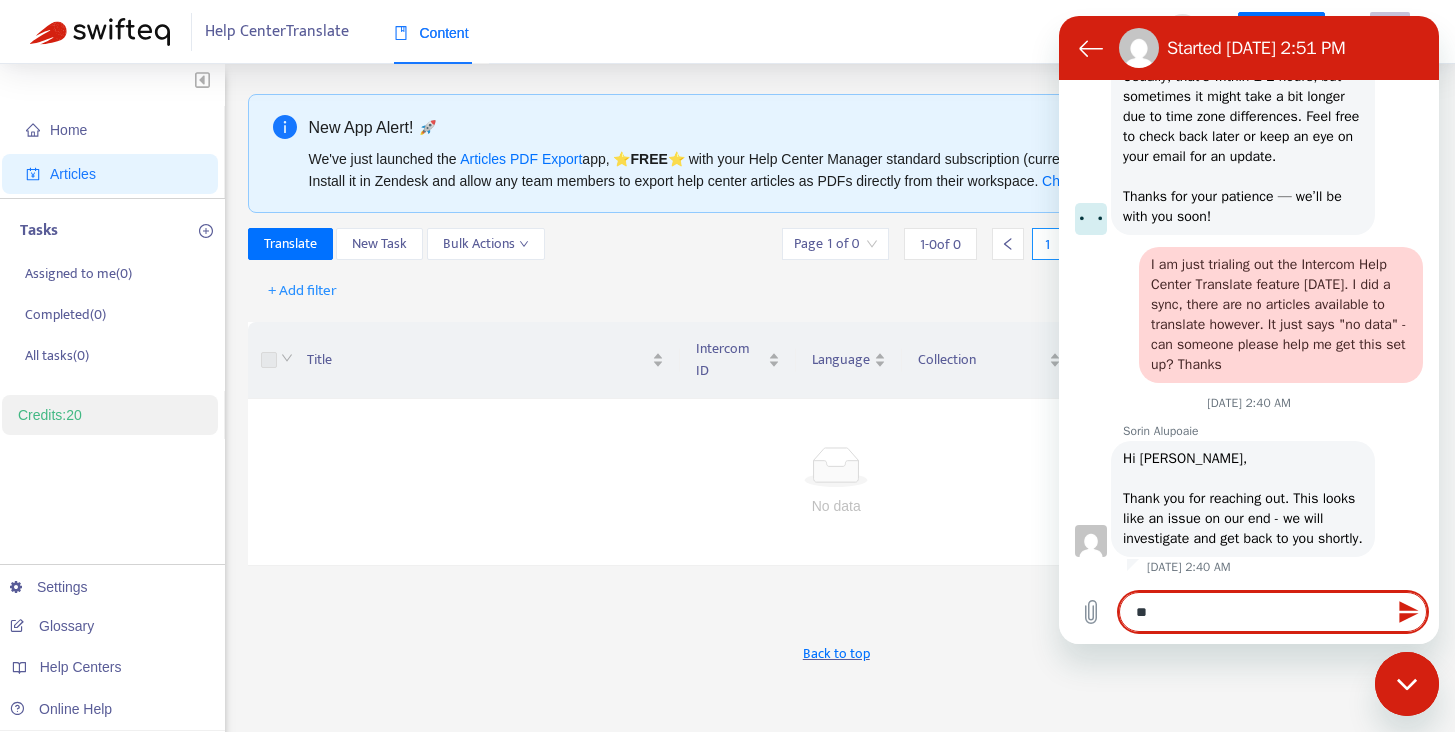 type on "***" 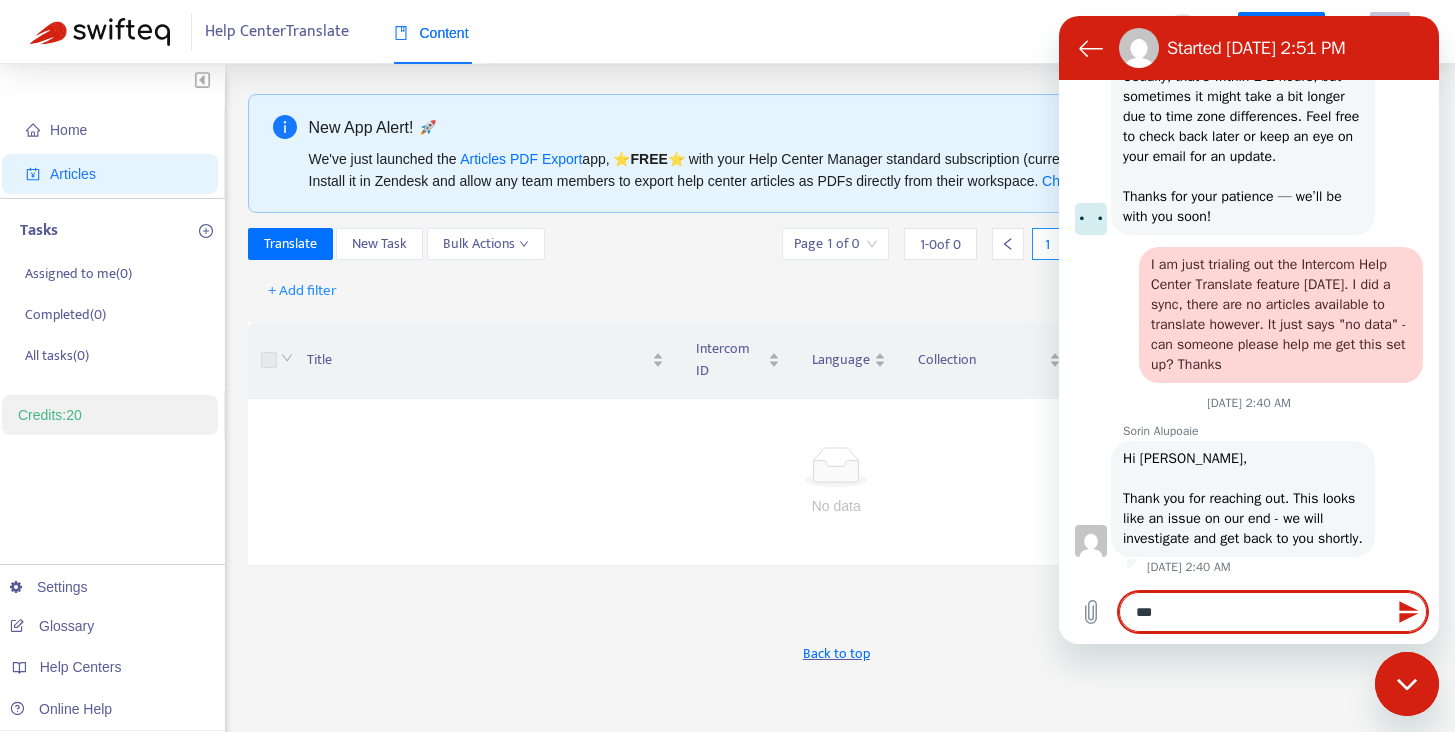 type on "***" 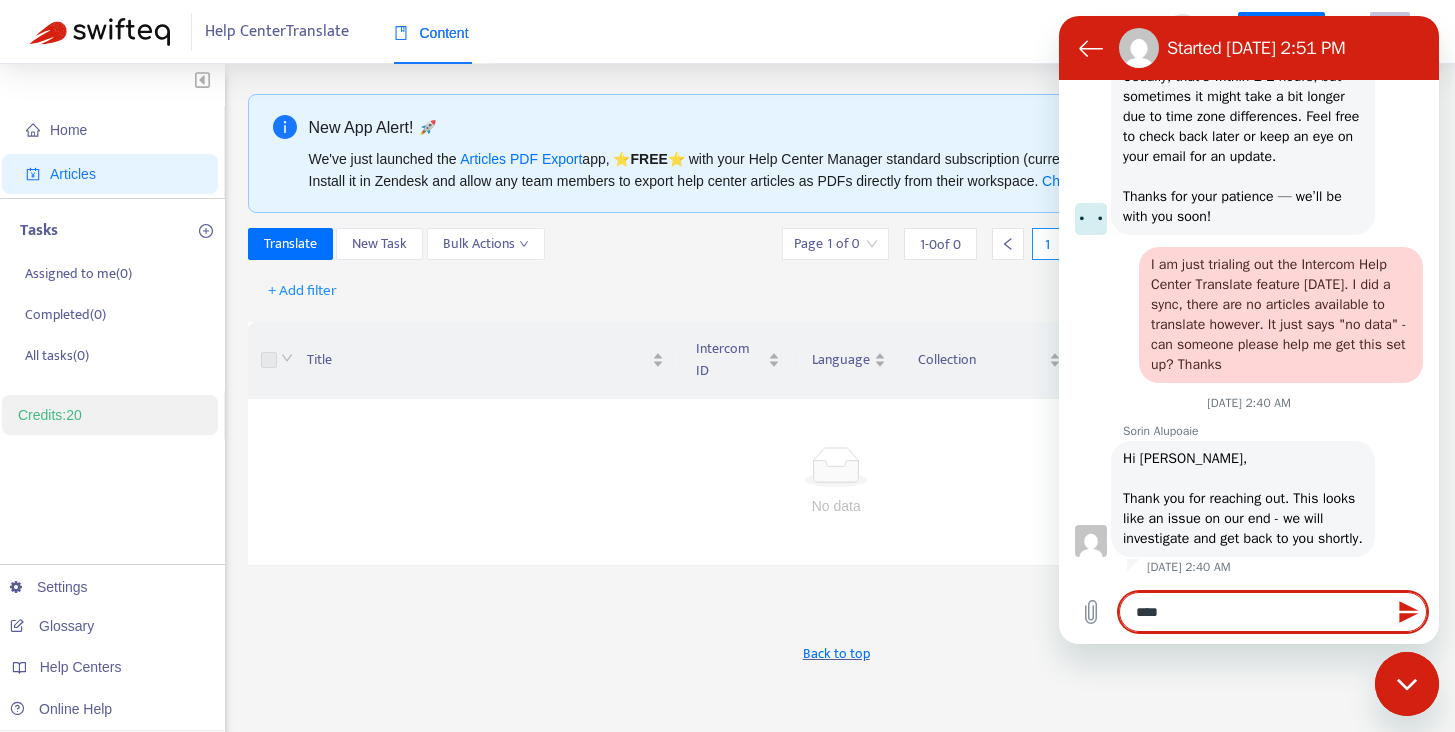 type on "*****" 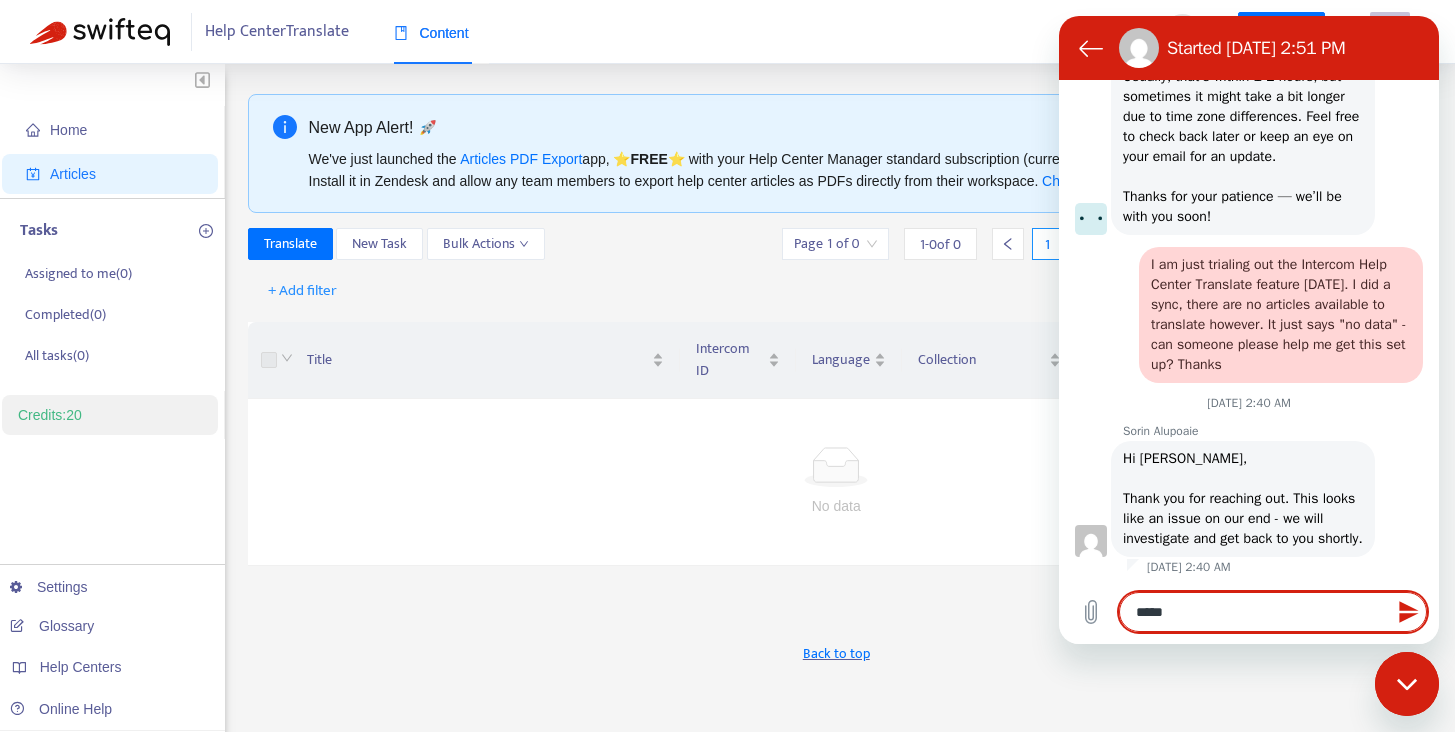 type on "******" 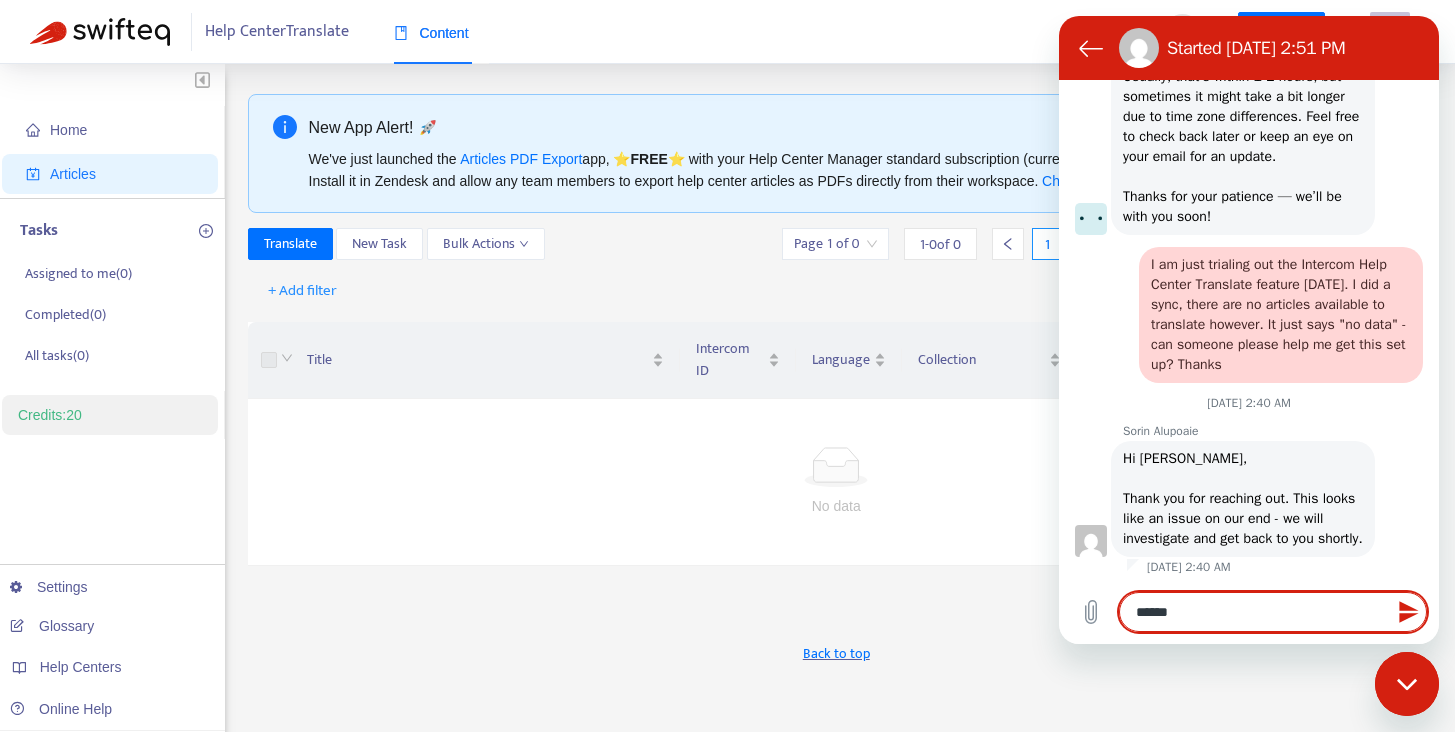 type on "******" 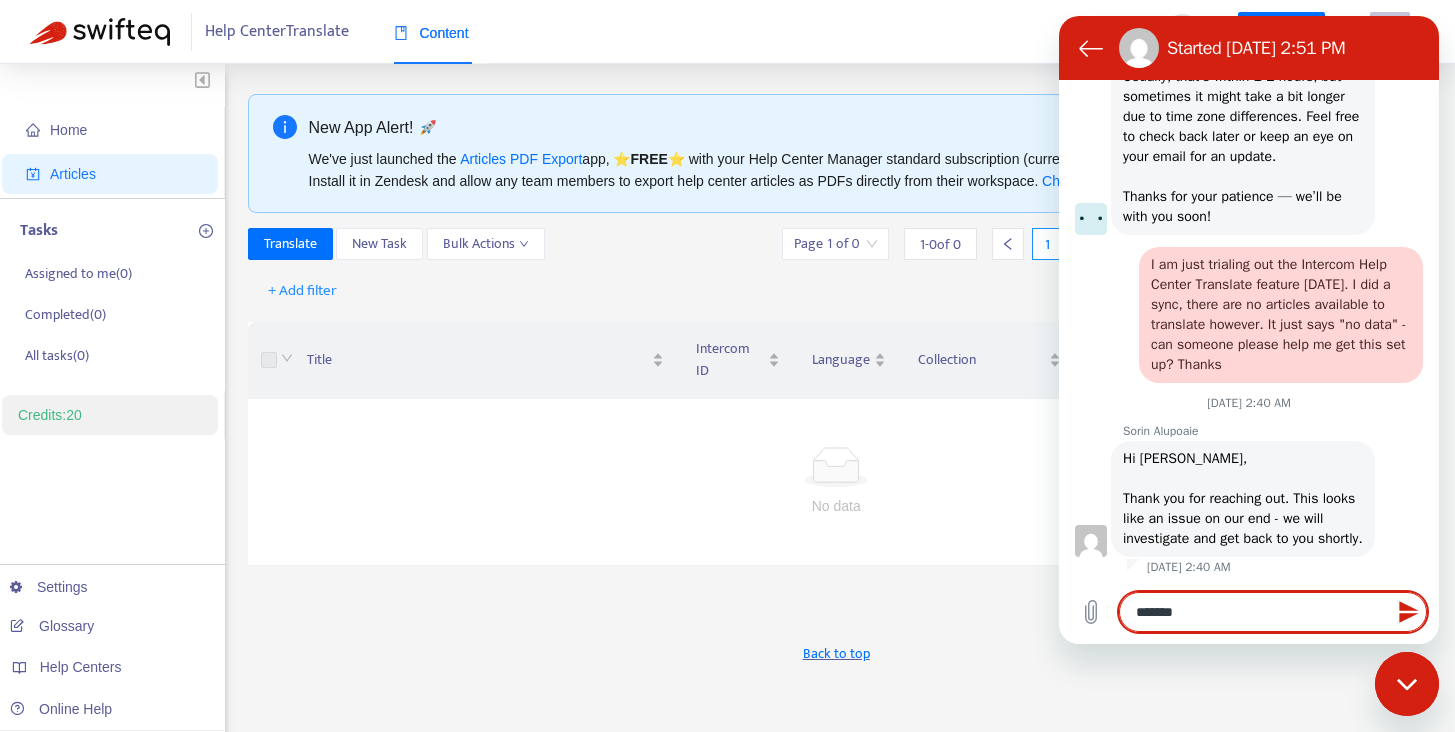 type on "********" 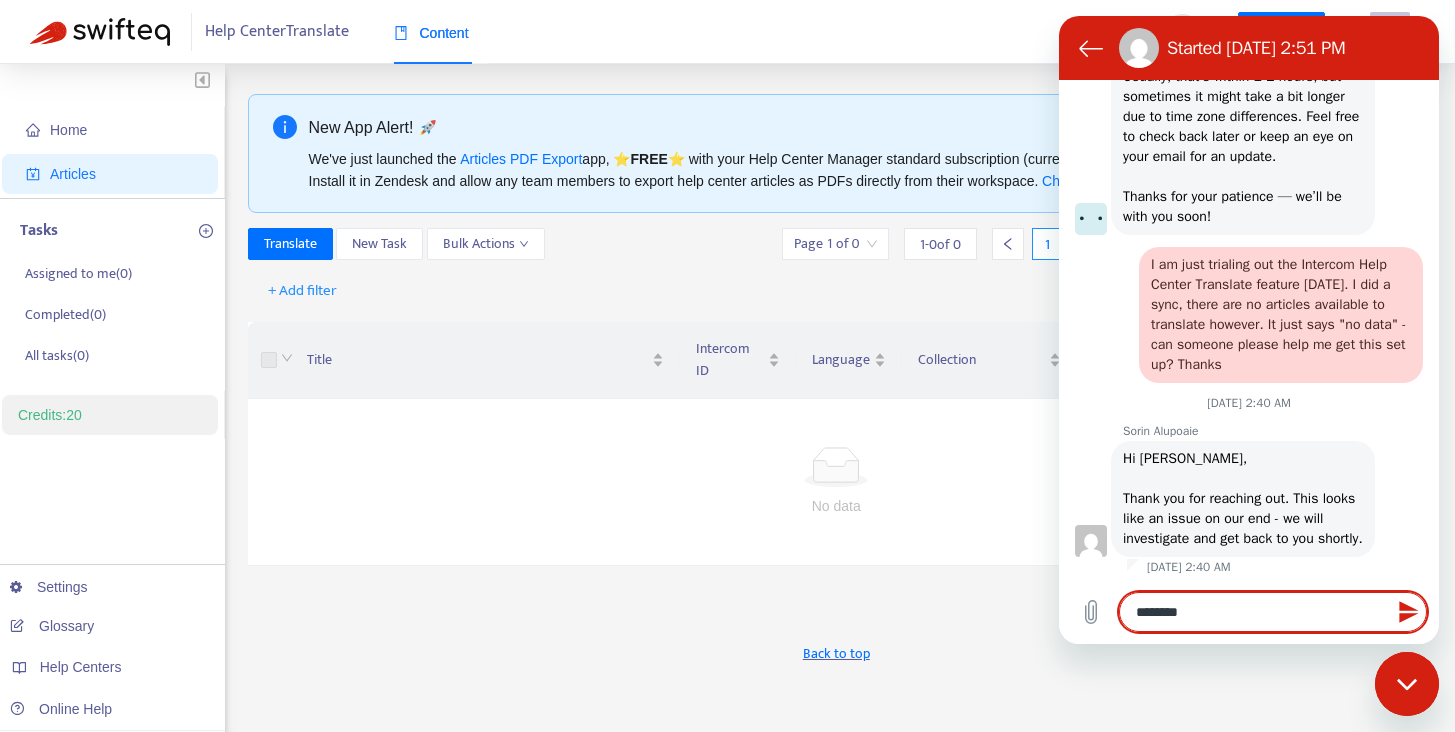 type on "*********" 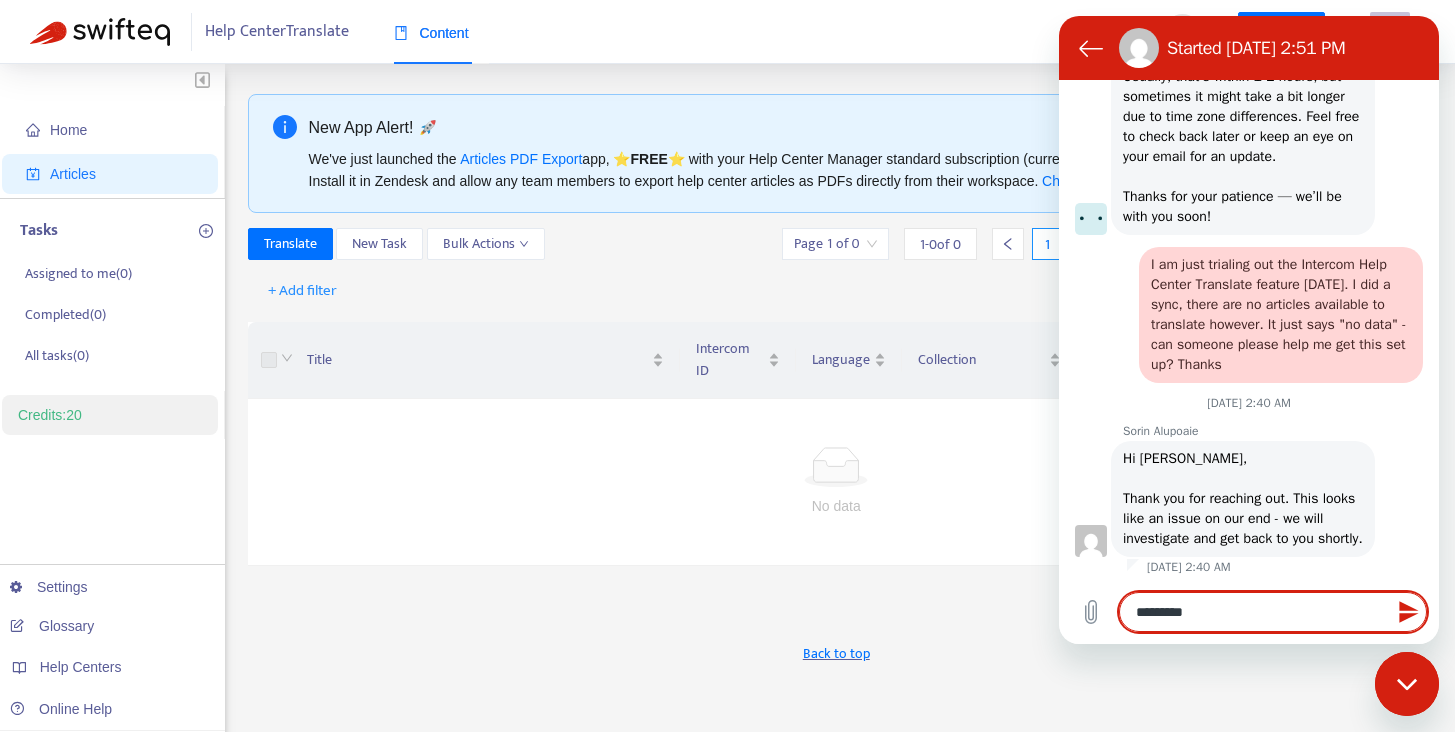 type on "**********" 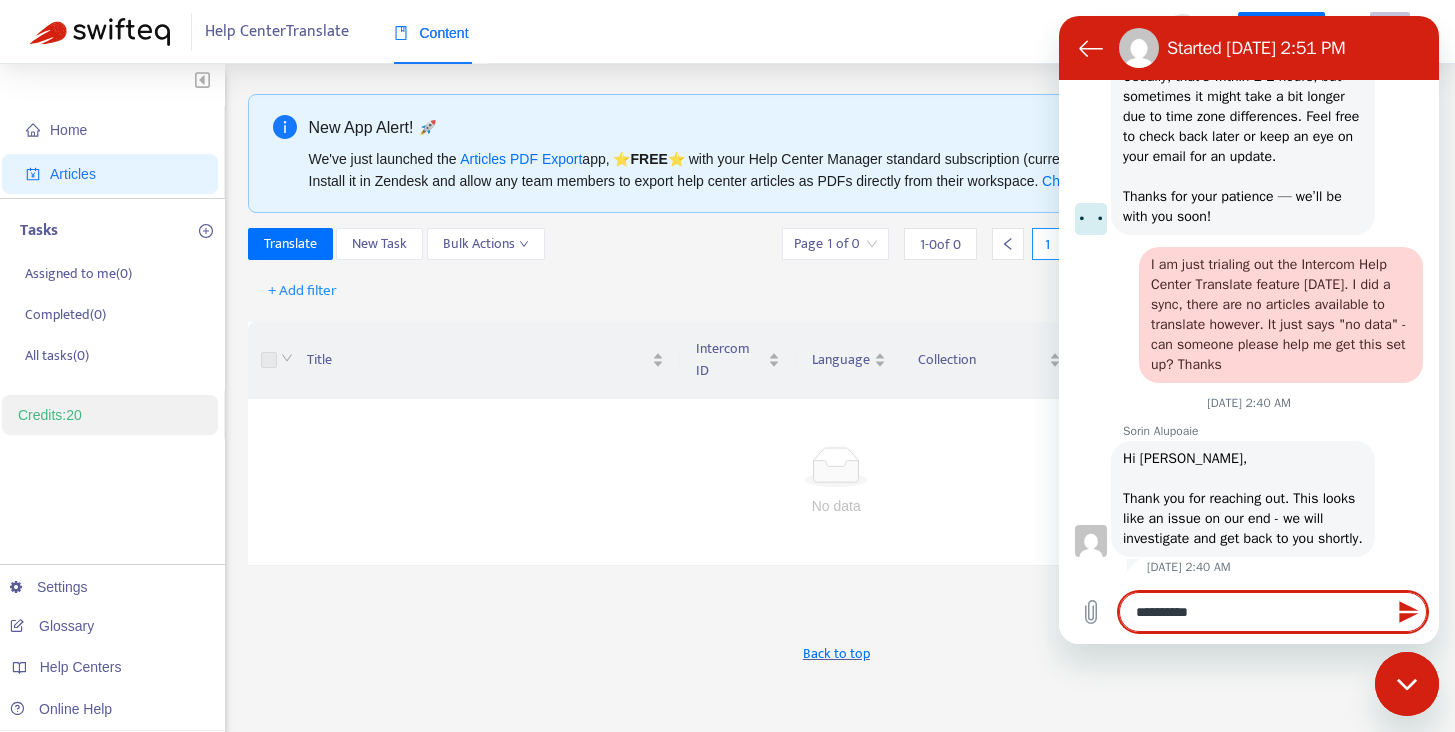 type on "**********" 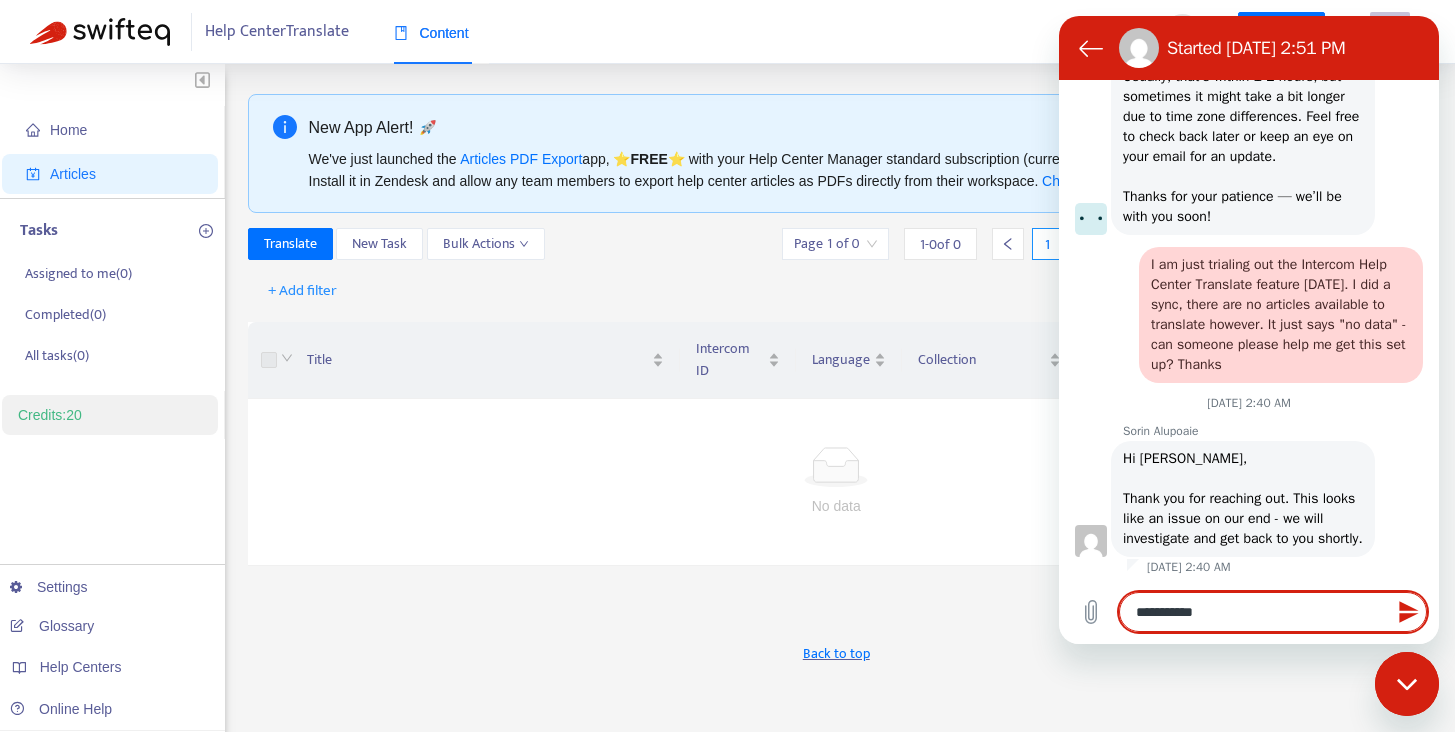 type on "**********" 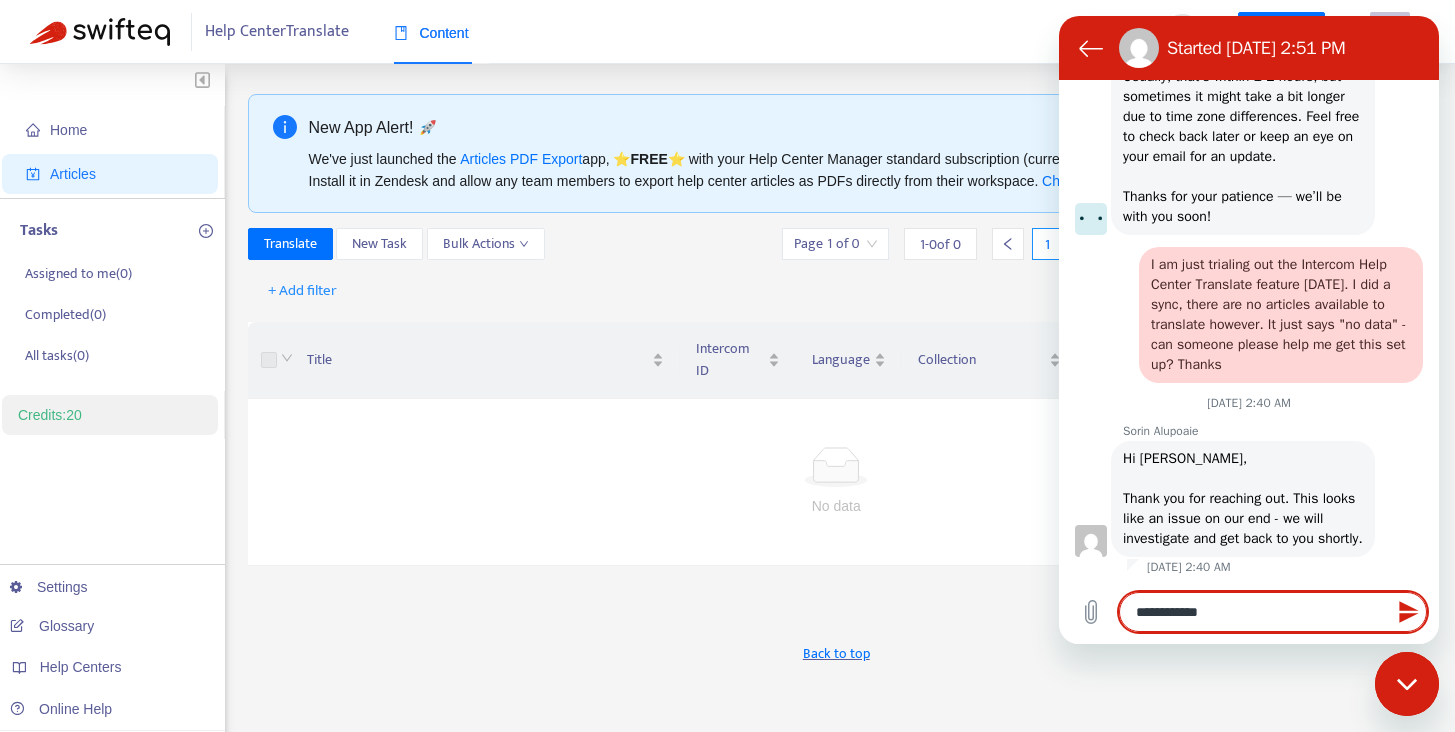type on "**********" 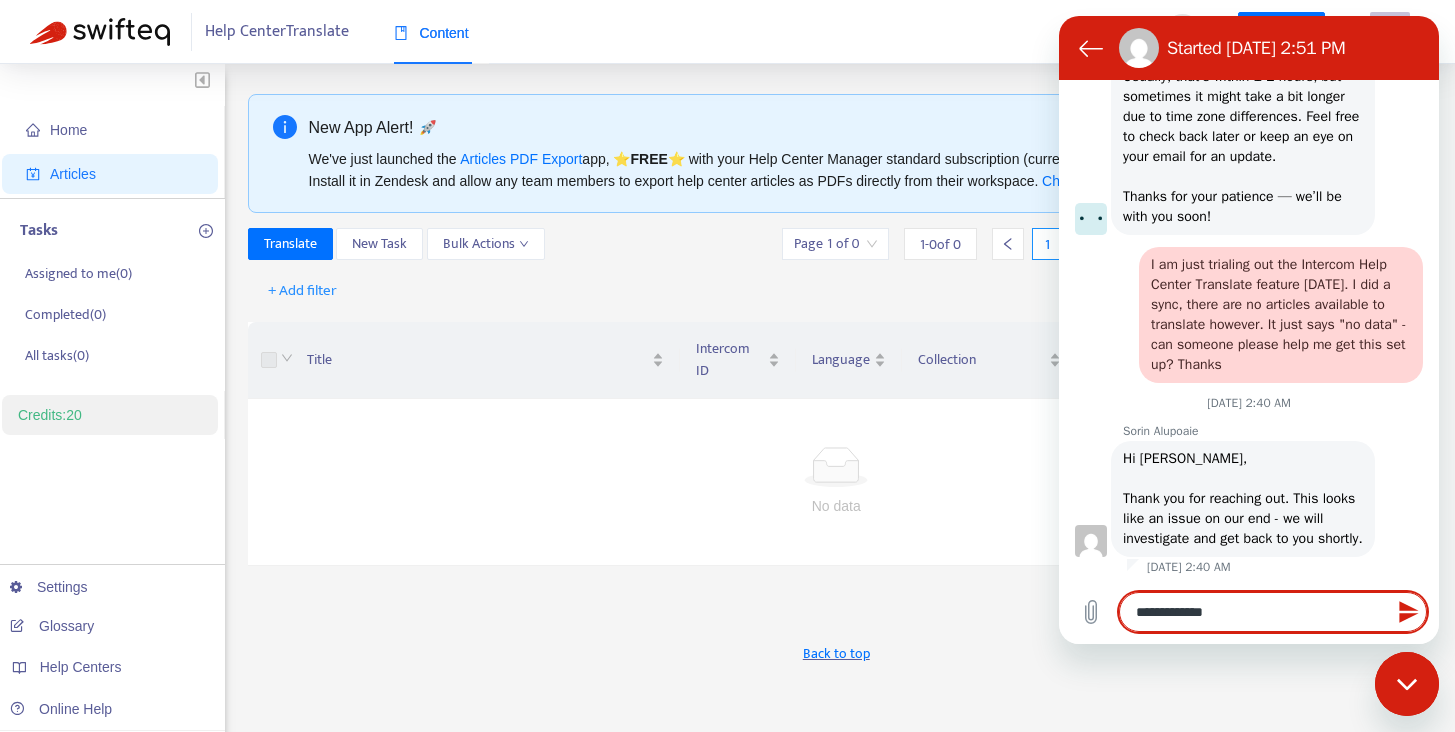 type on "**********" 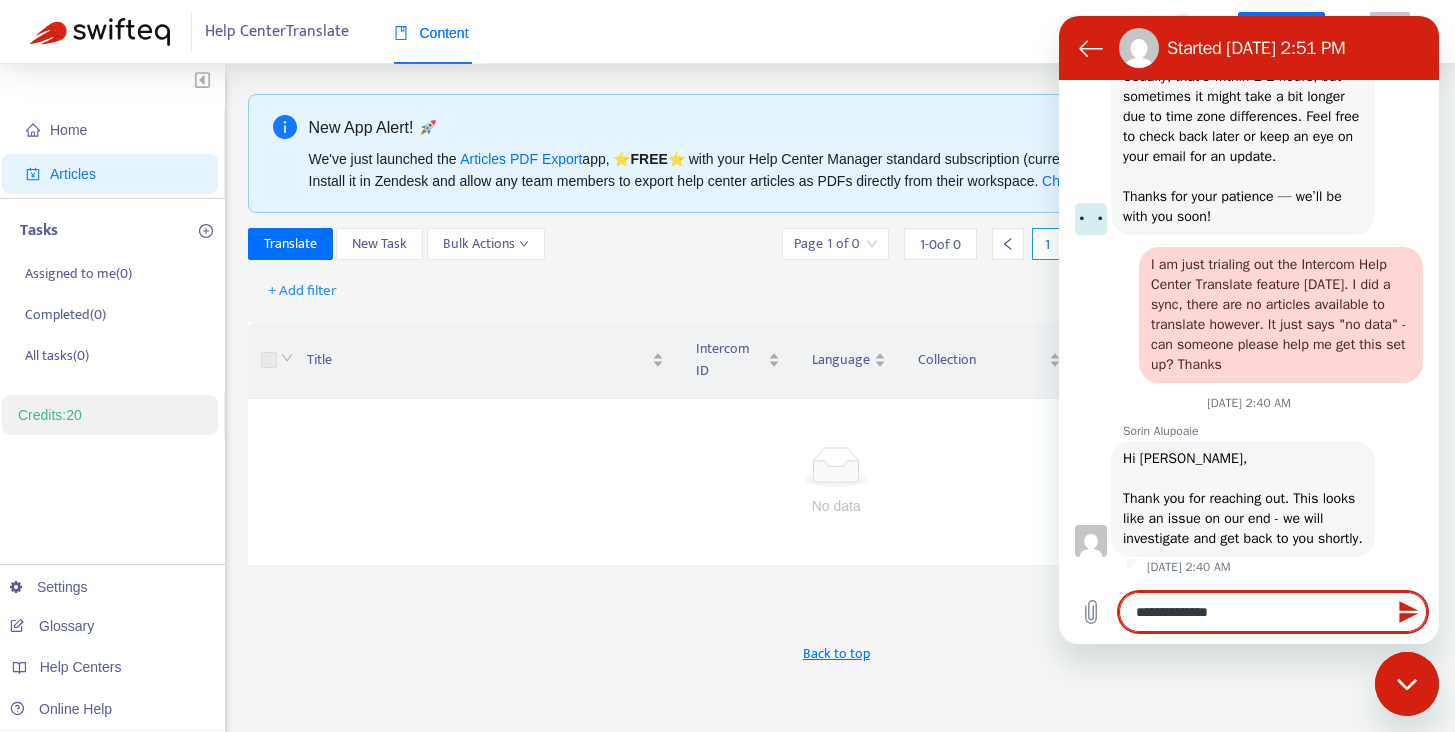 type on "**********" 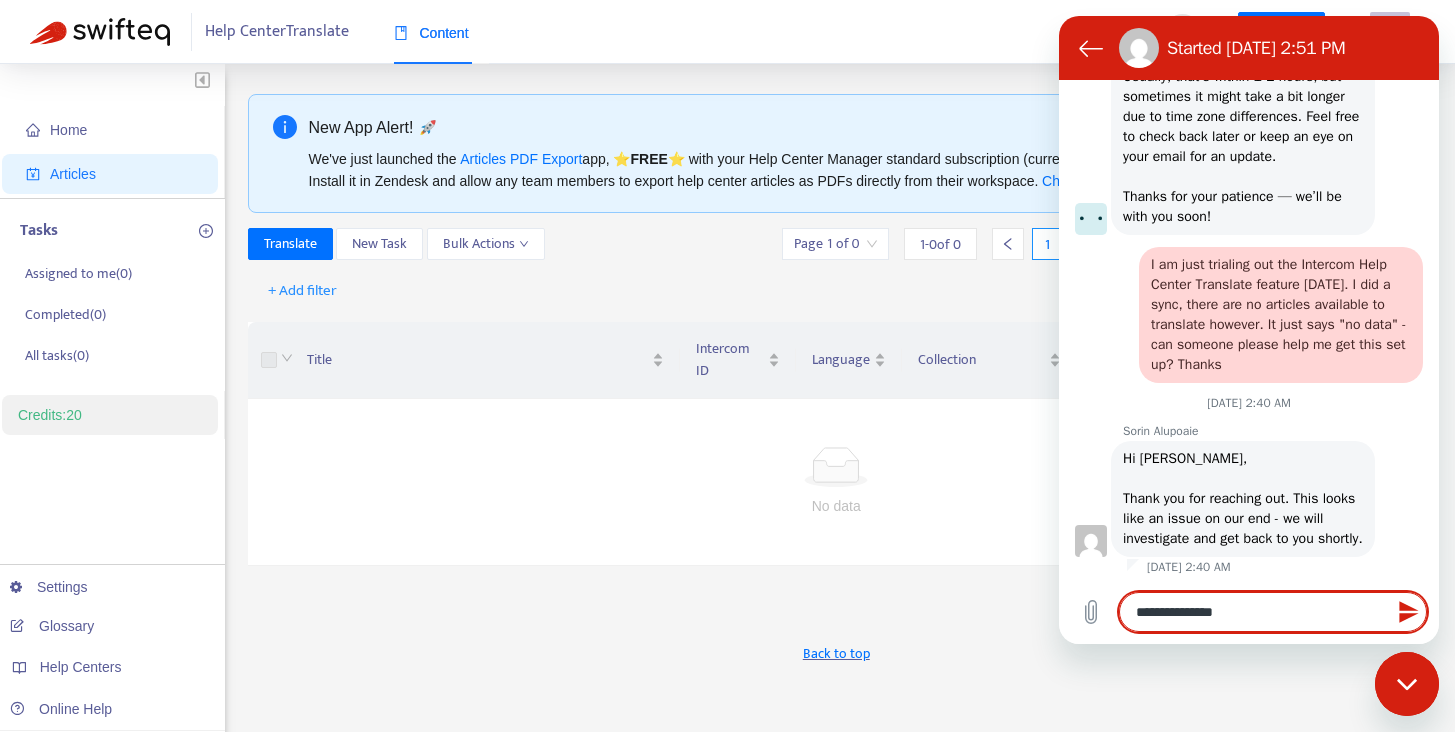 type on "**********" 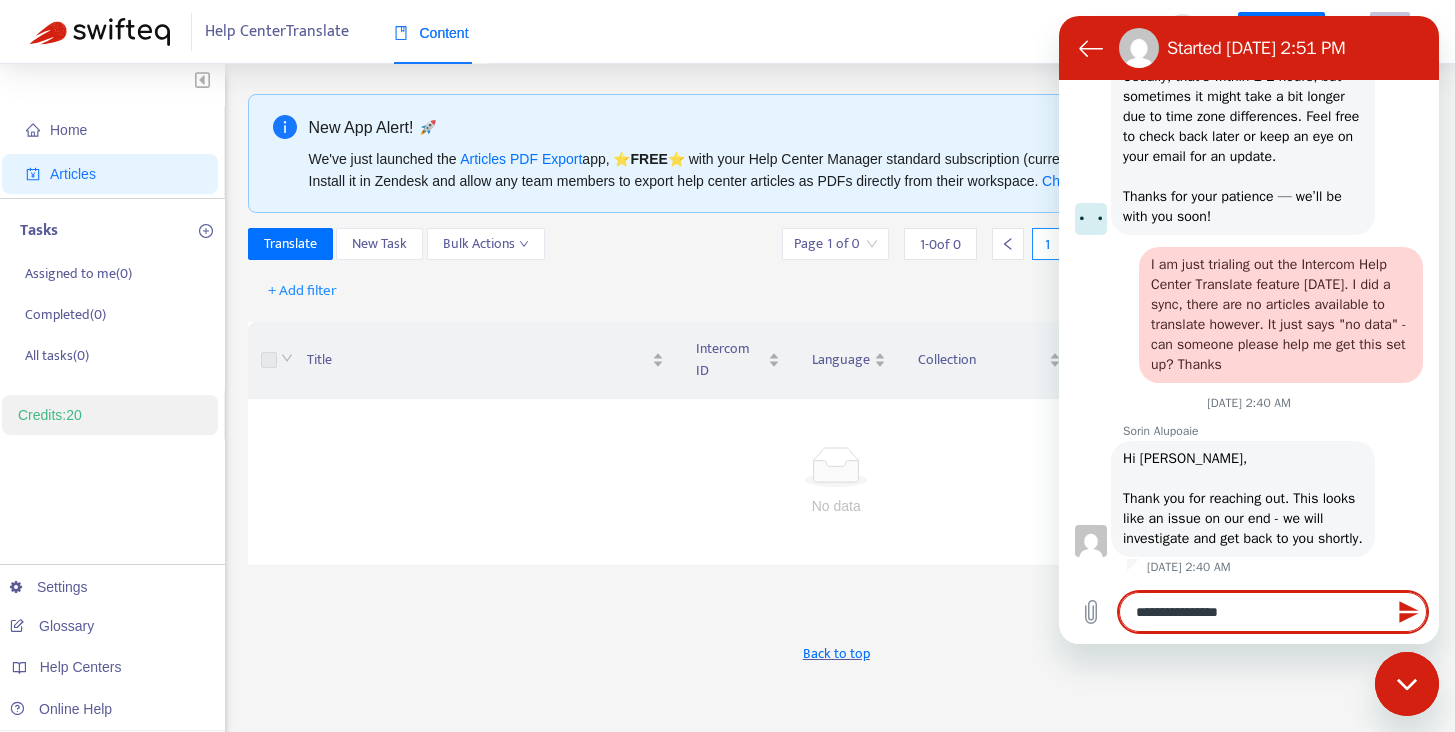 type on "*" 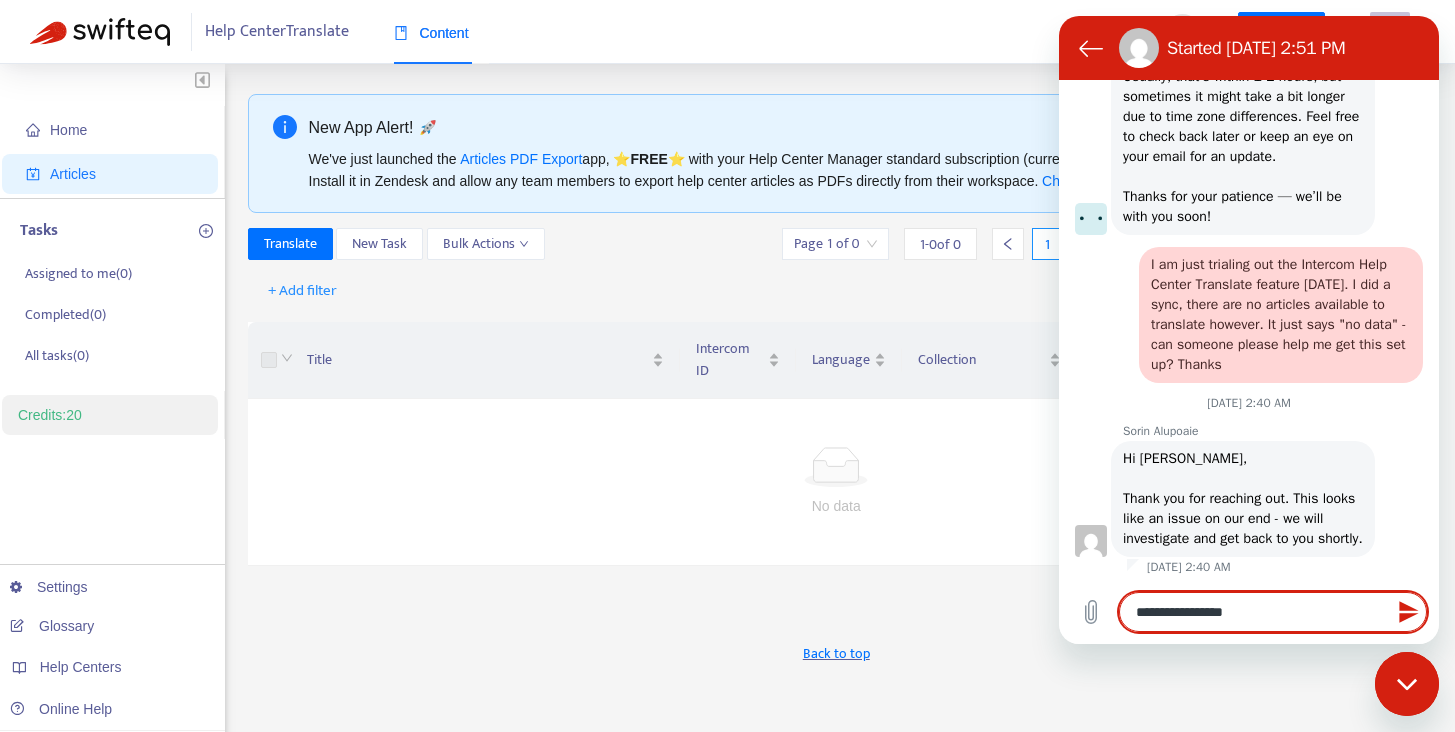 type on "**********" 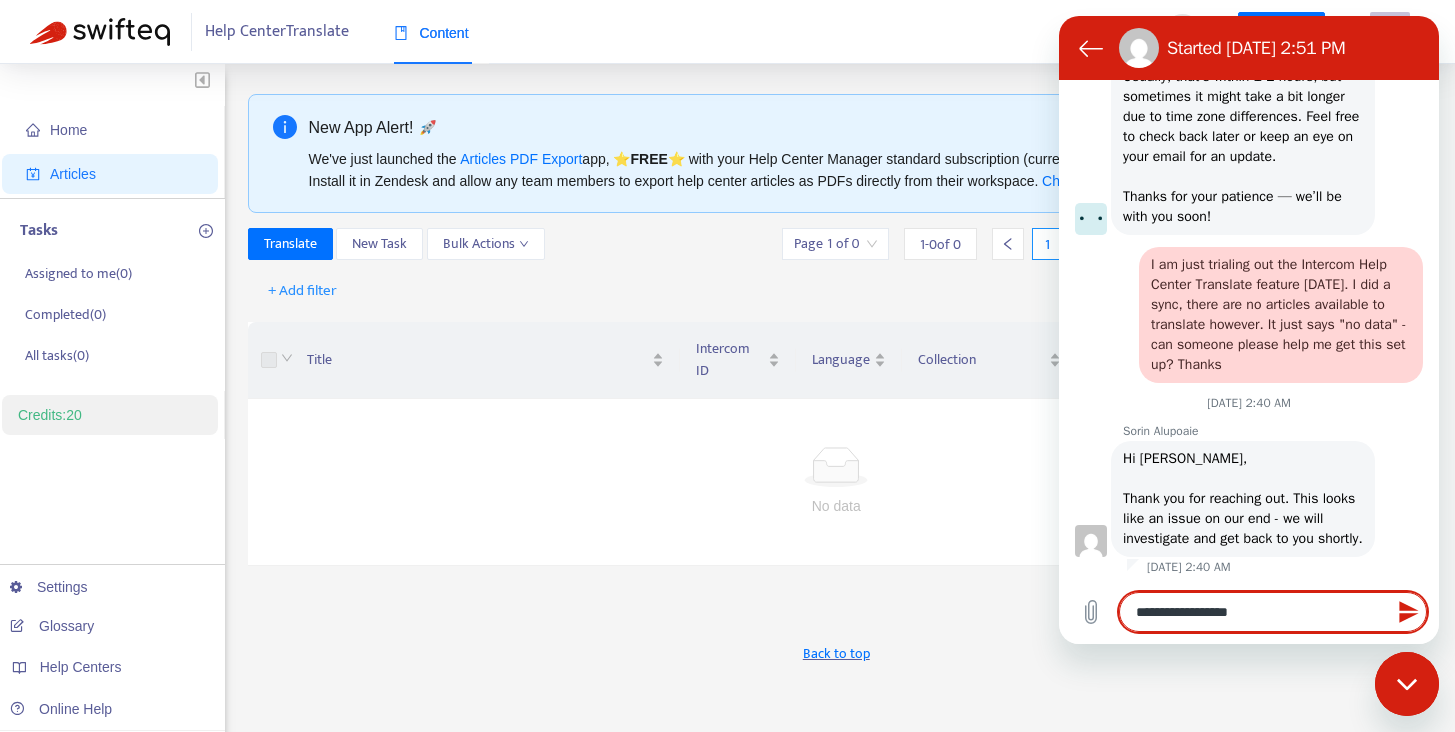 type on "**********" 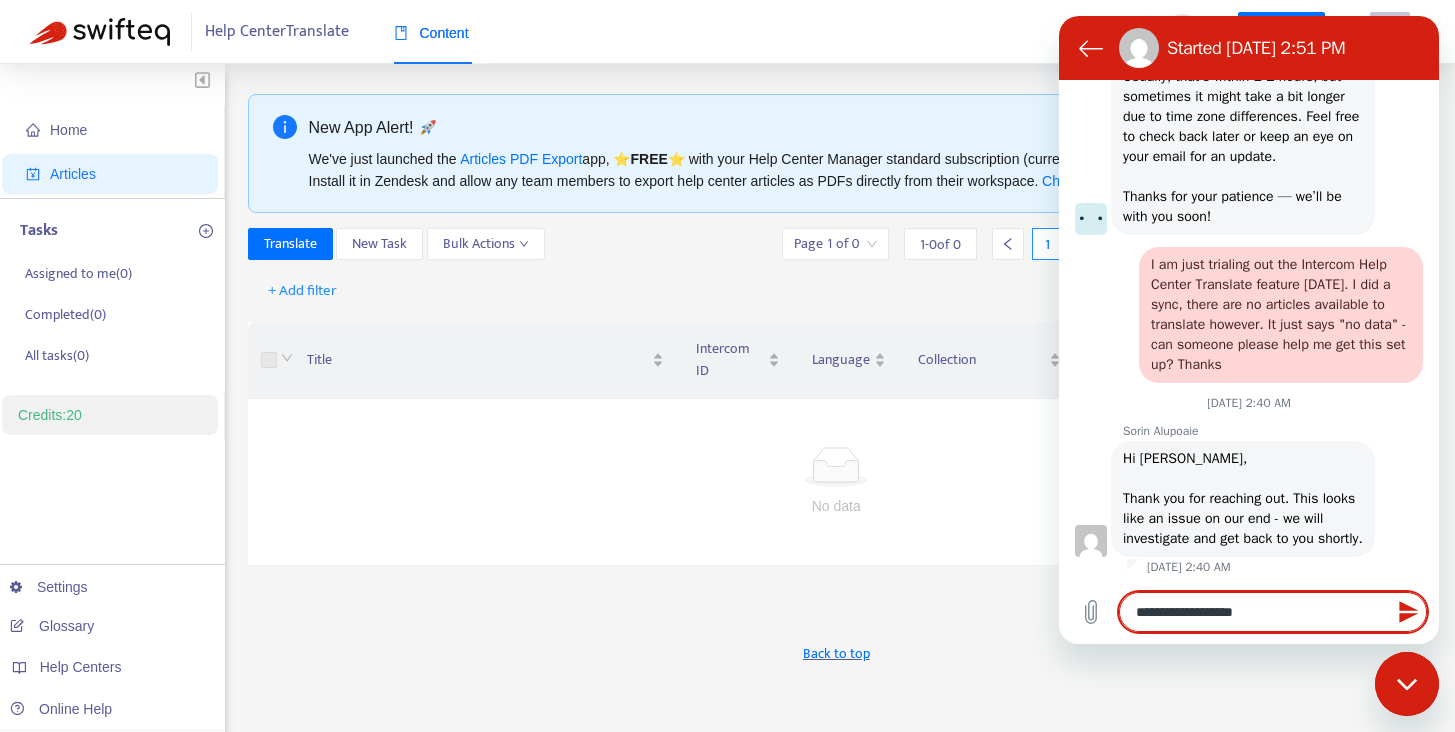 type on "**********" 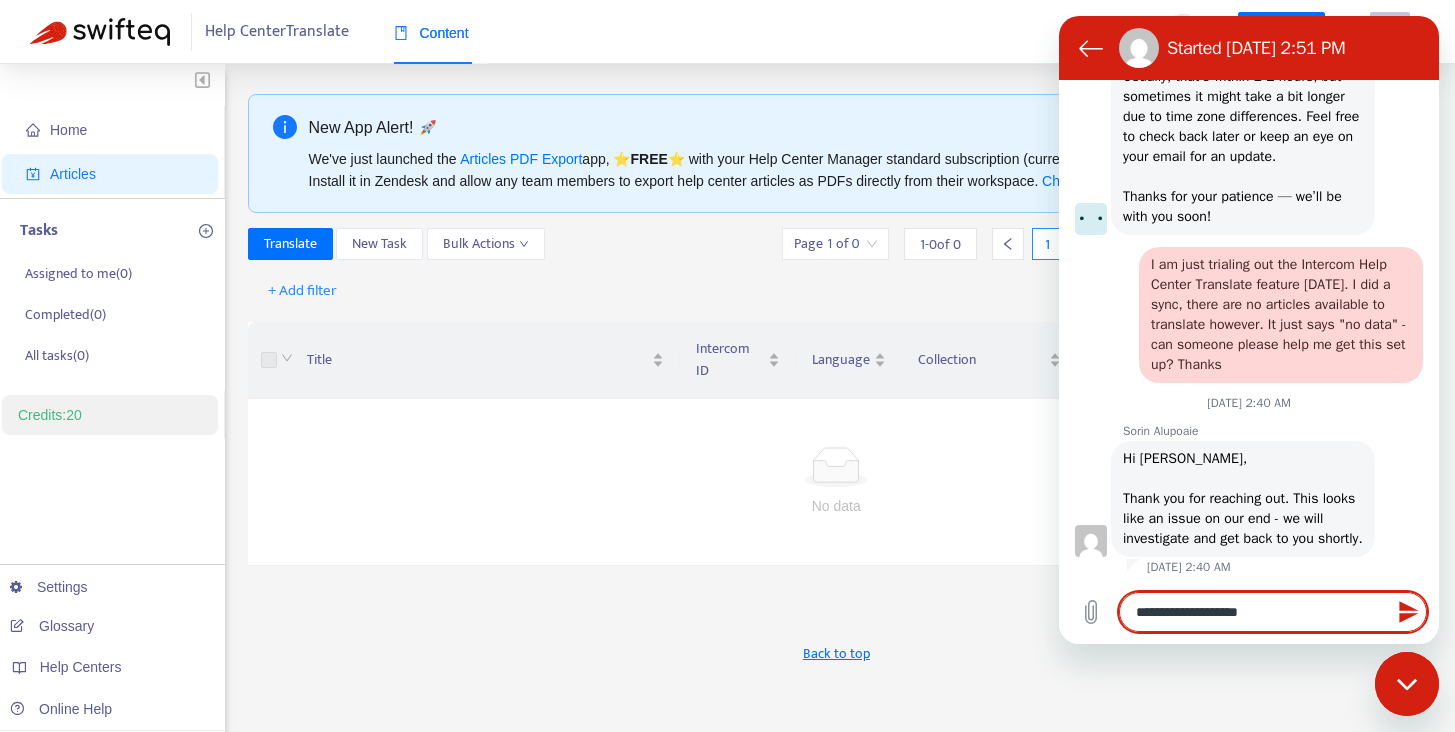 type on "**********" 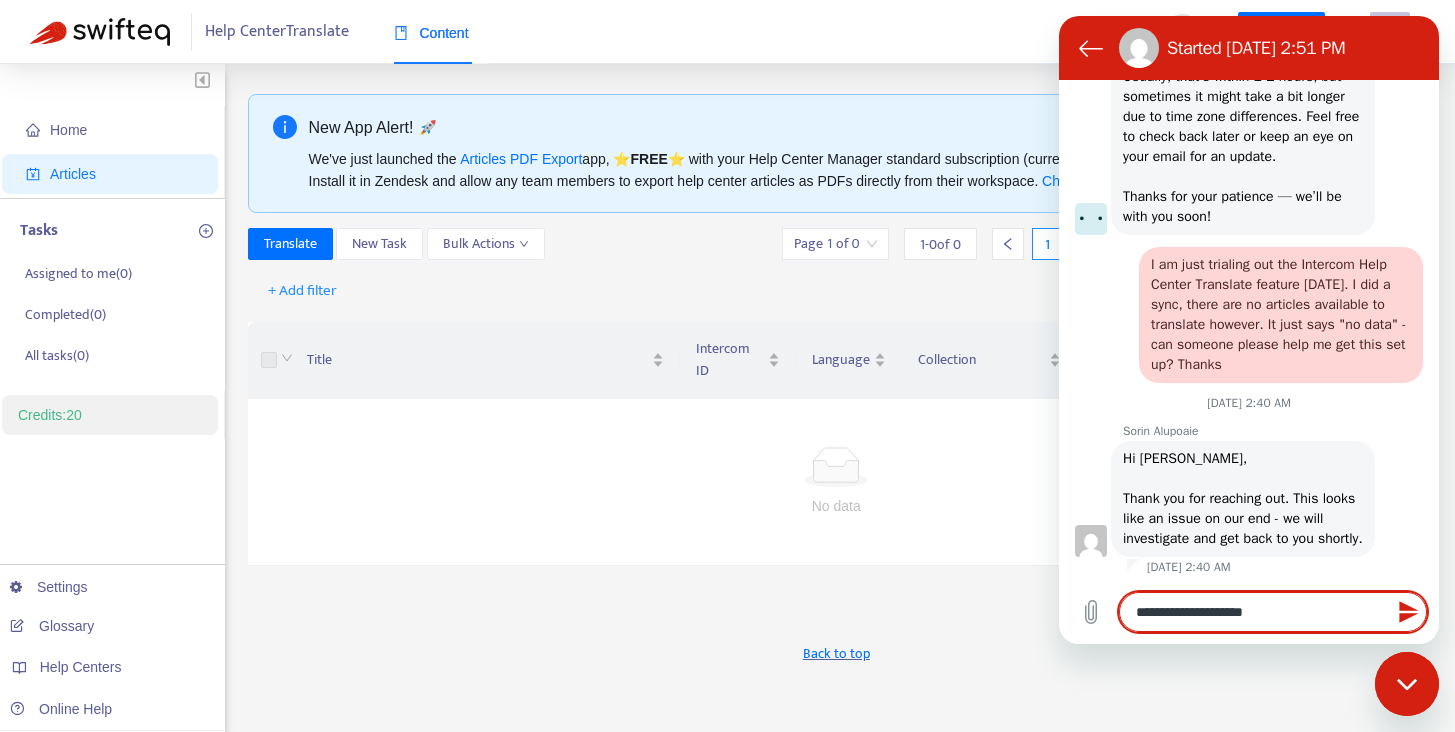 type on "**********" 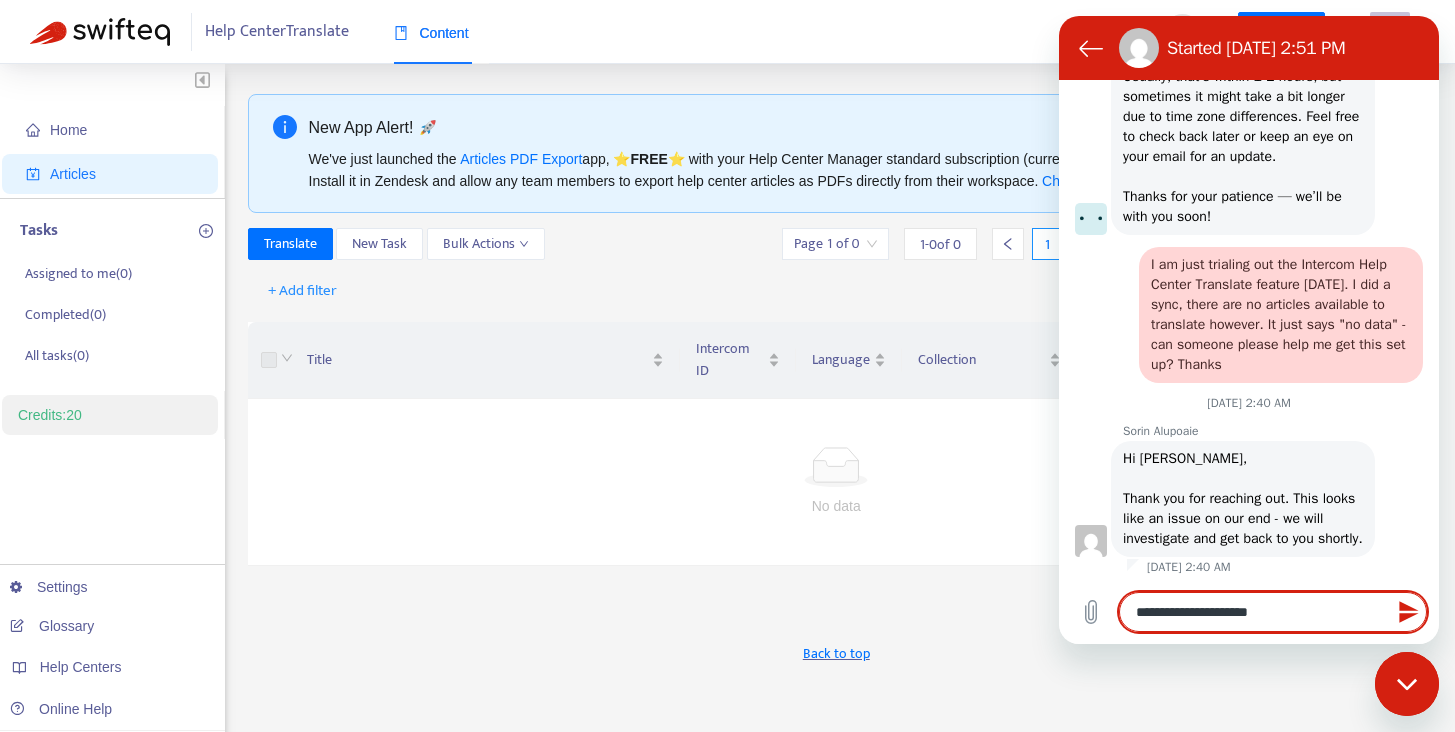 type on "**********" 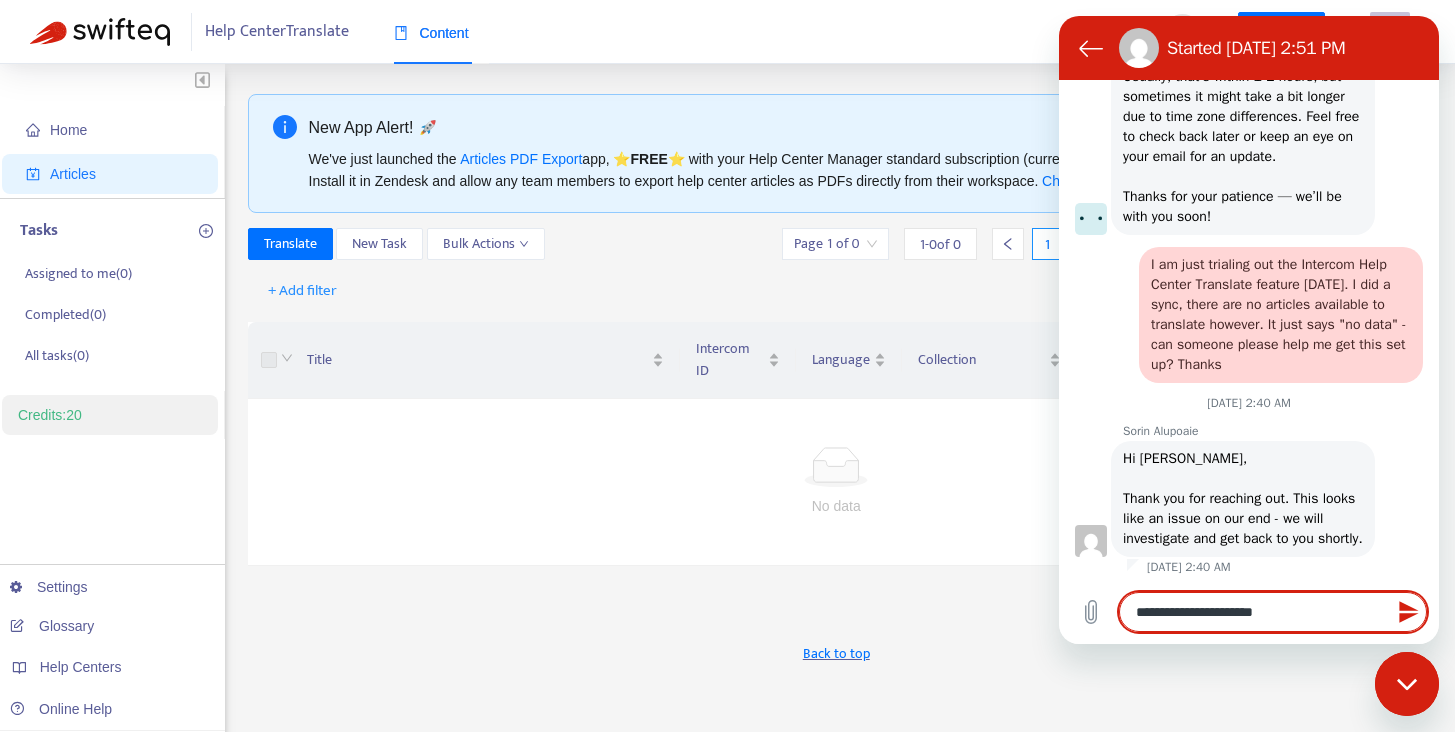 type on "**********" 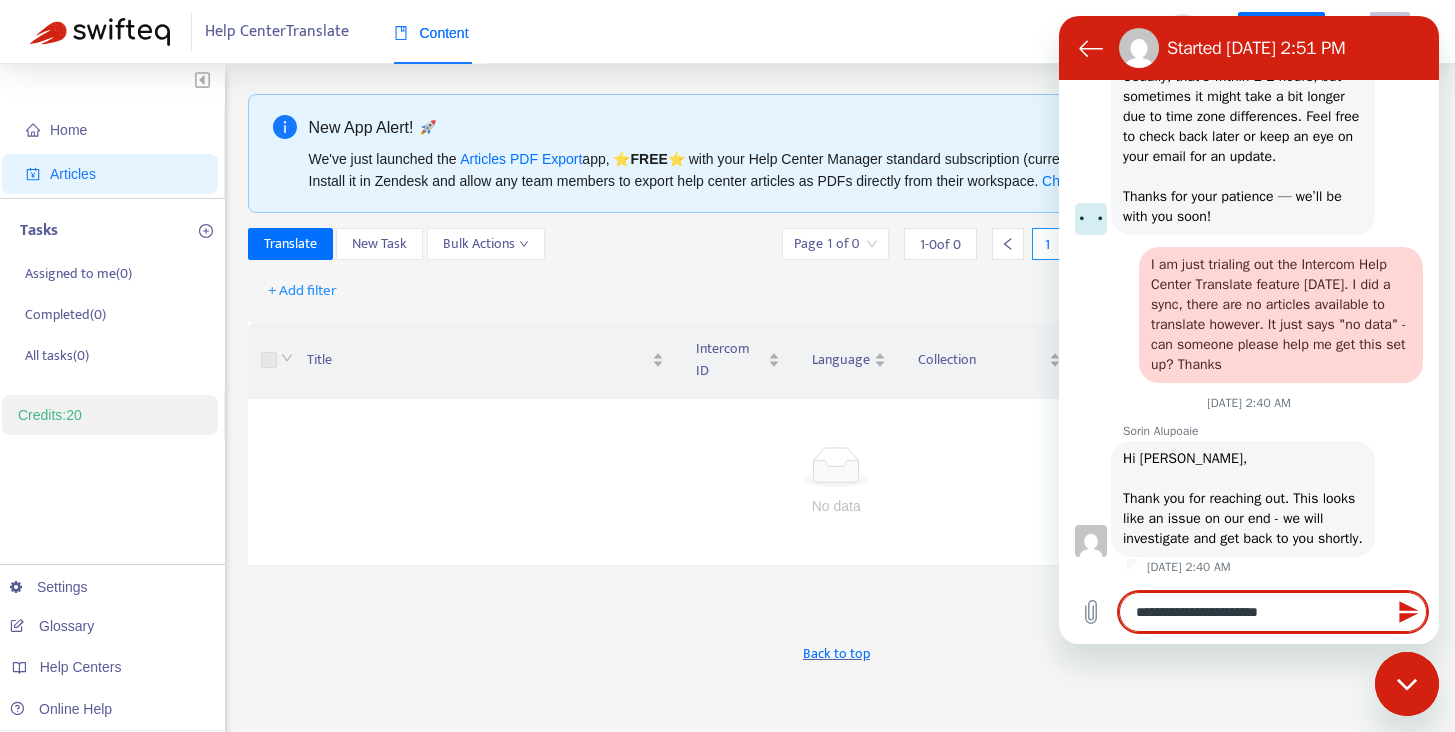 type on "**********" 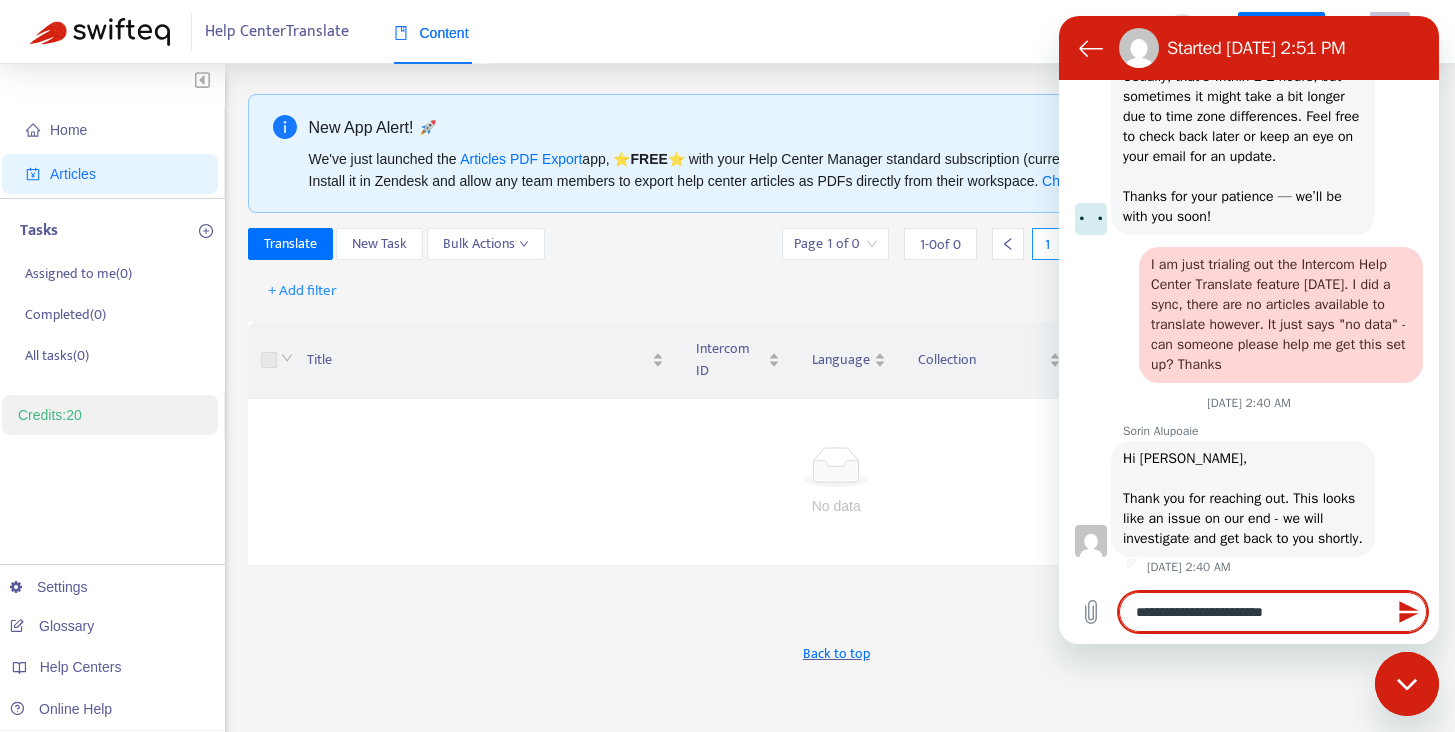 type on "**********" 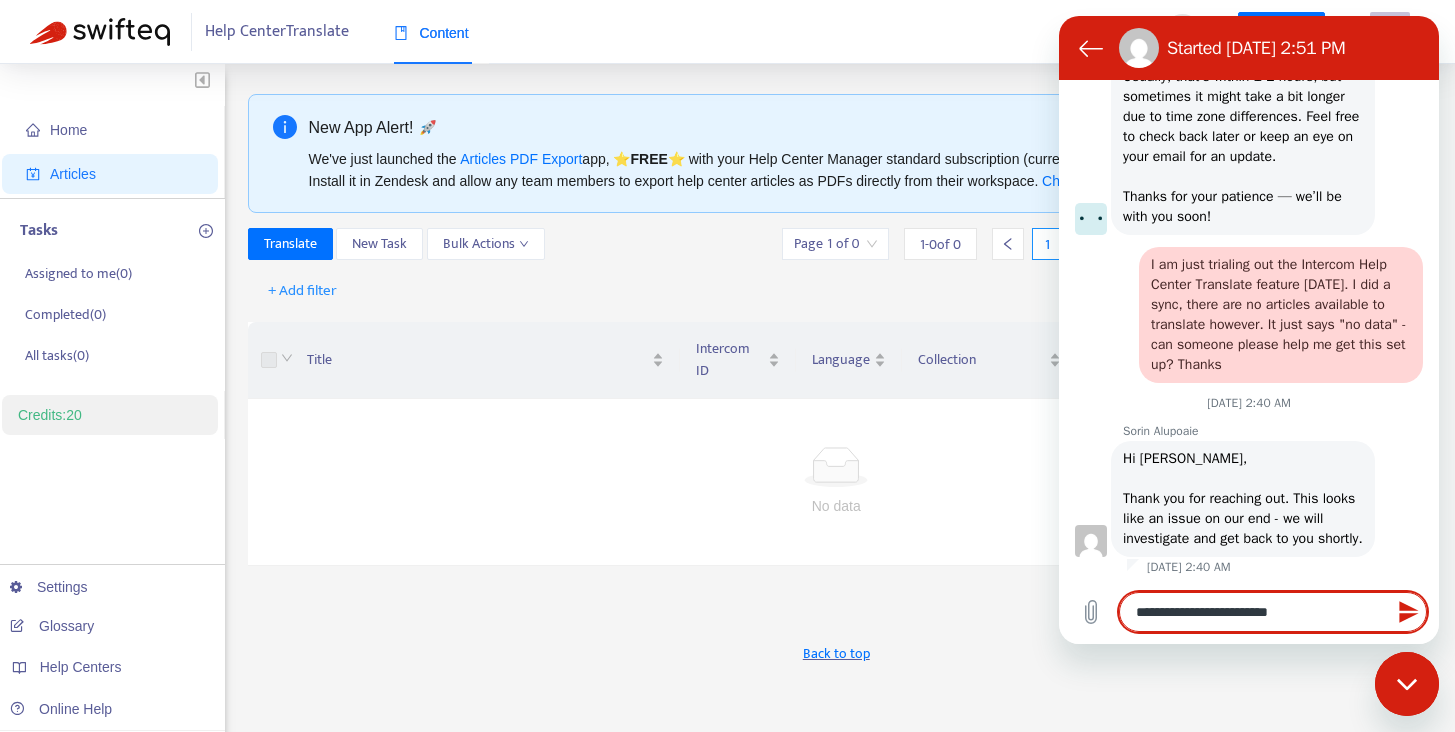 type on "**********" 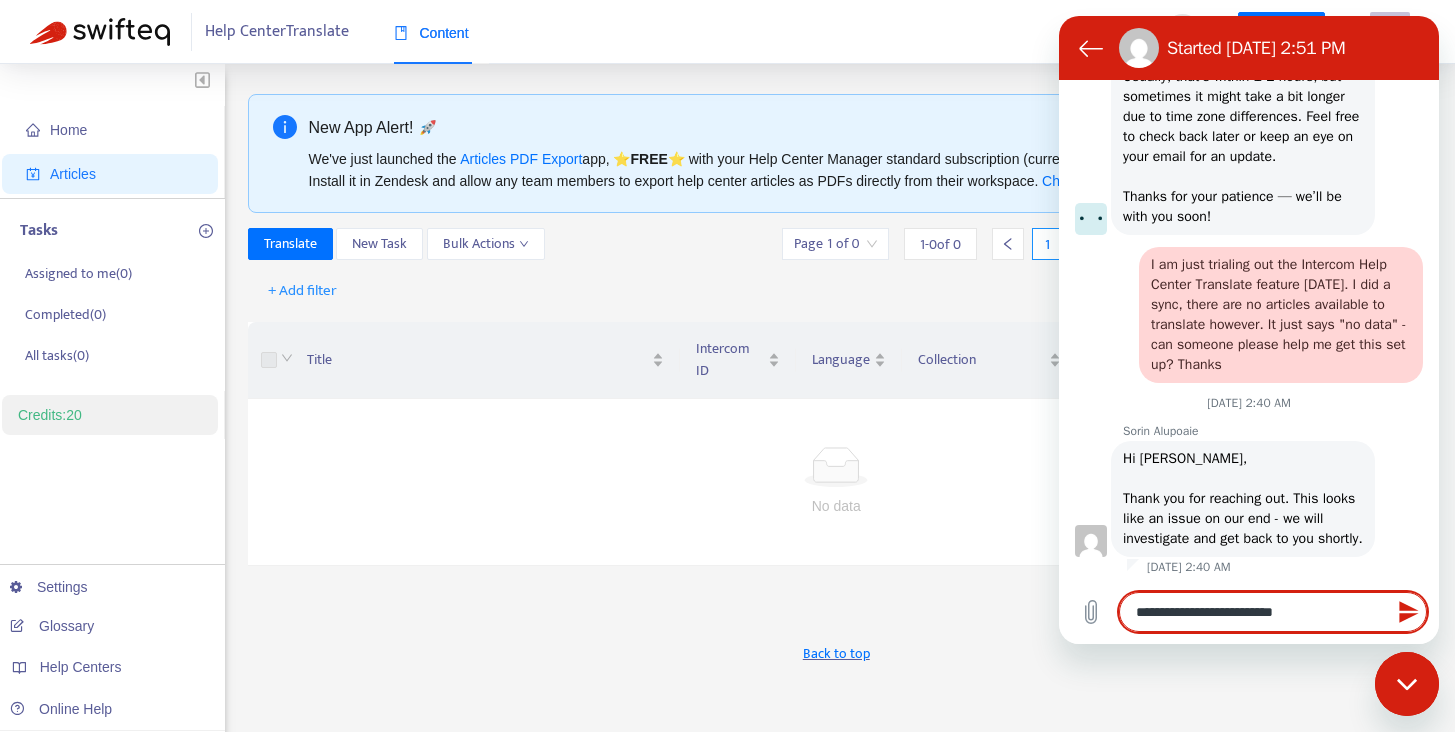 type on "**********" 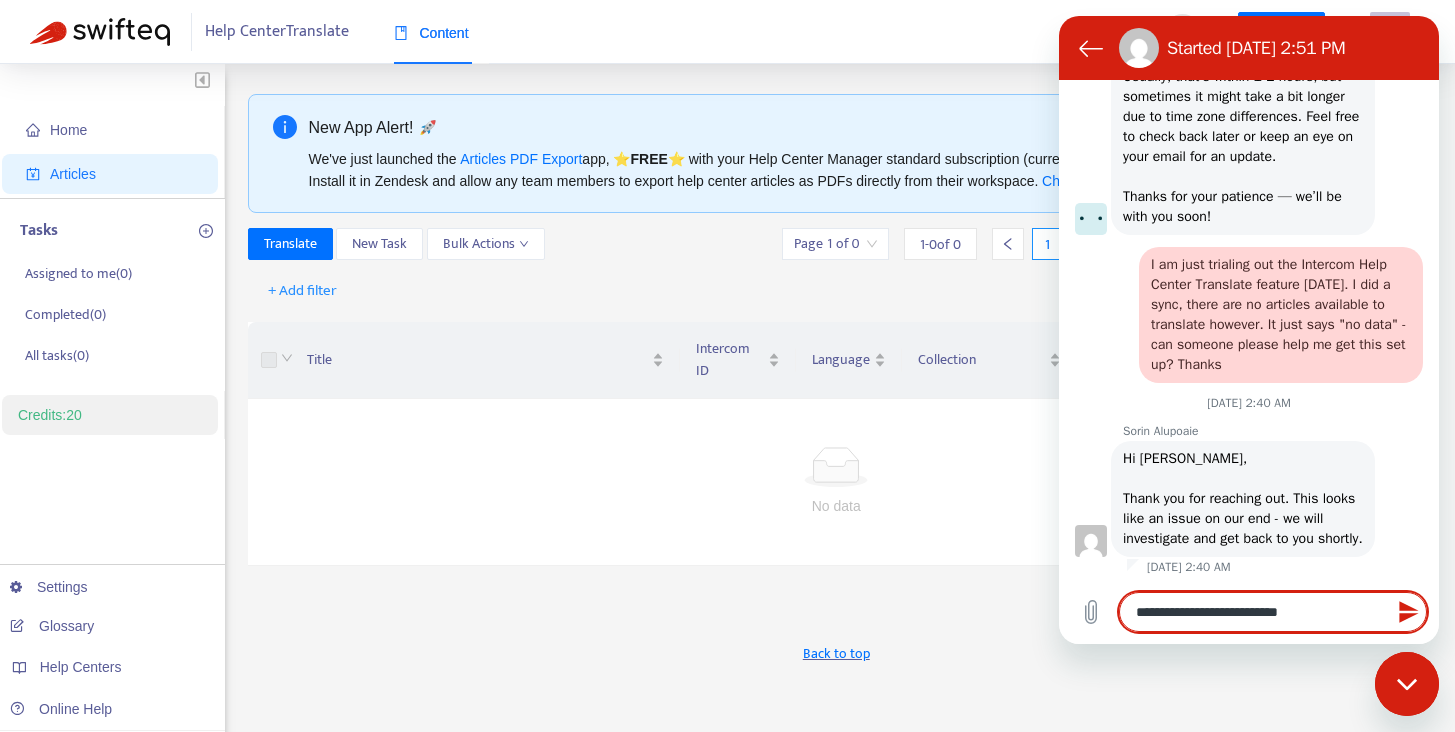 type on "*" 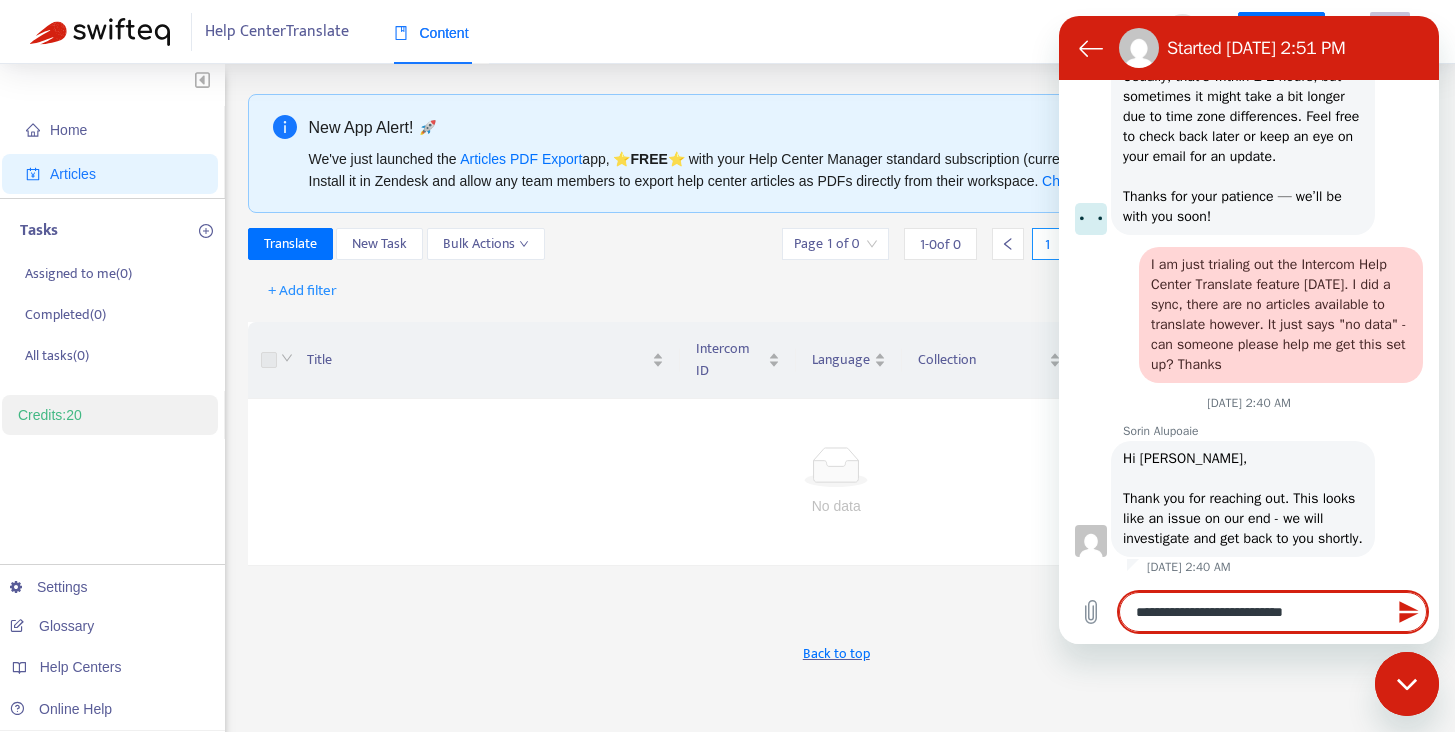 type on "**********" 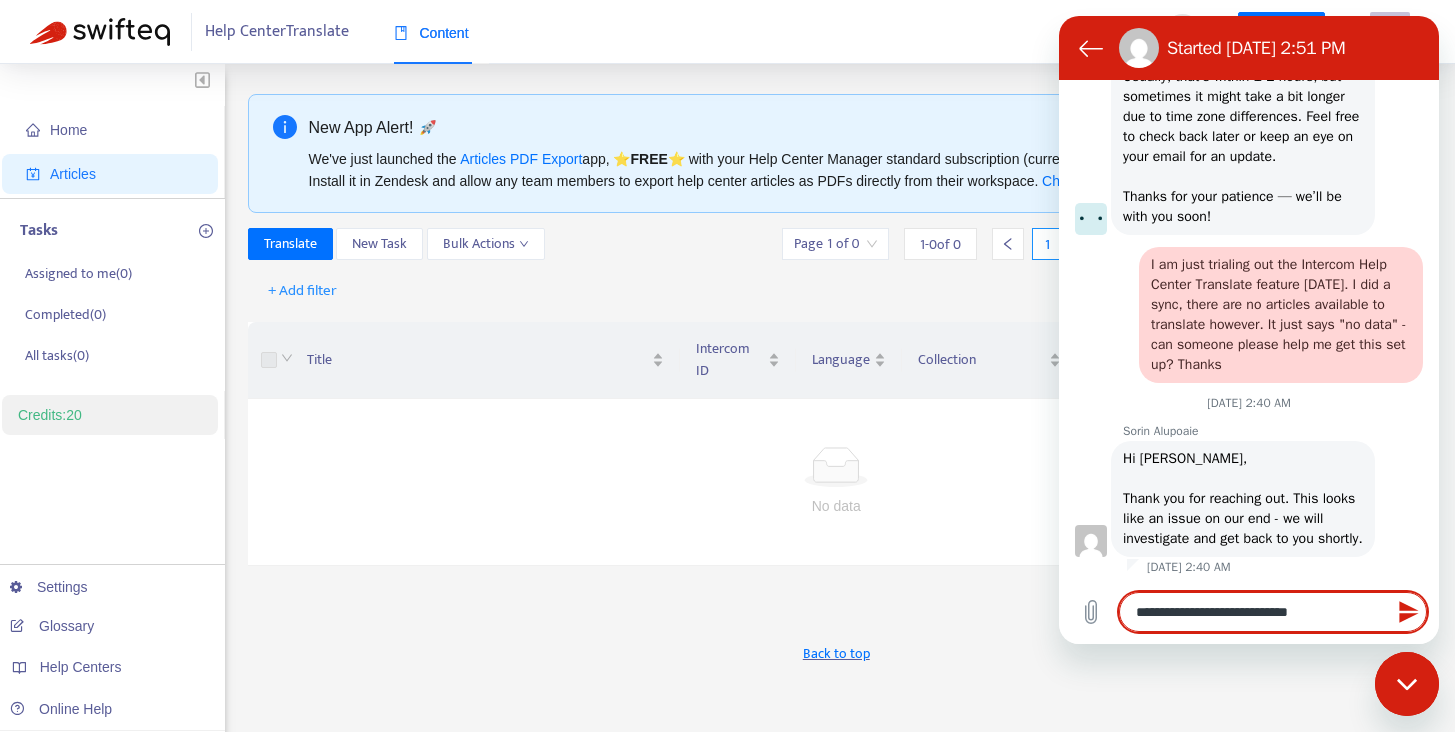 type on "**********" 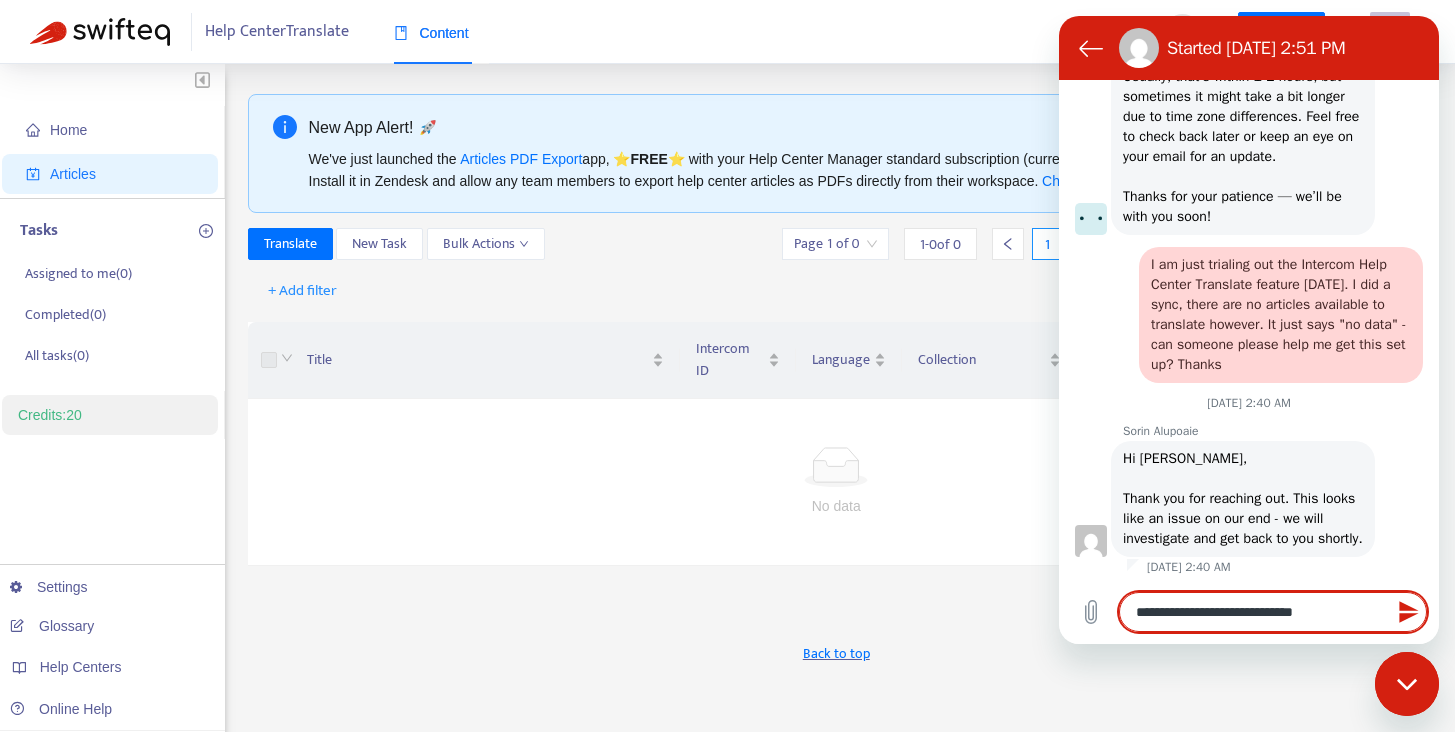 type on "**********" 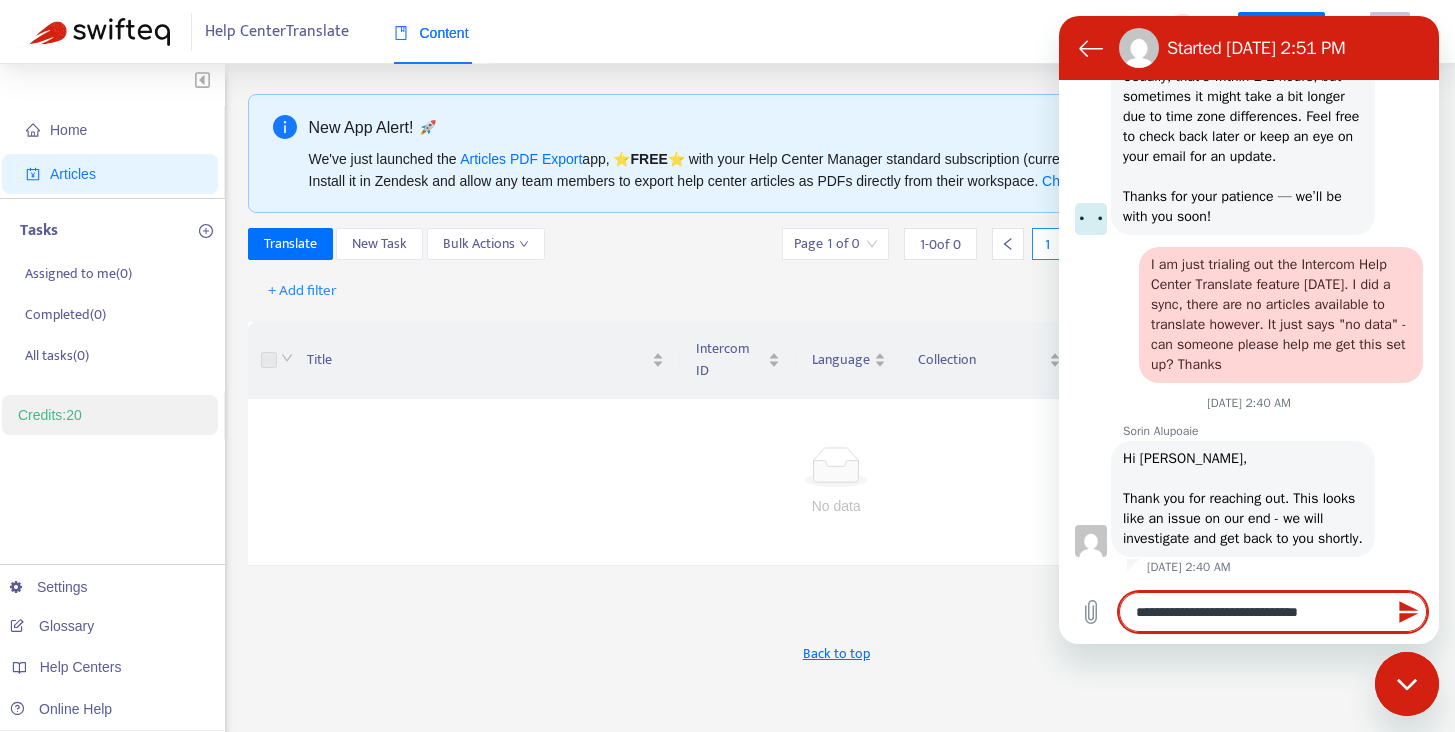 type on "**********" 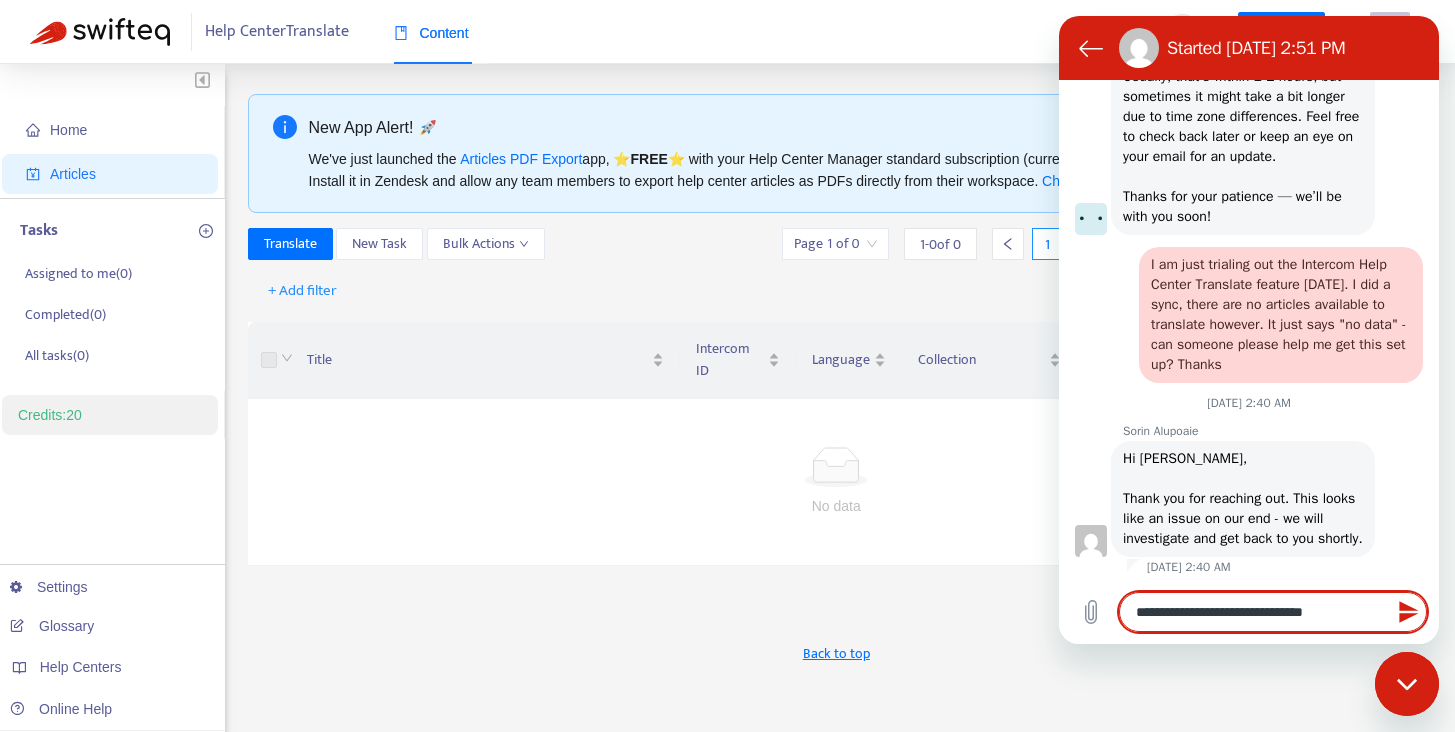 type on "**********" 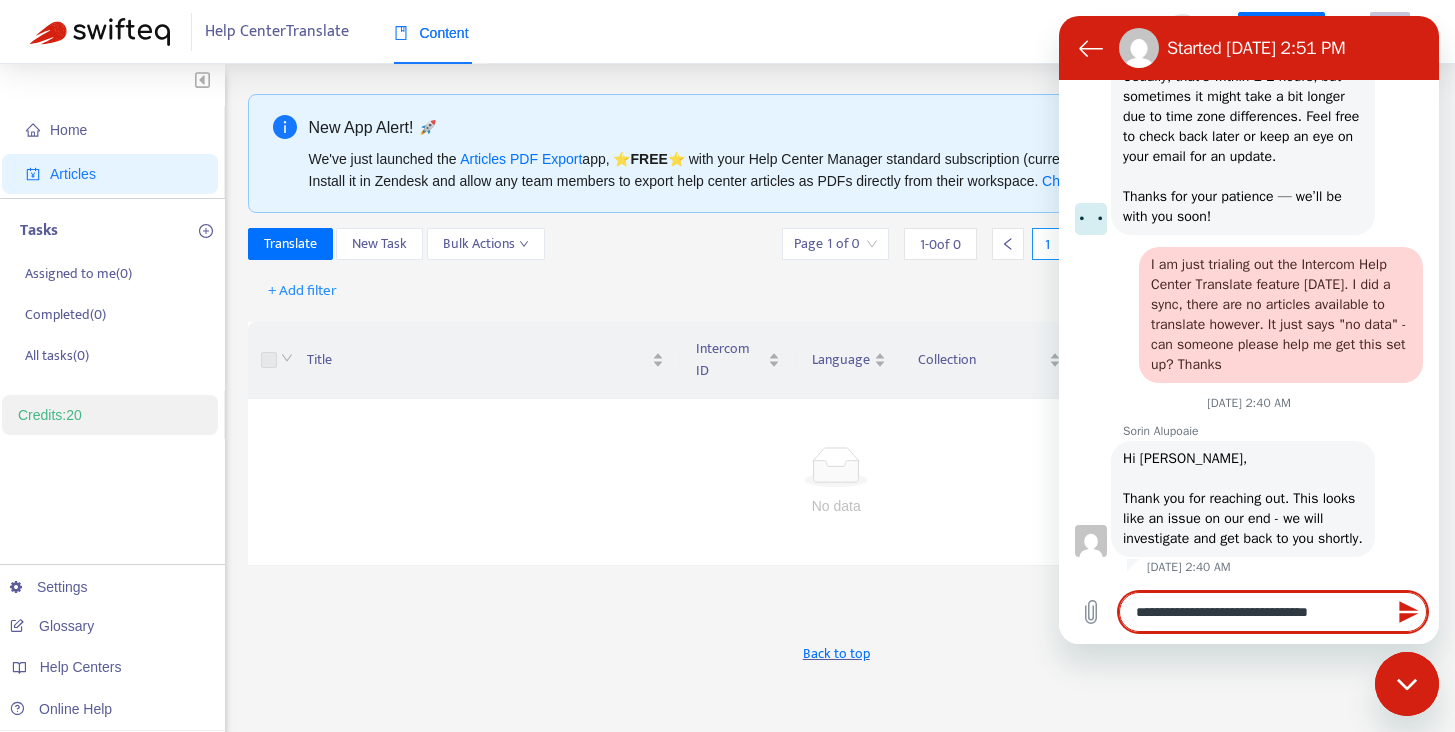 type on "**********" 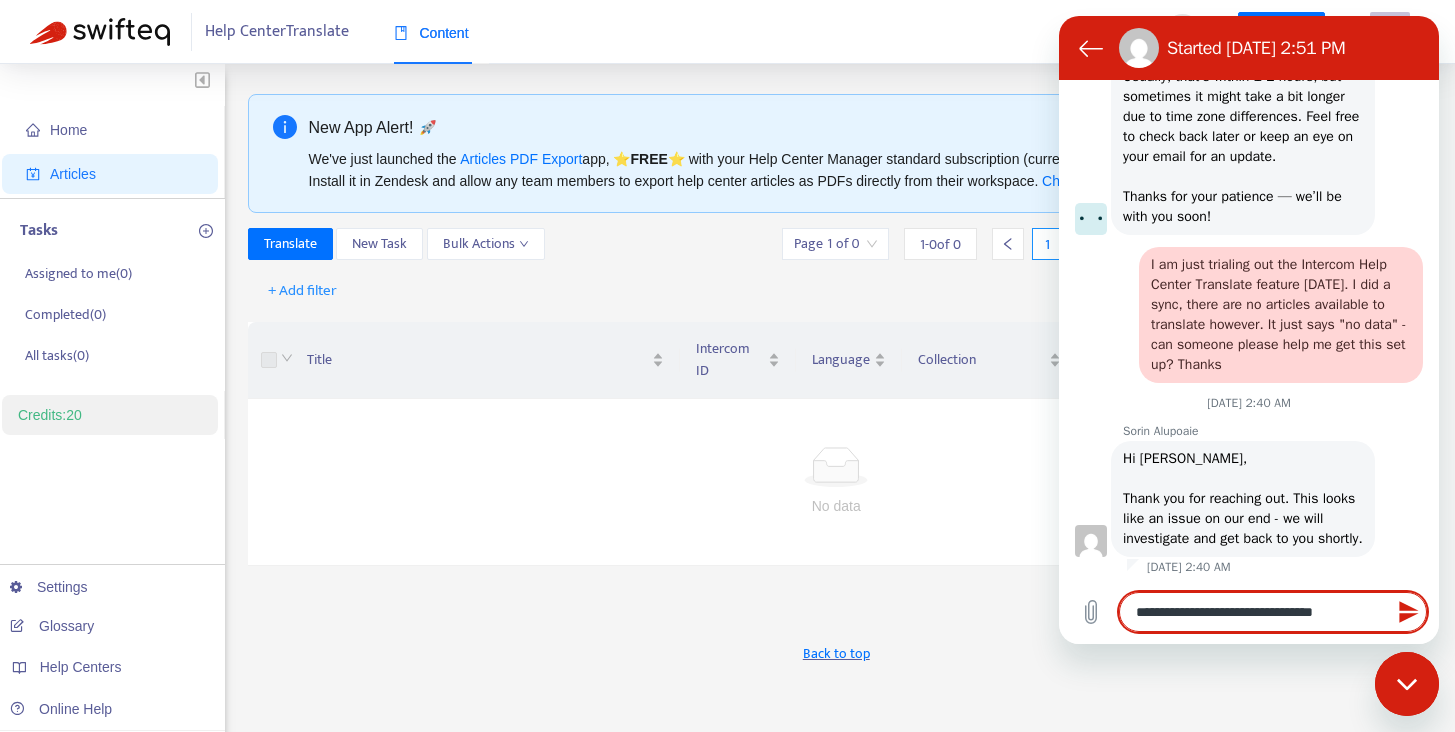 type on "**********" 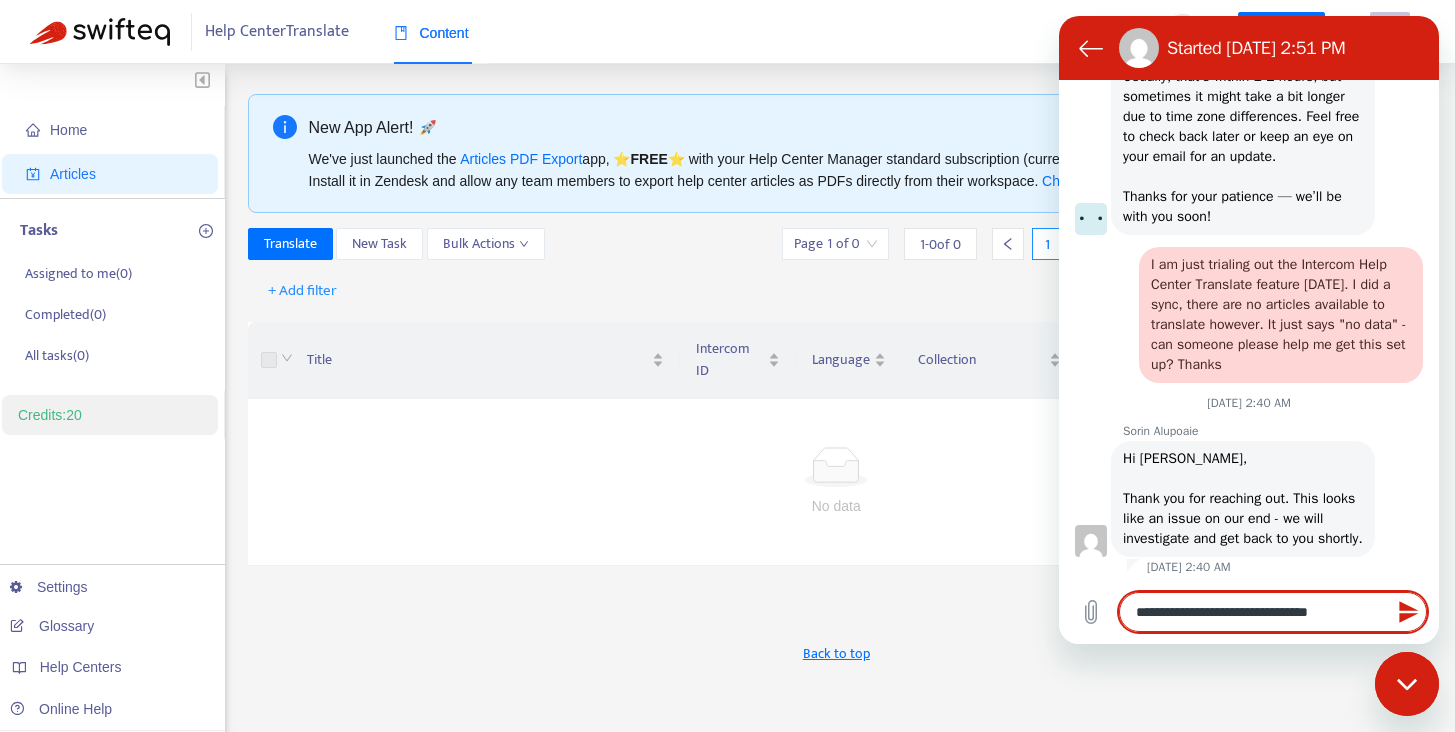 type on "**********" 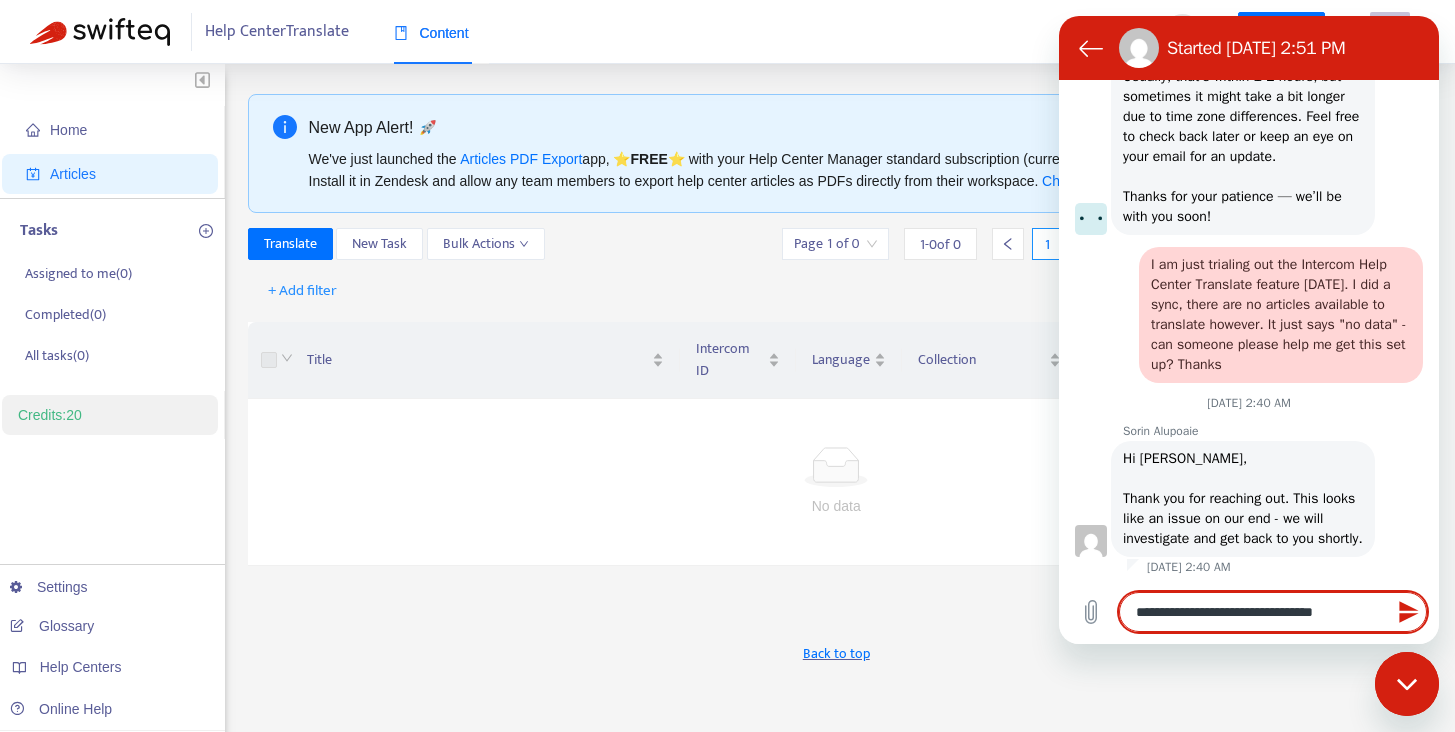 type on "*" 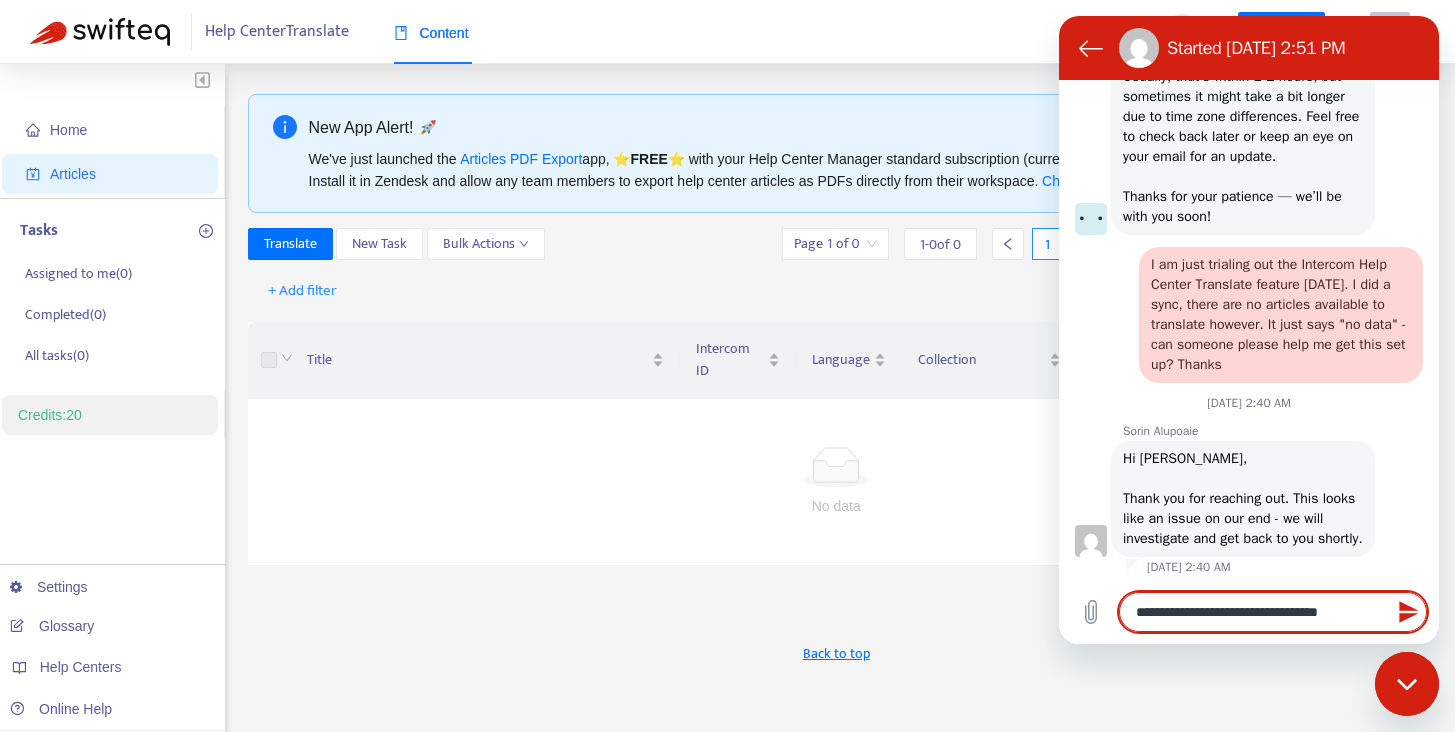 type on "**********" 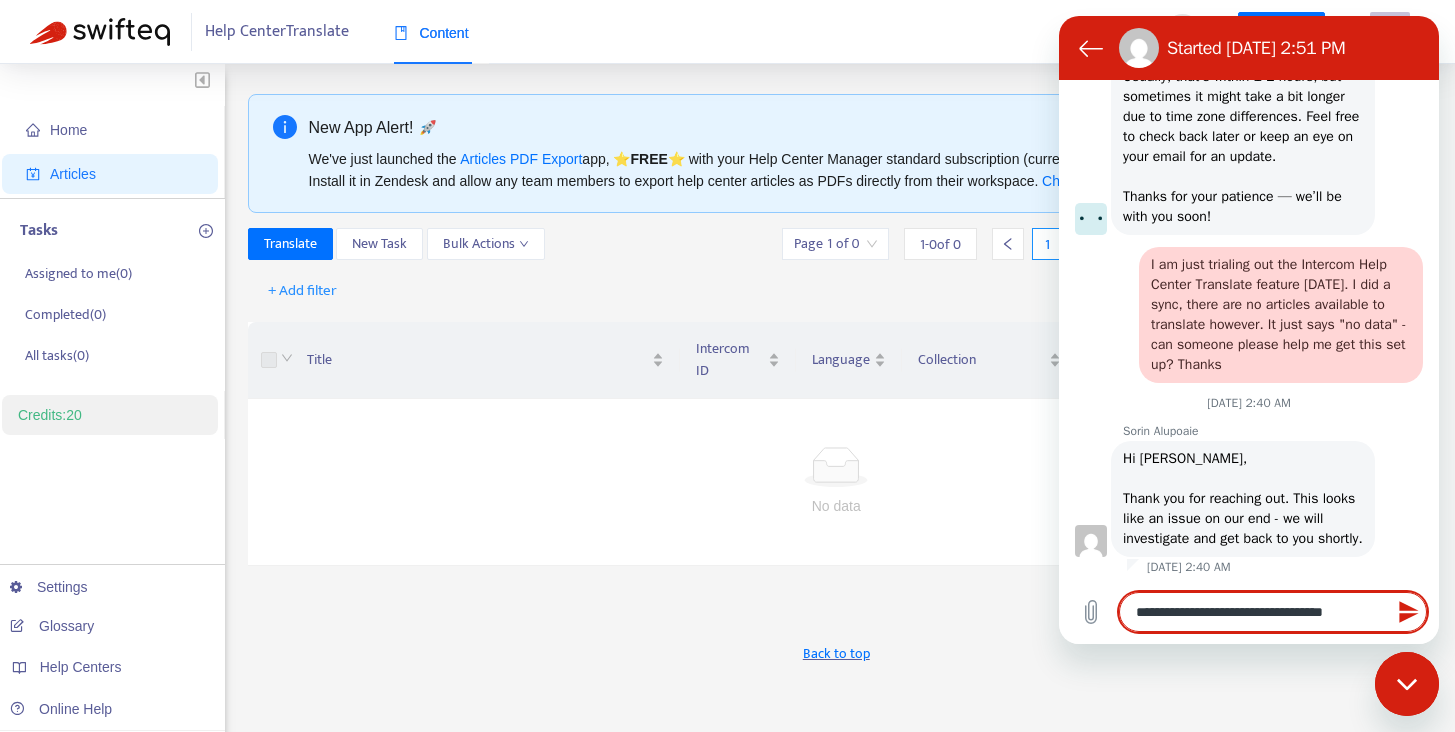 type on "**********" 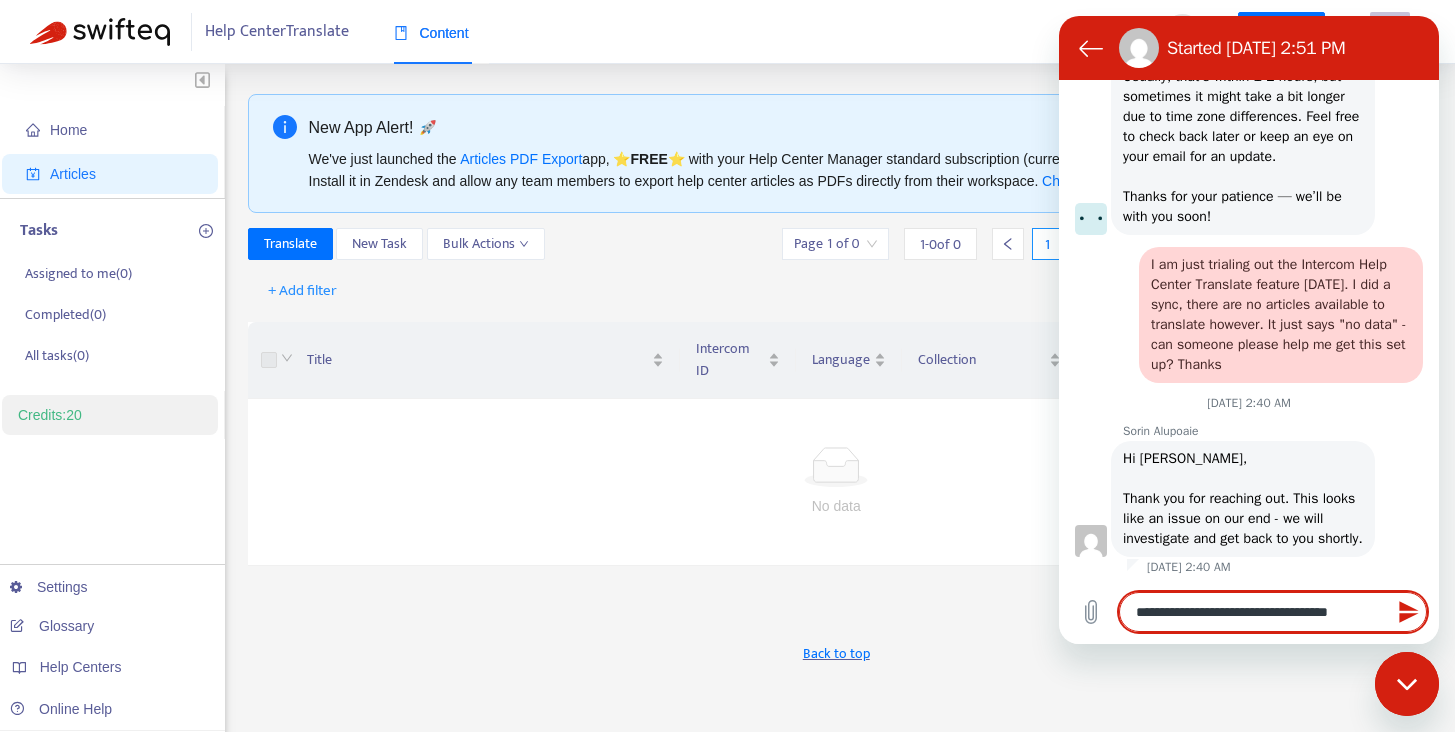 type on "**********" 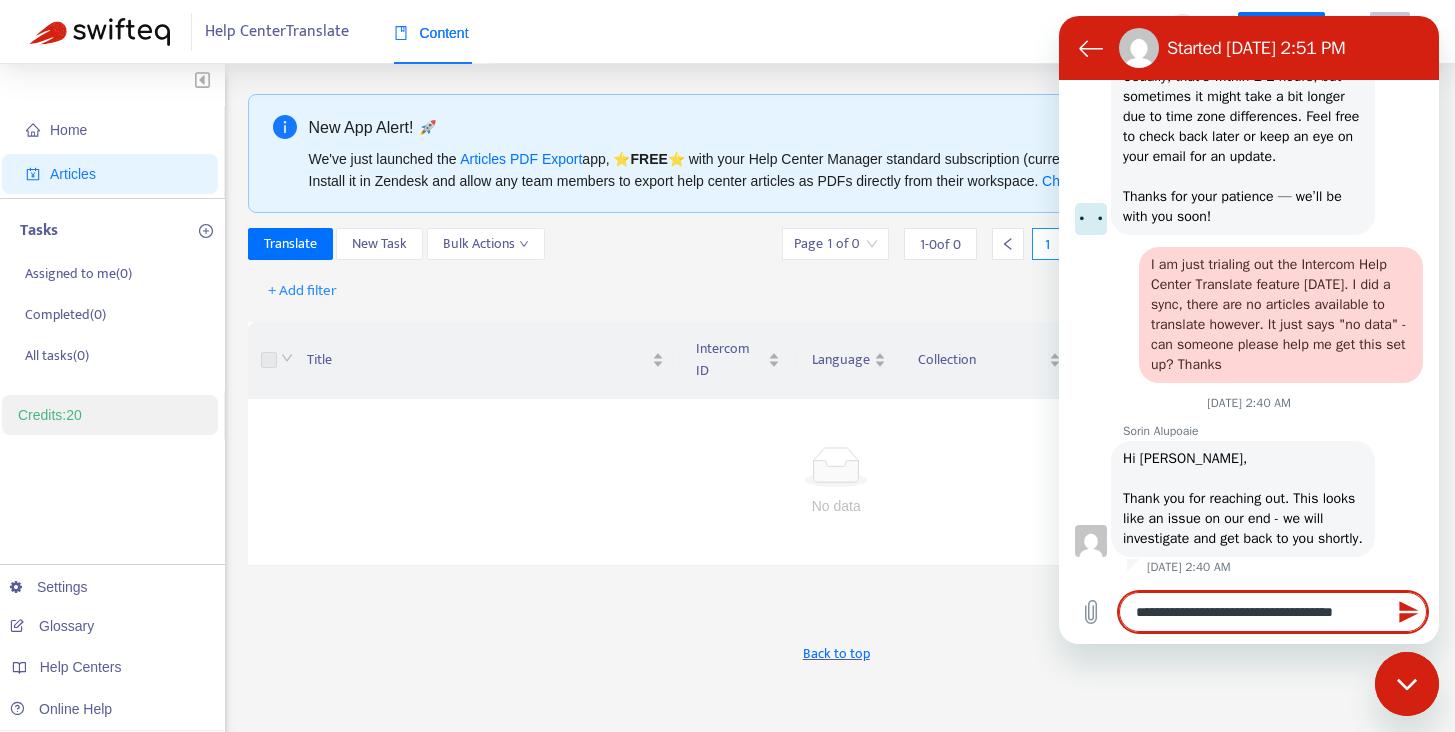 type on "**********" 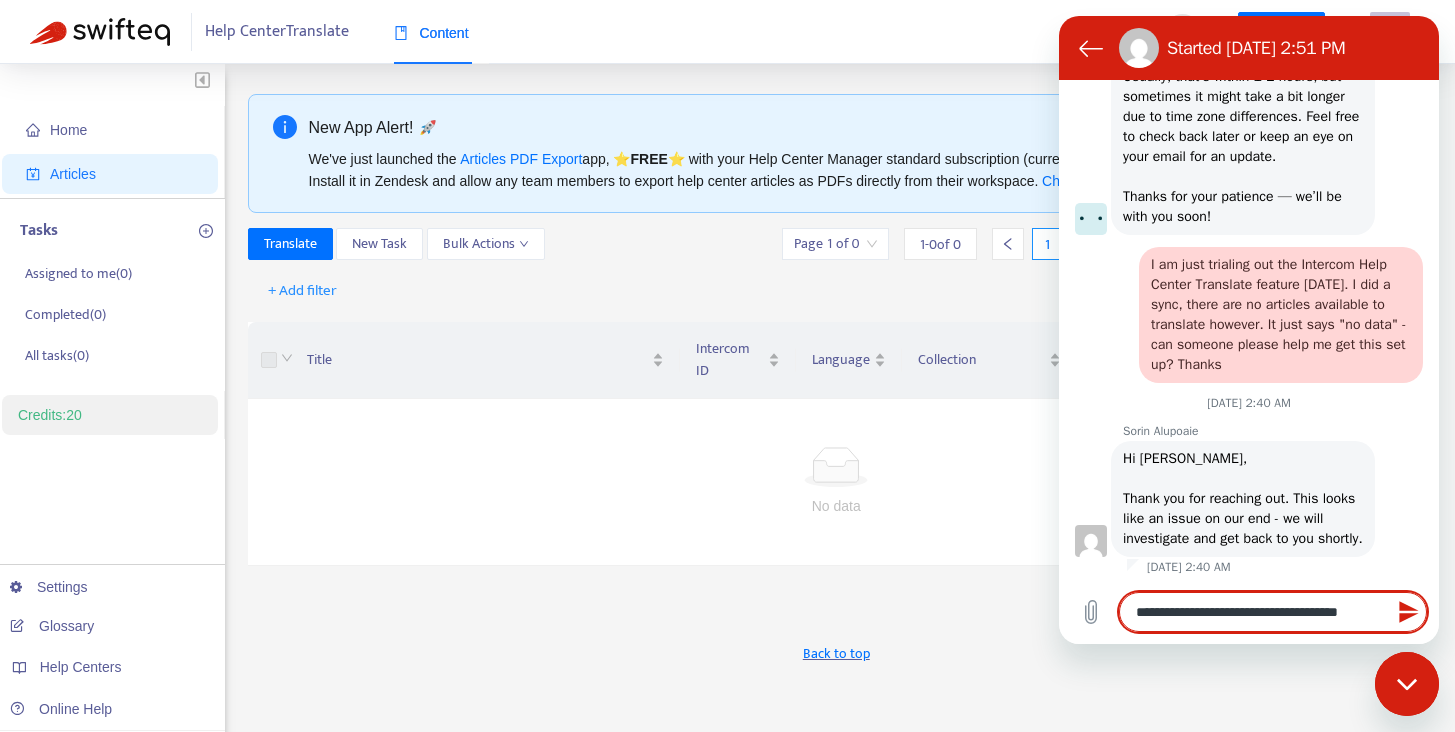 type on "**********" 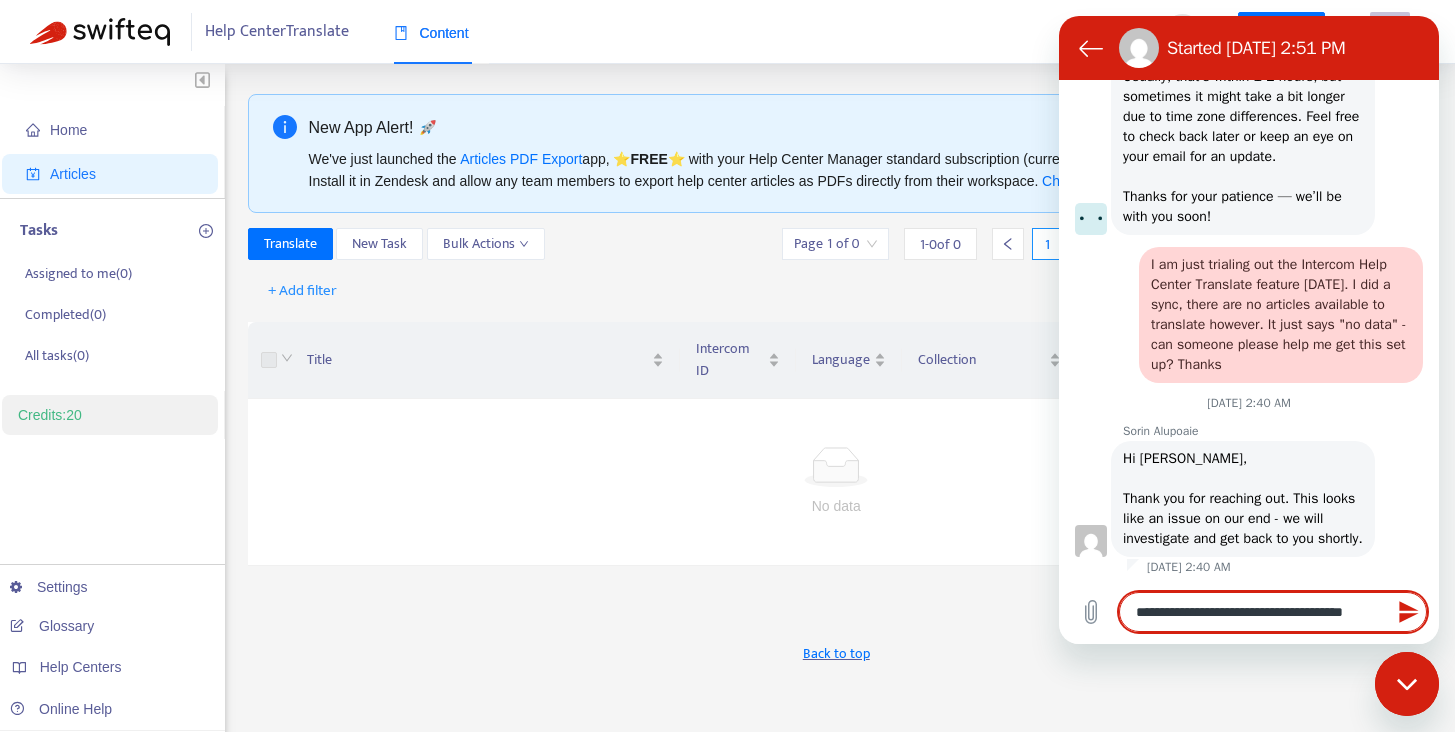 type on "**********" 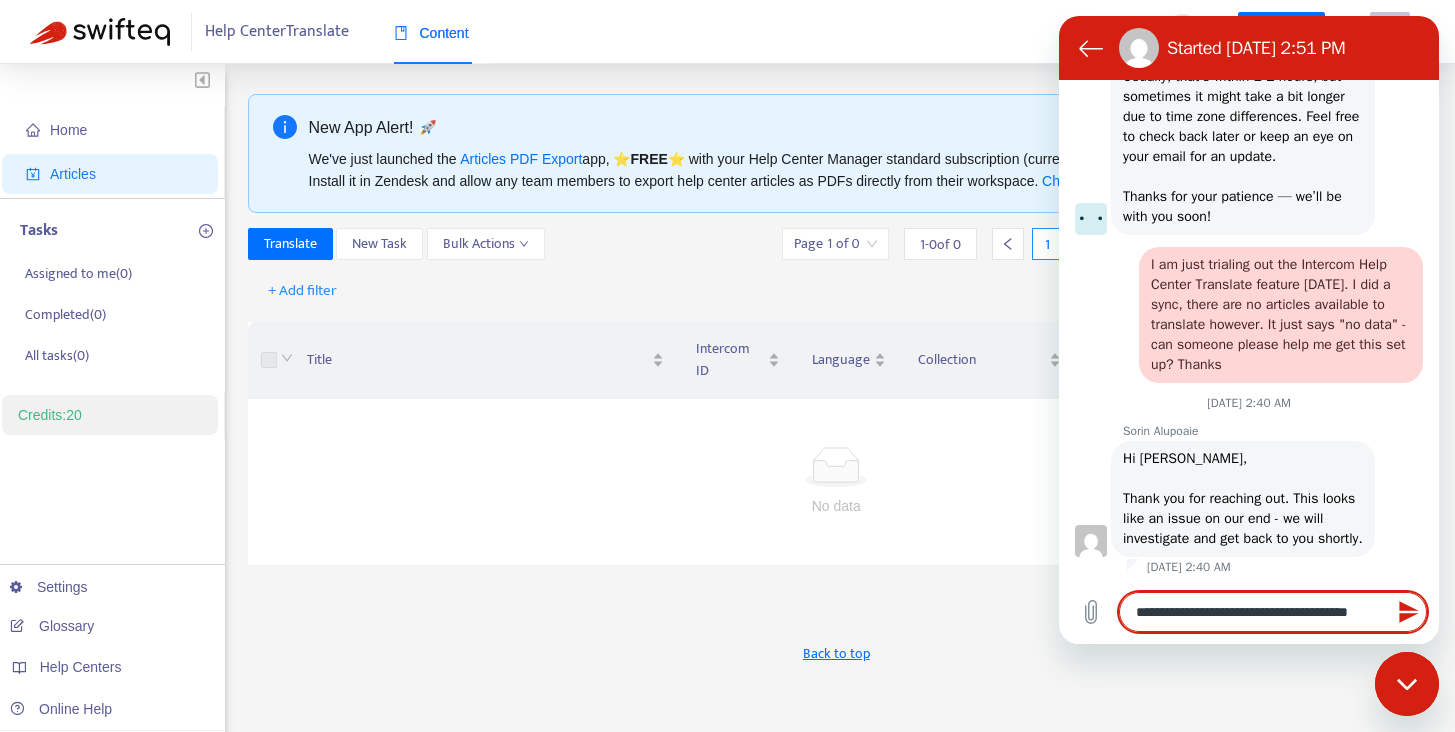 type on "**********" 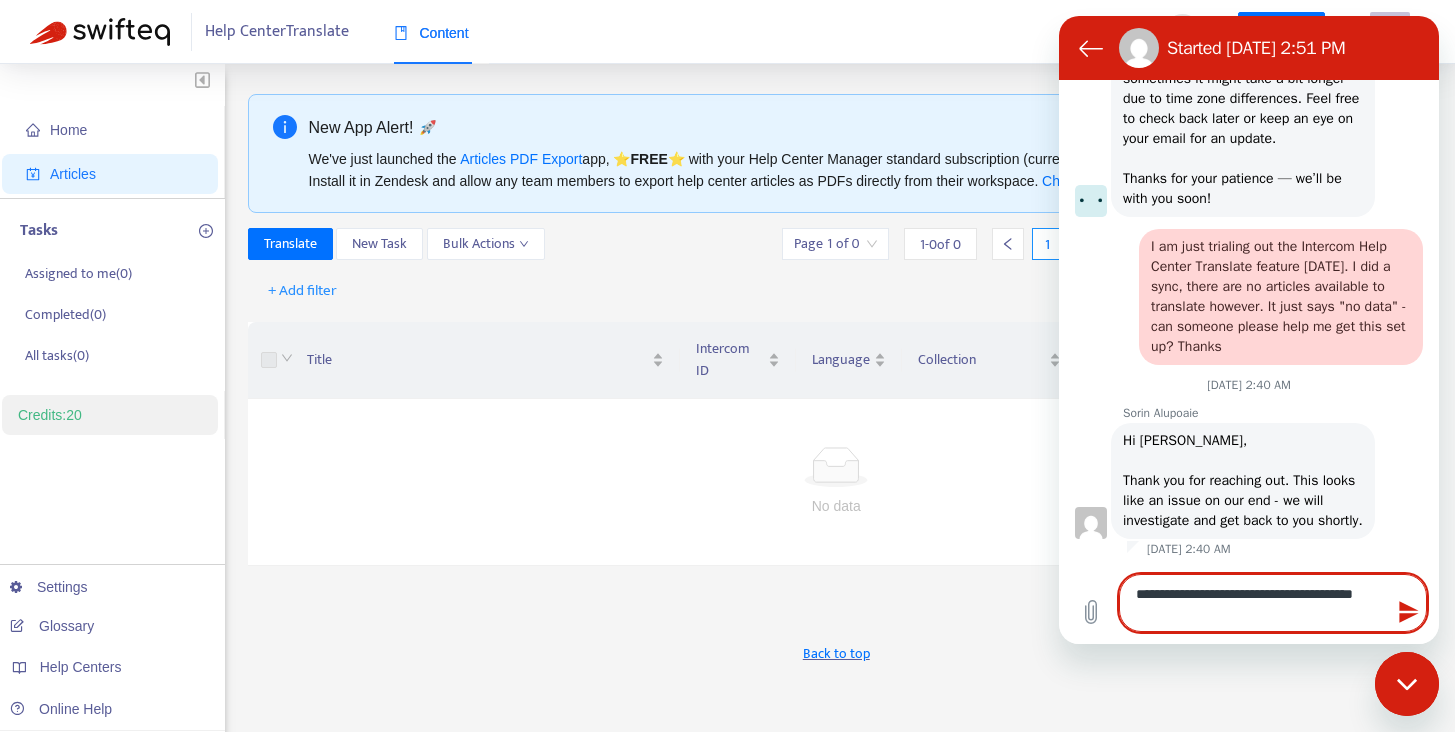 type on "**********" 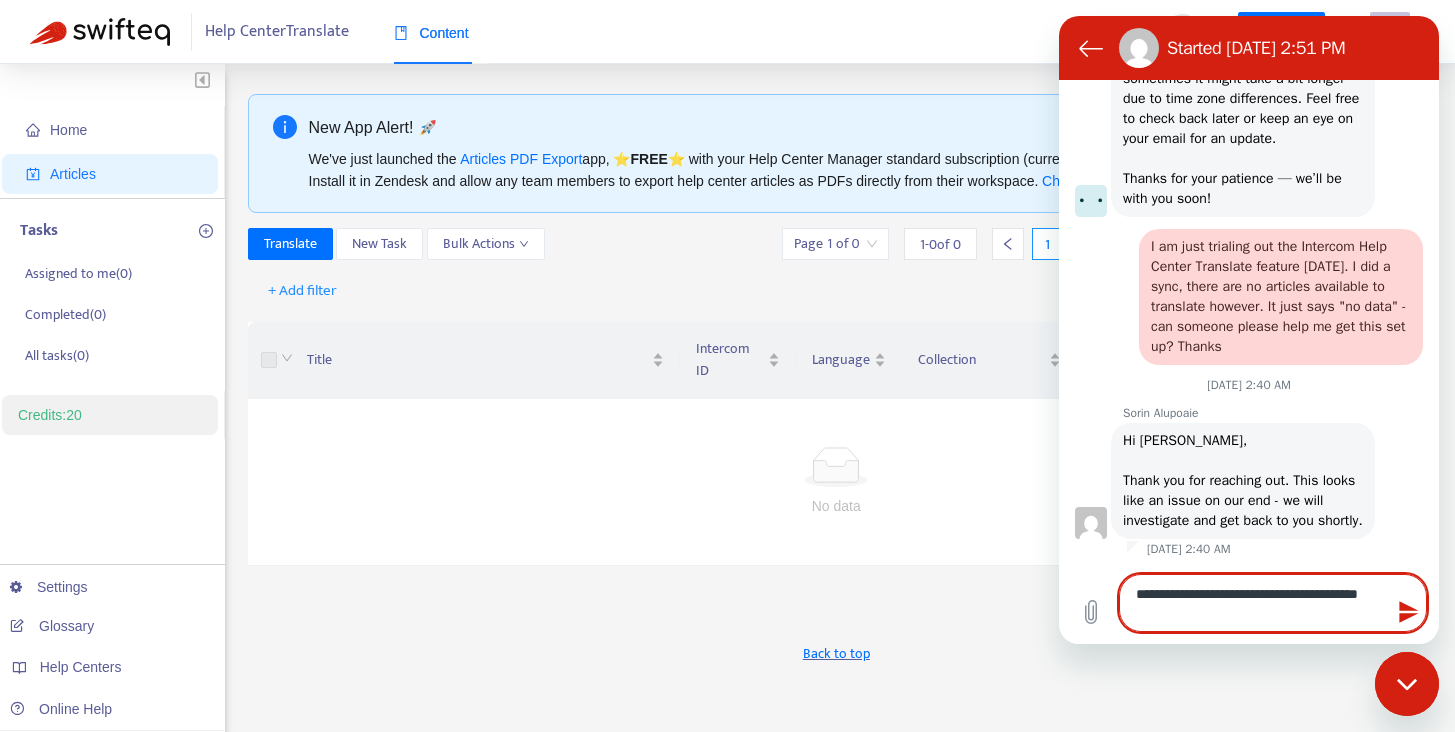type on "**********" 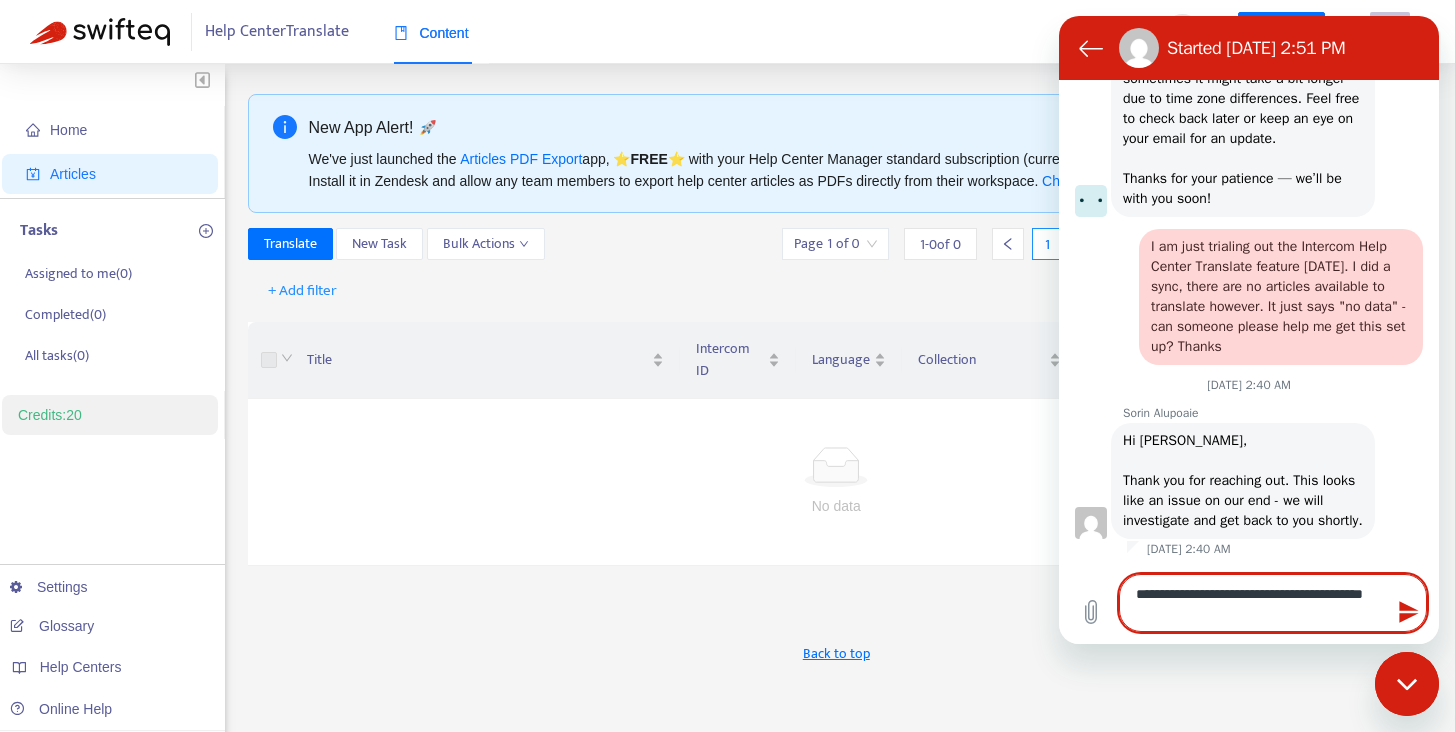 type on "**********" 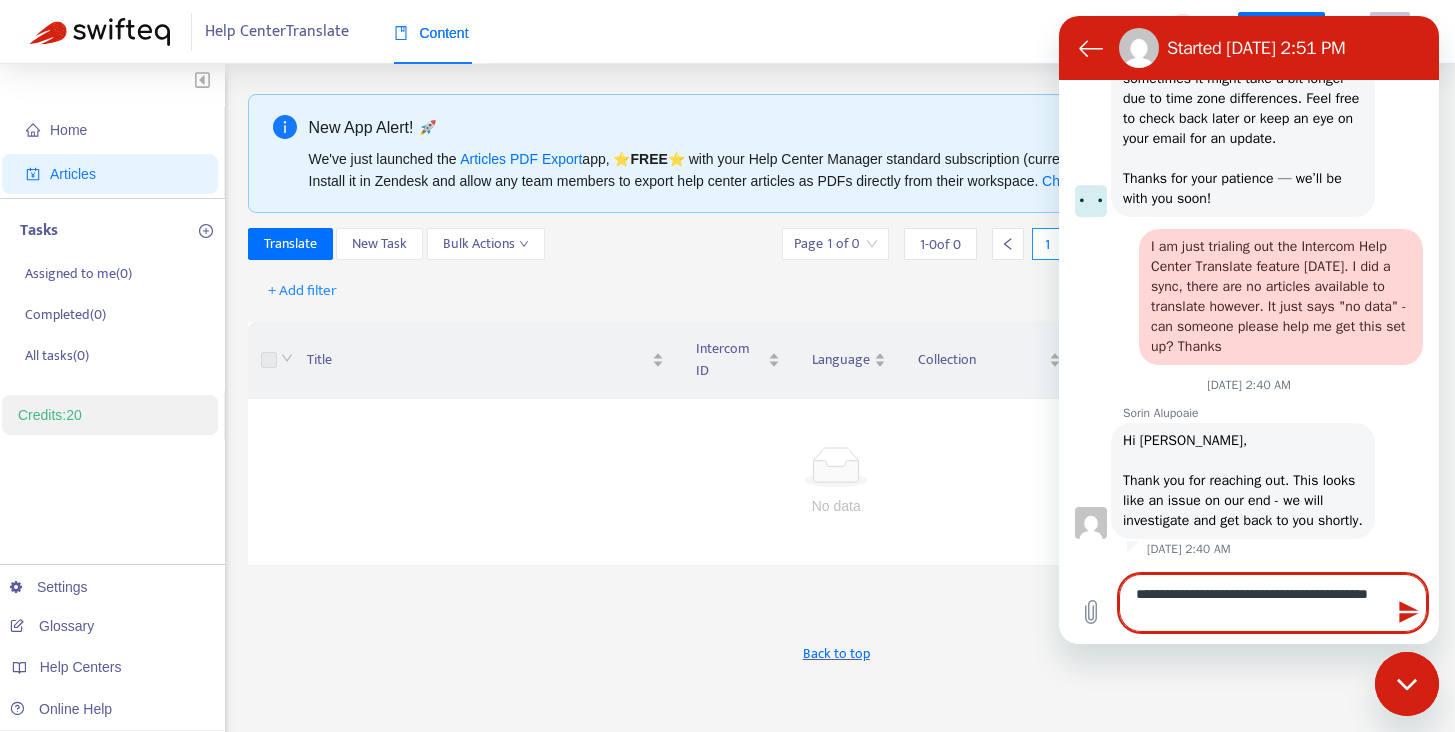 type on "*" 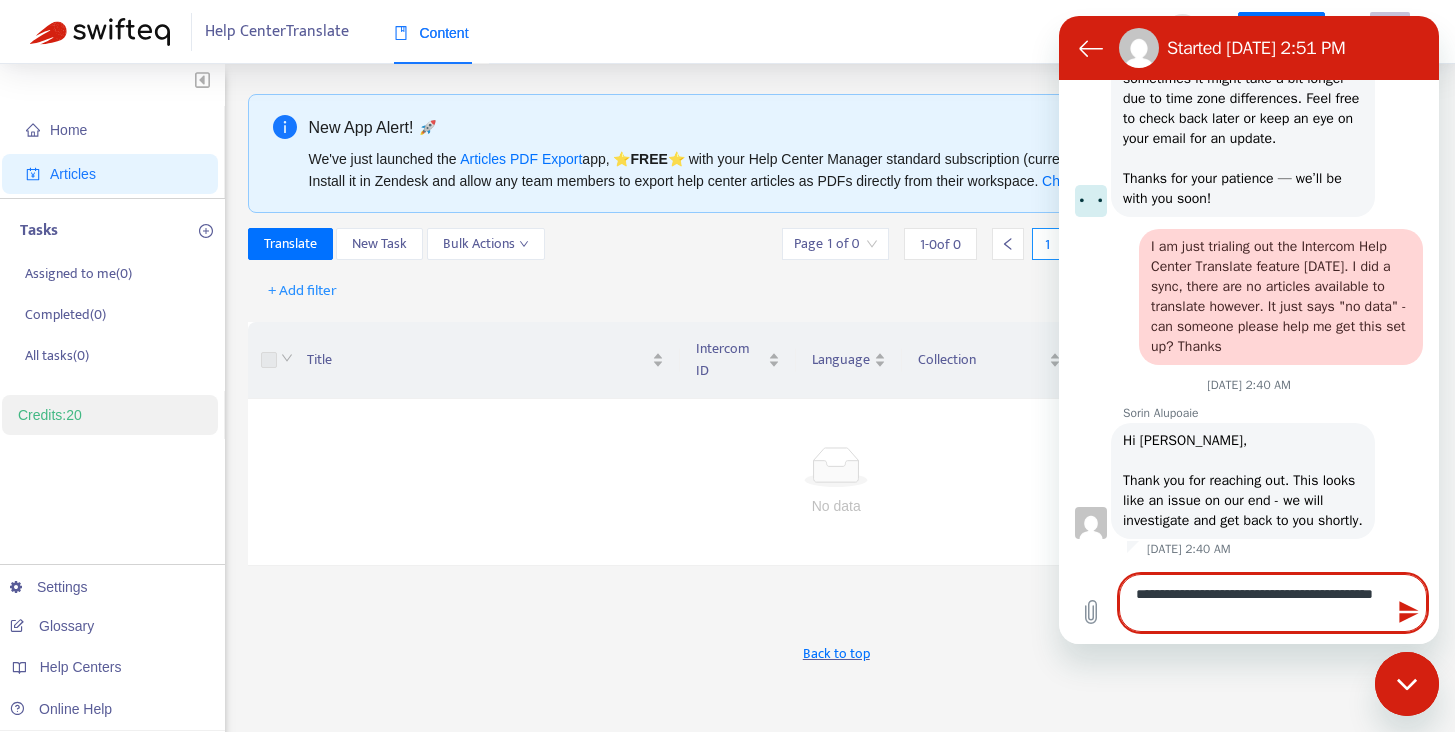 type on "**********" 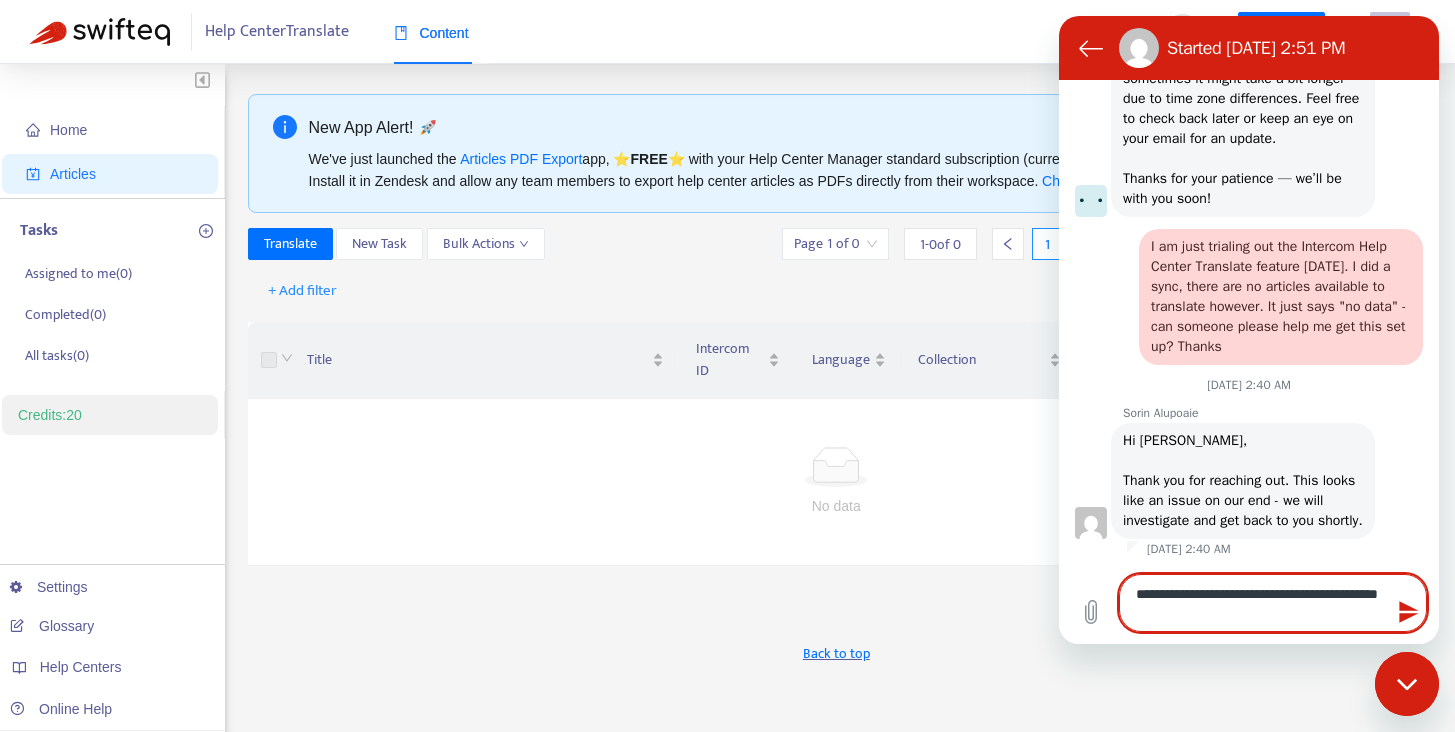 type on "**********" 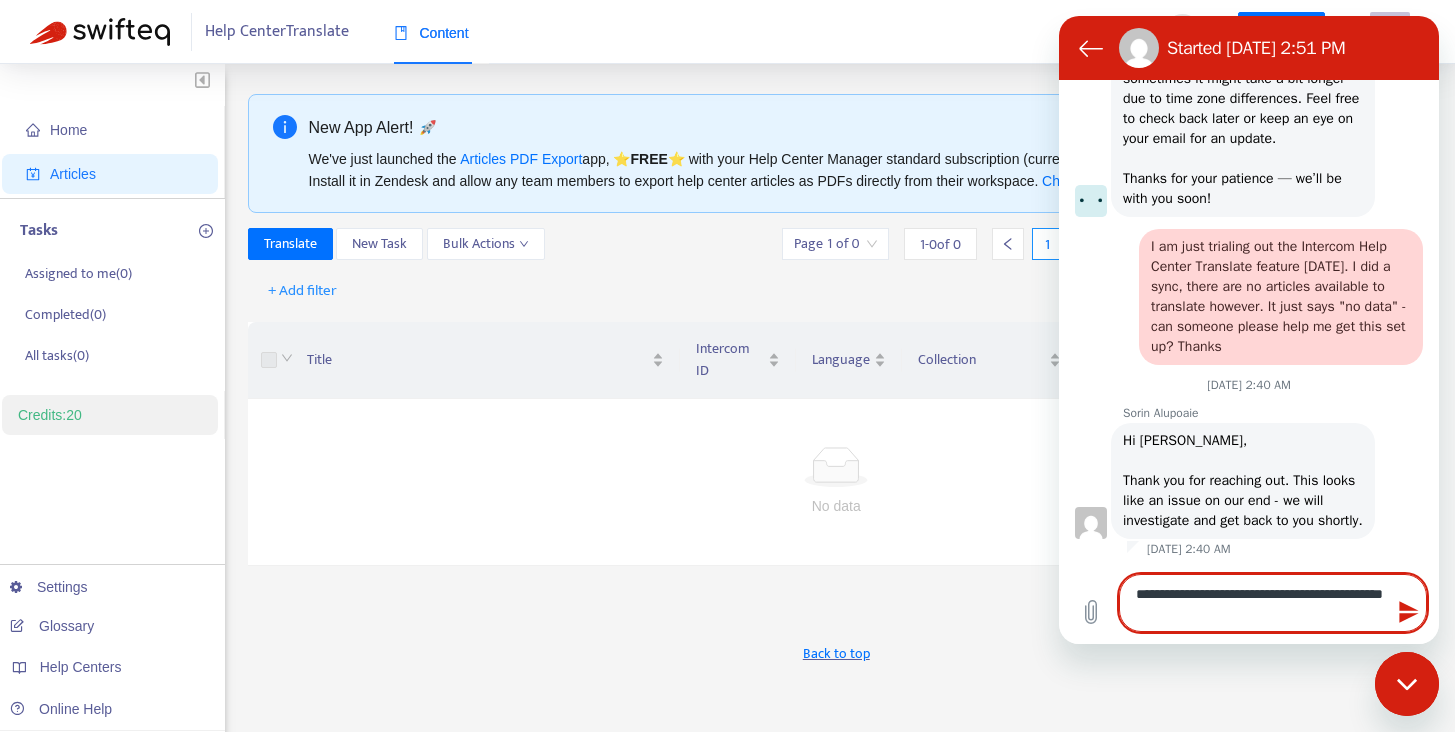 type on "*" 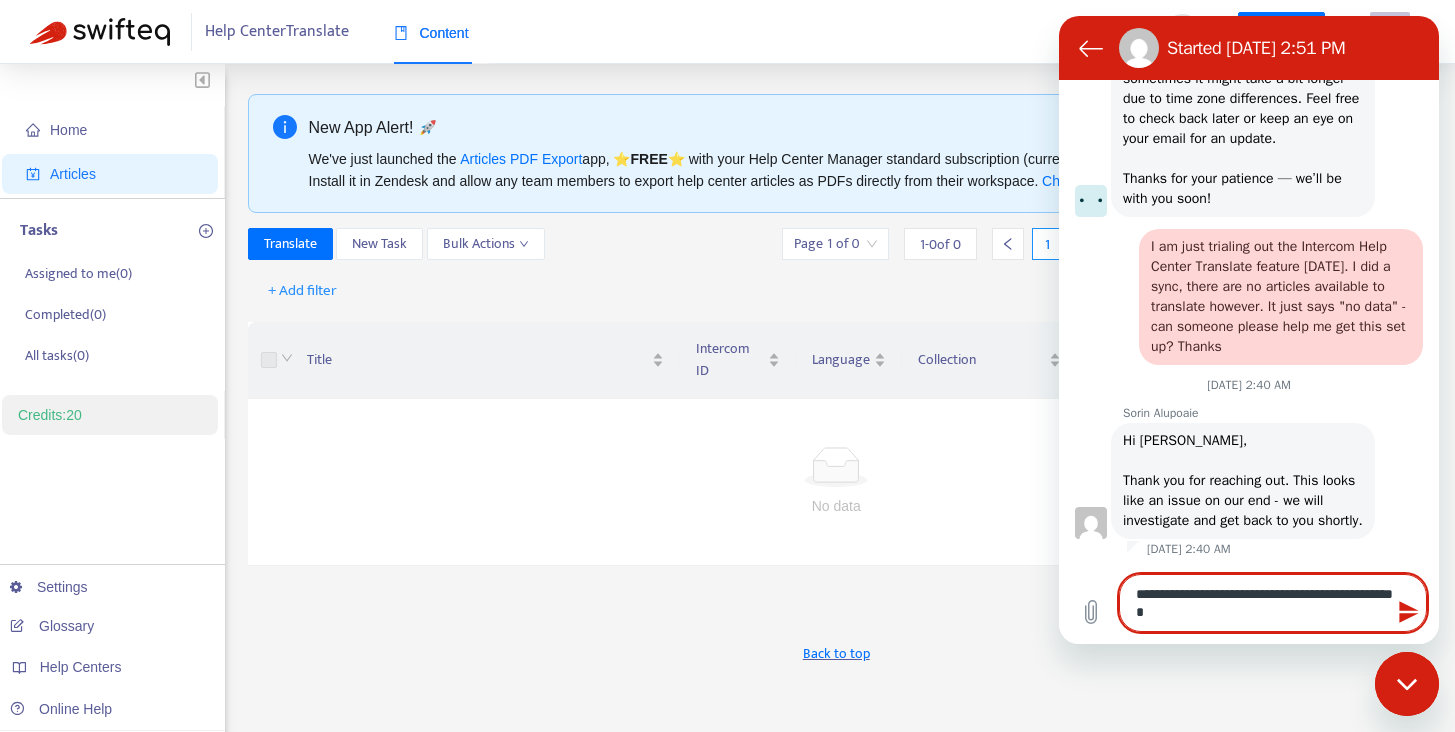 type on "*" 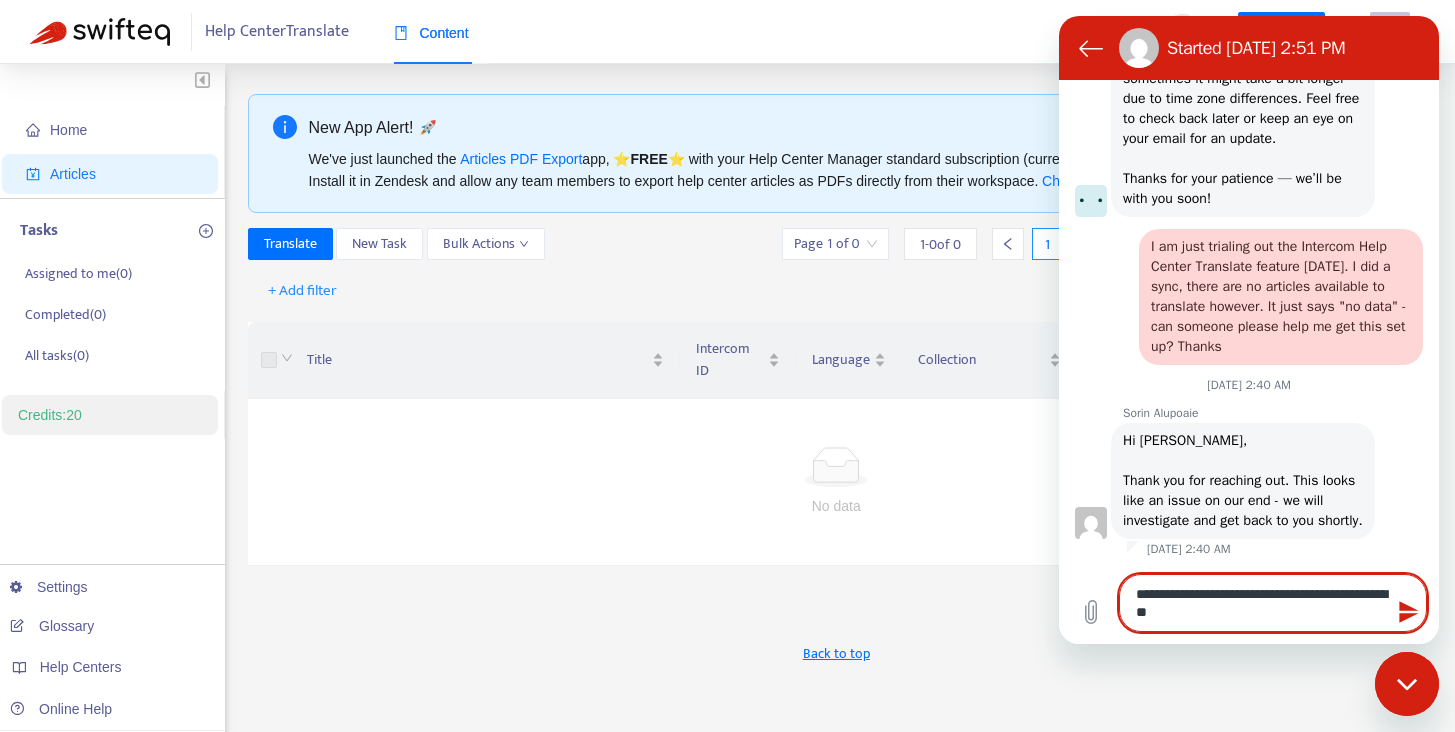 type on "**********" 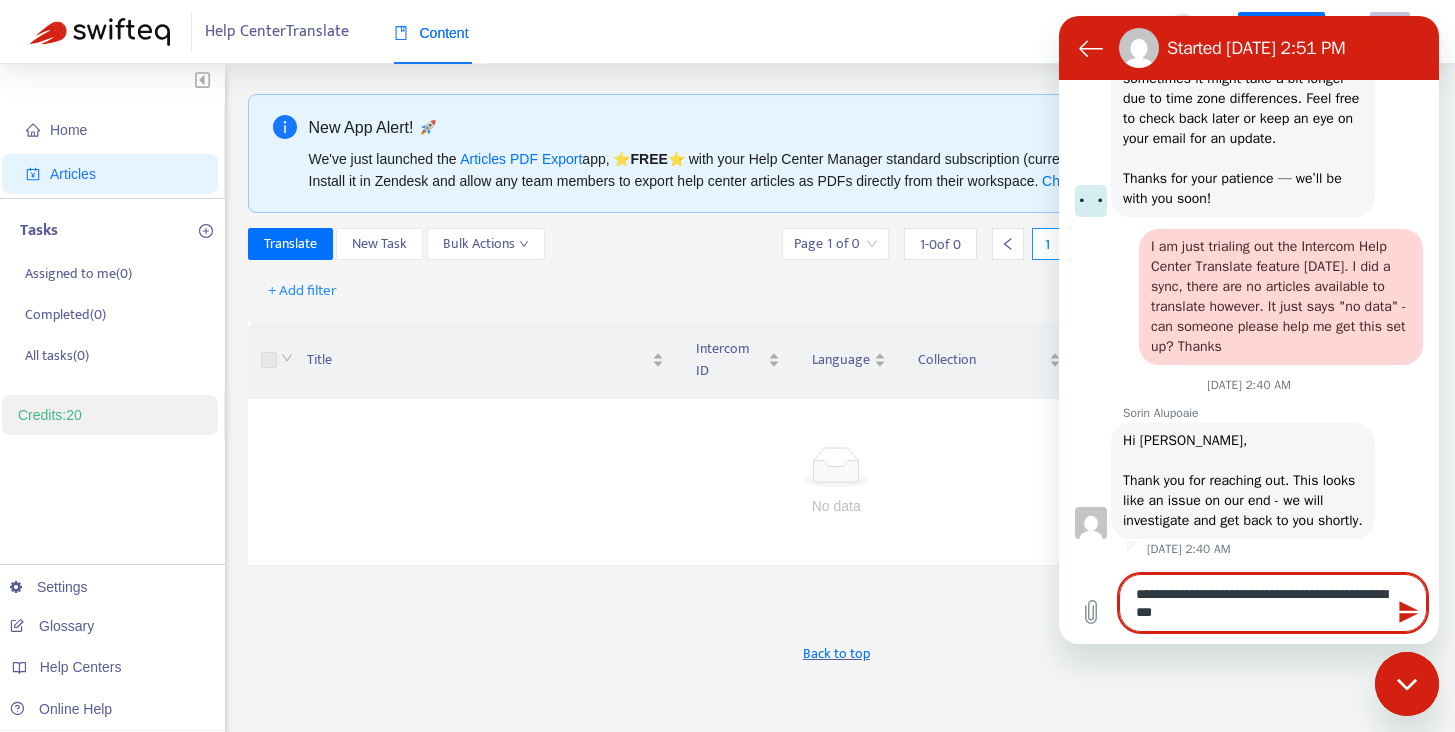 type on "**********" 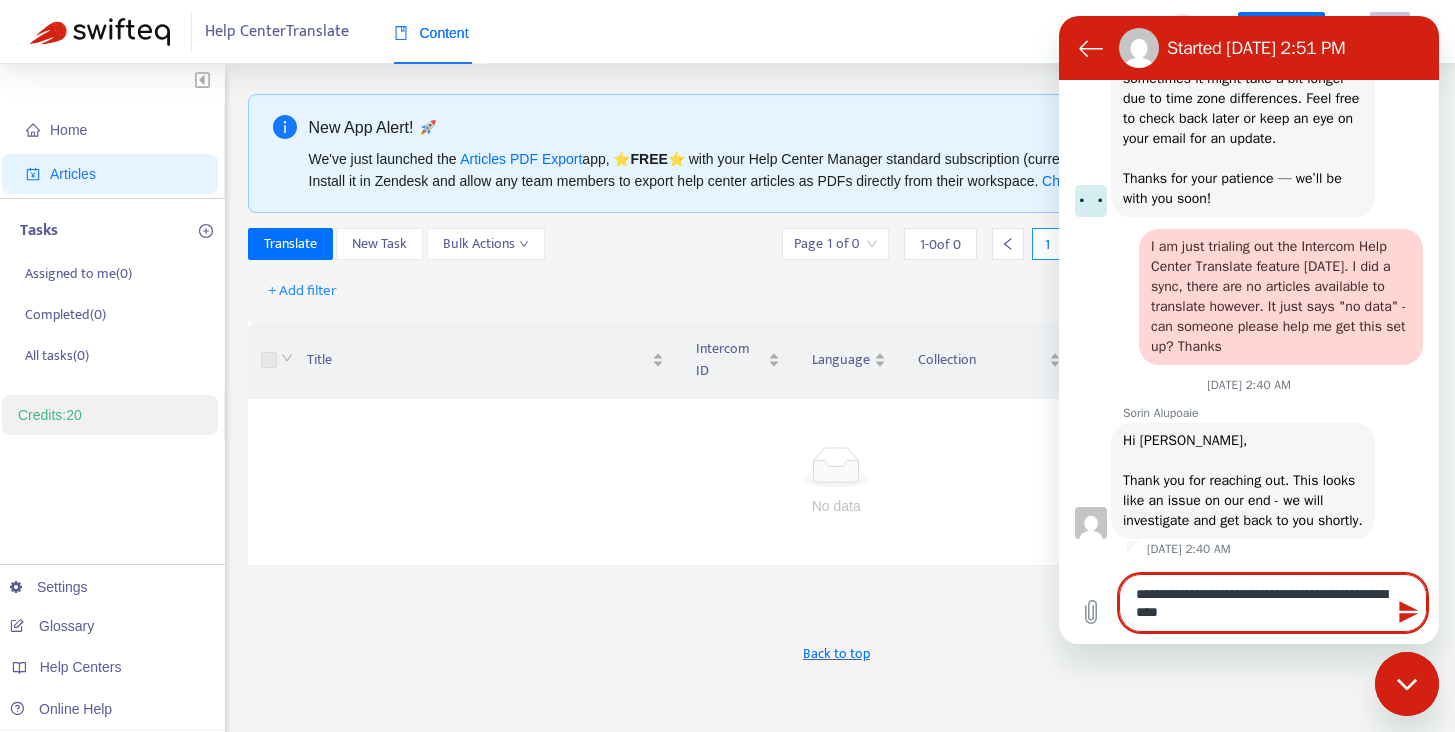 type on "**********" 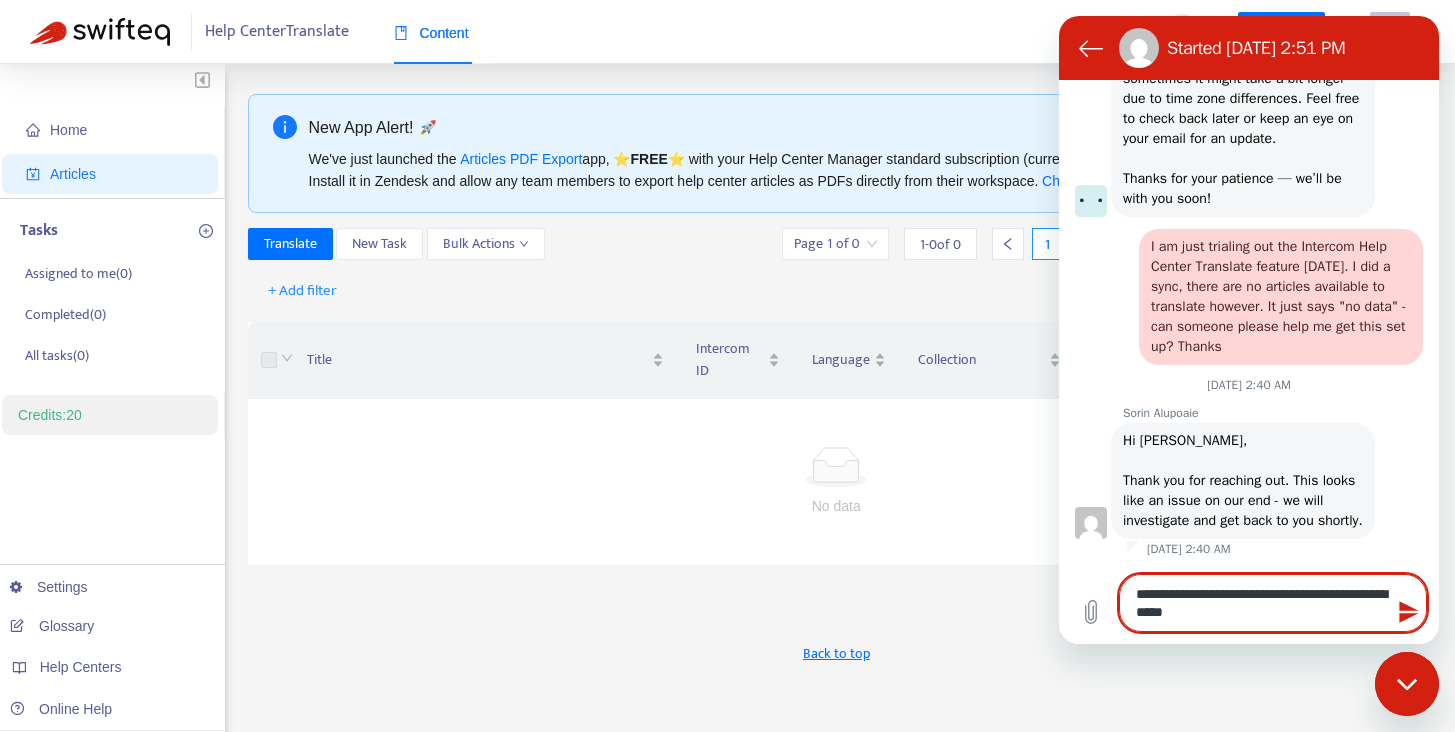 type on "**********" 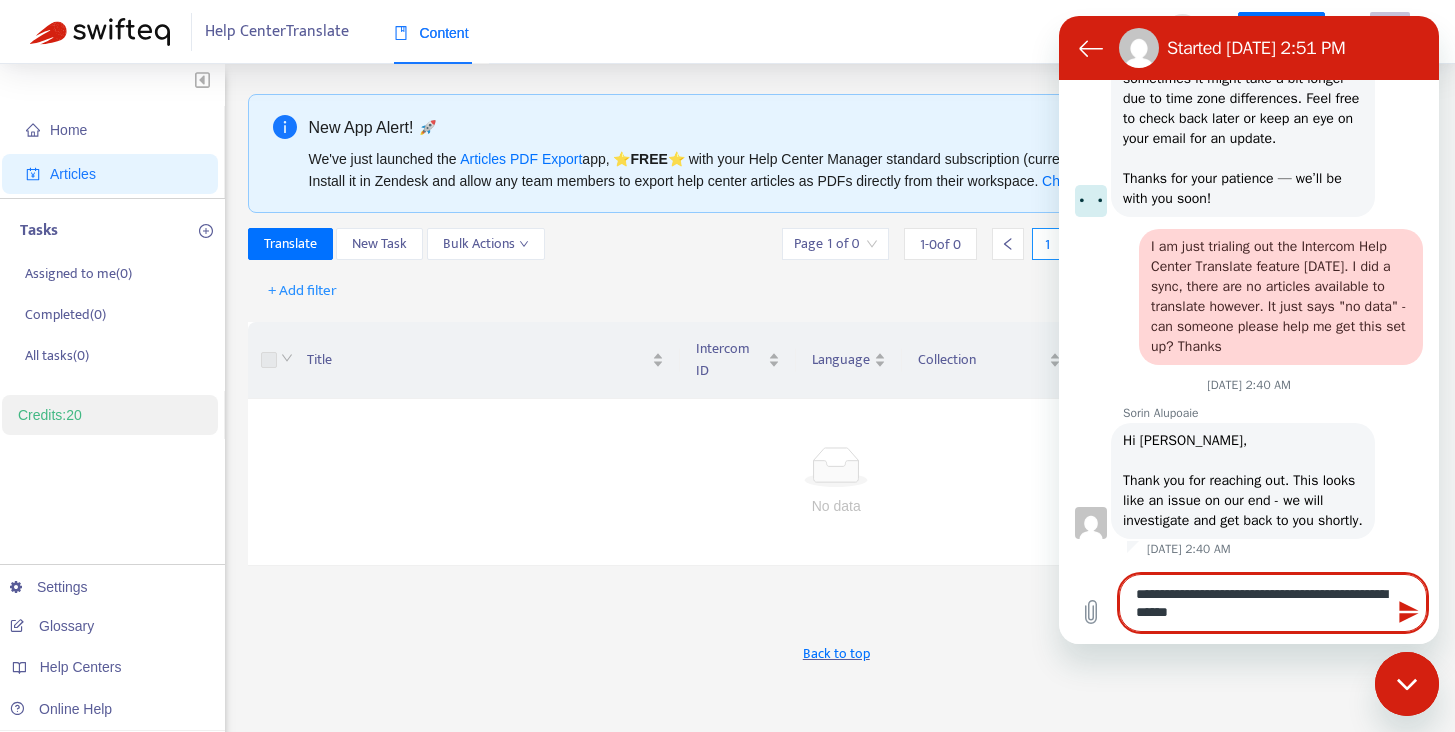 type on "**********" 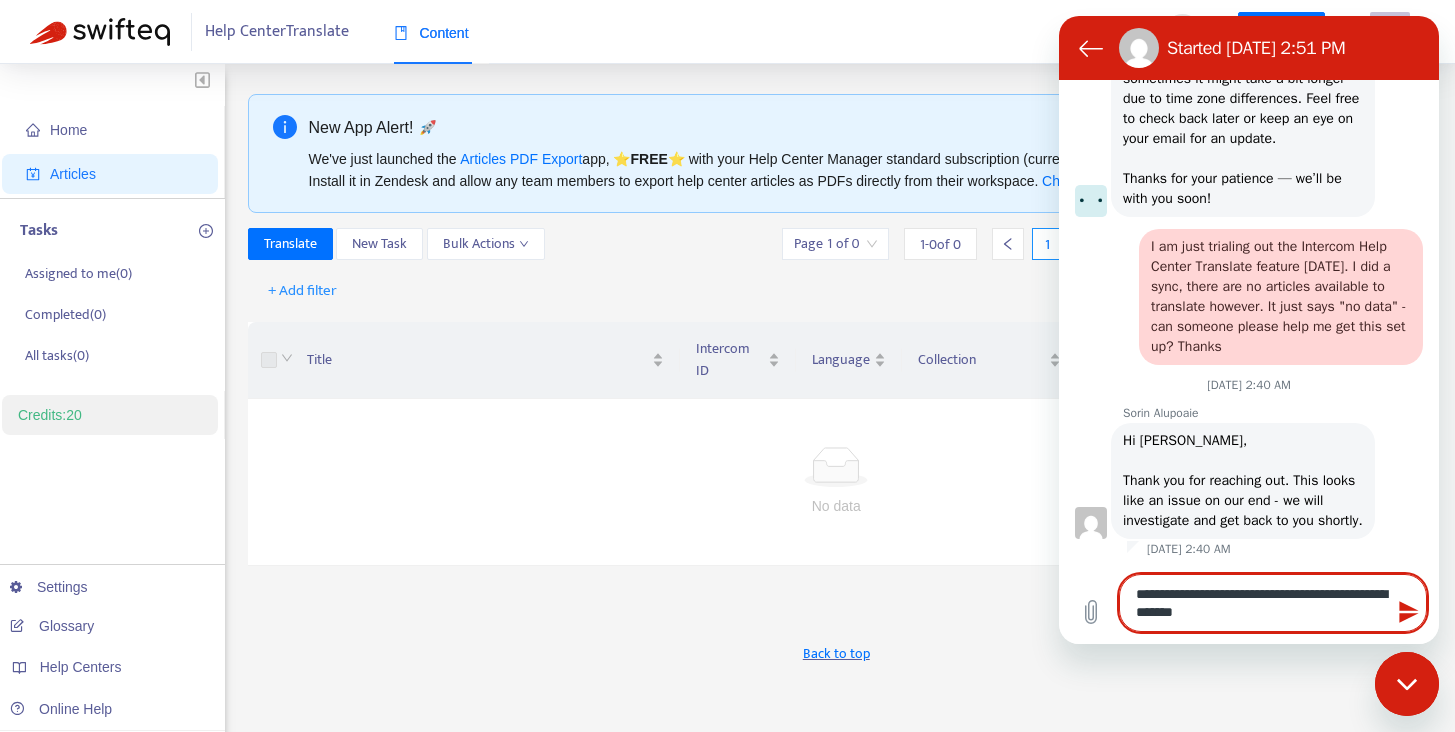 type on "**********" 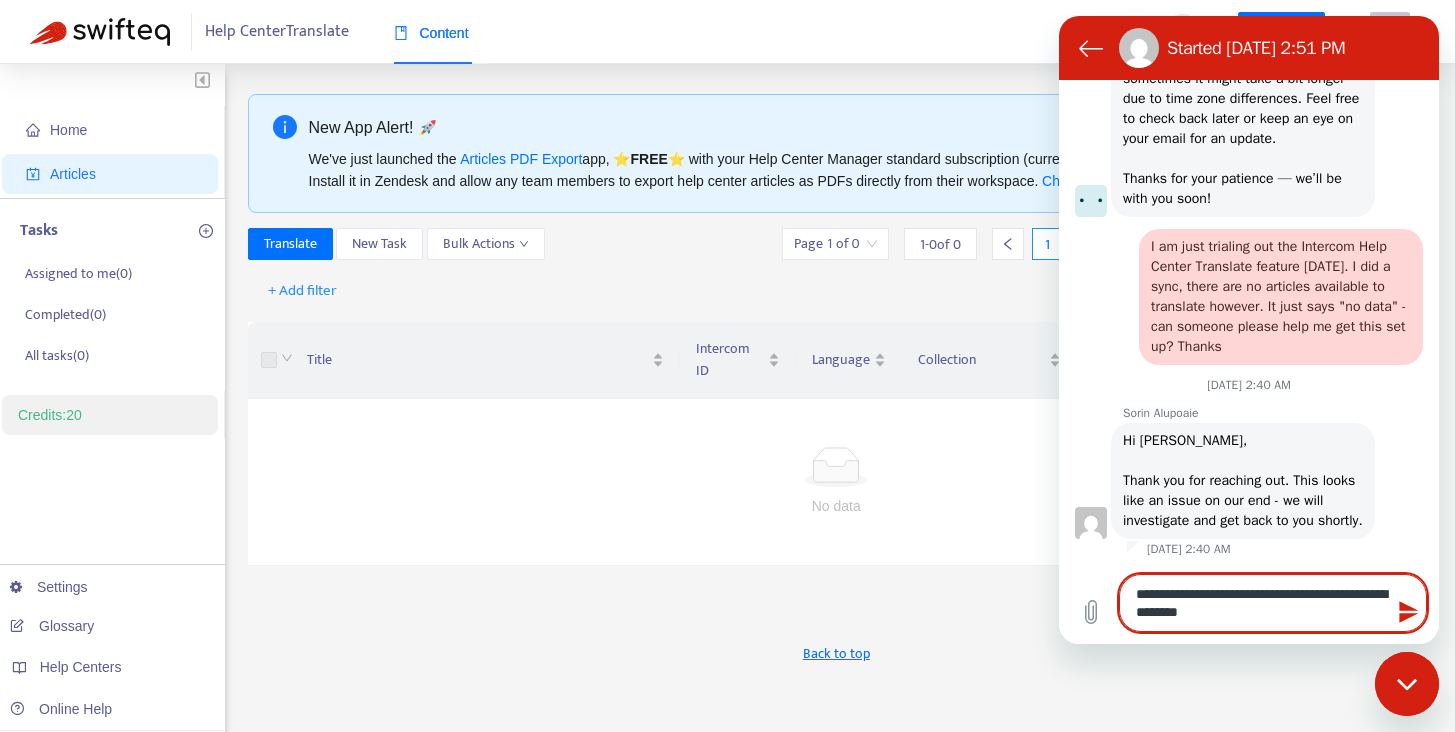 type on "*" 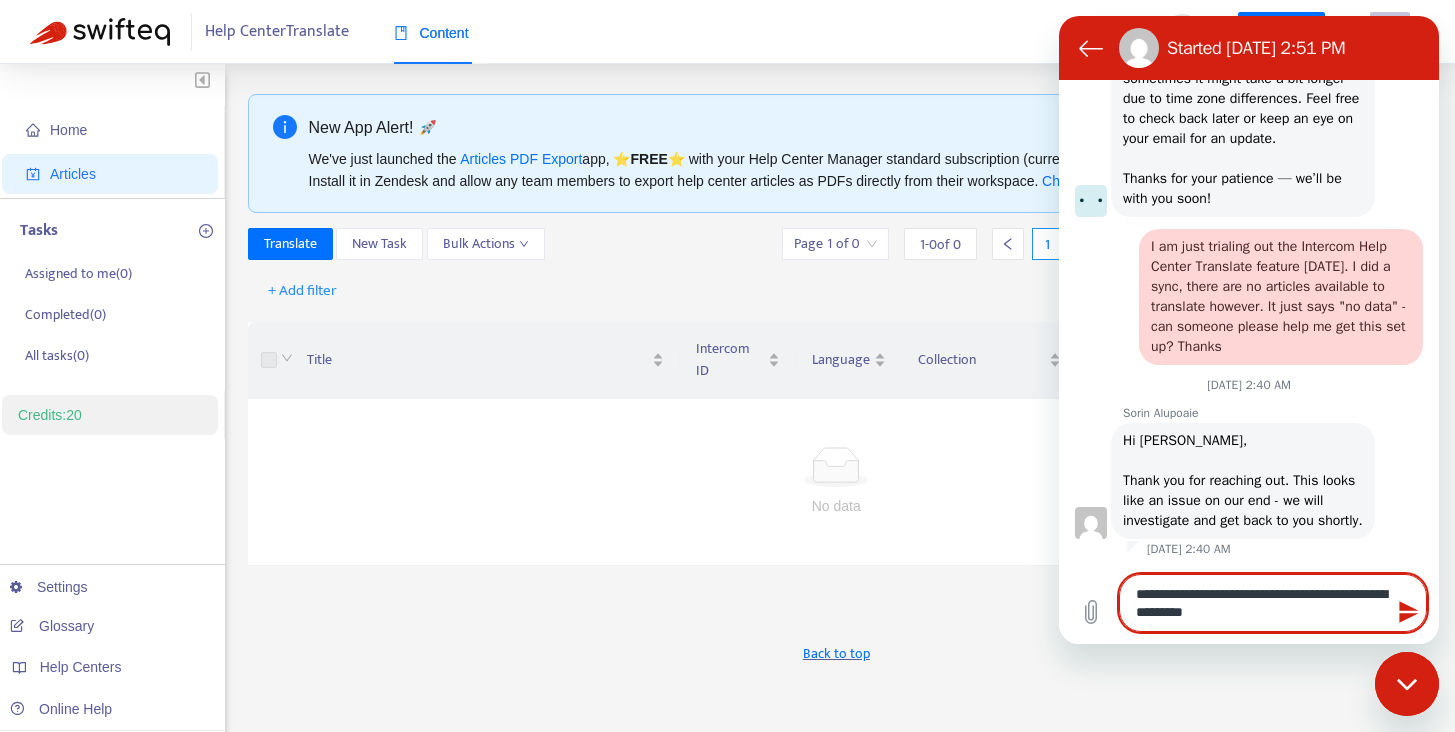 type on "**********" 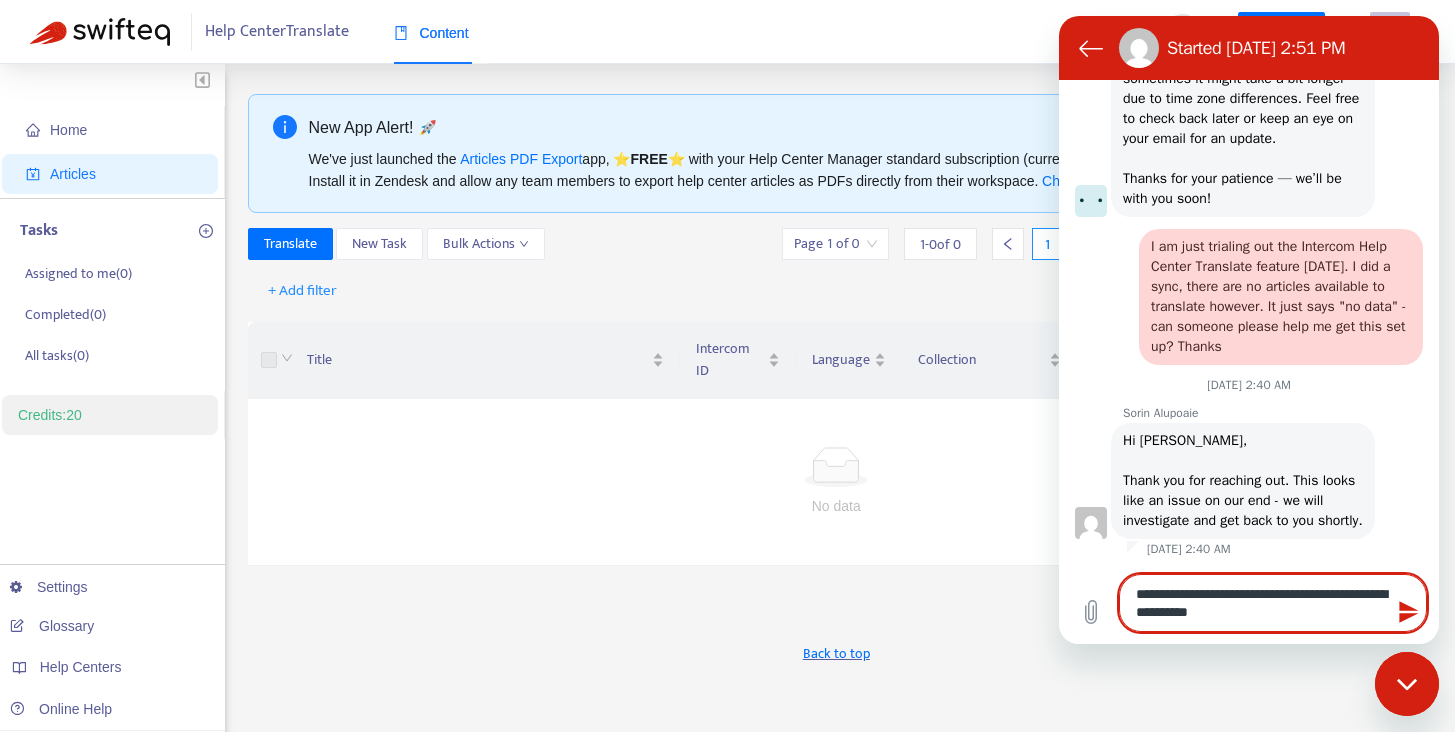 type on "**********" 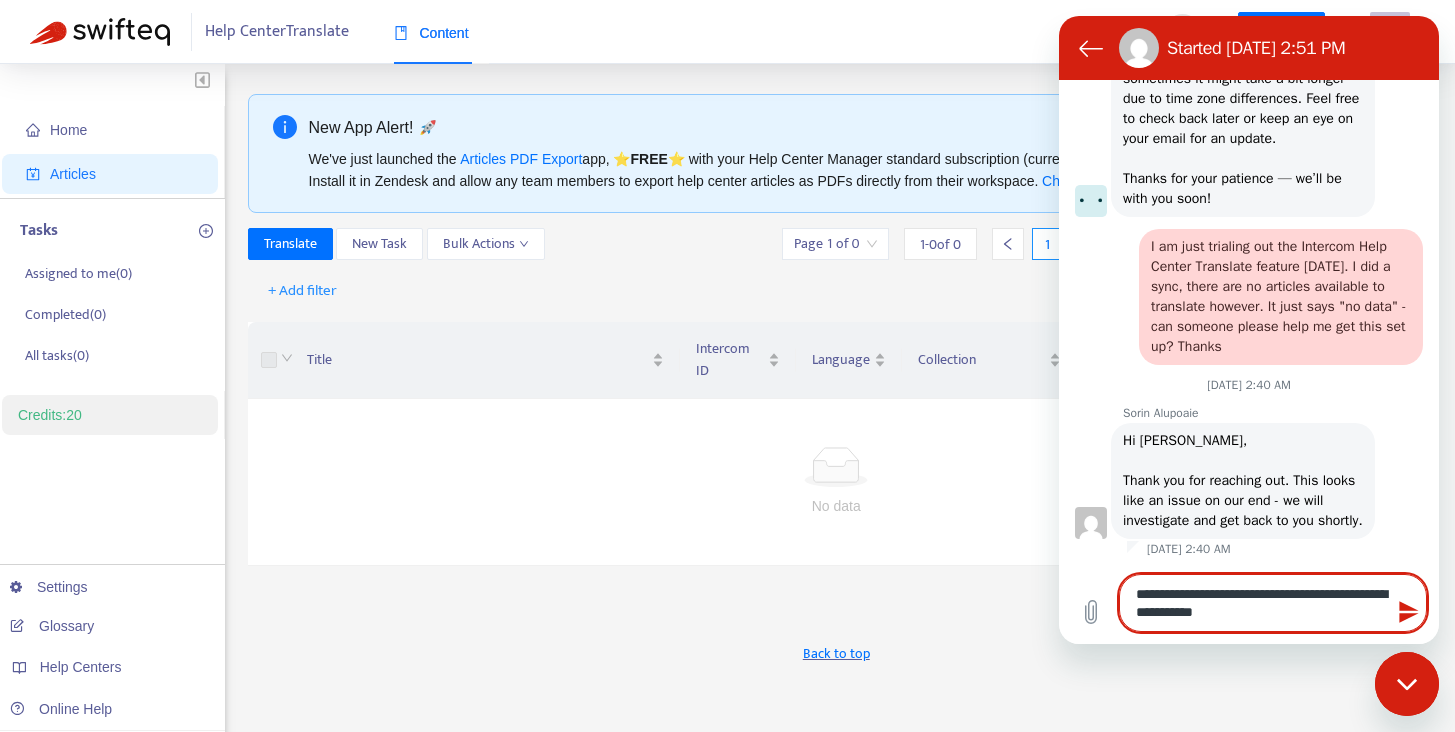 type on "**********" 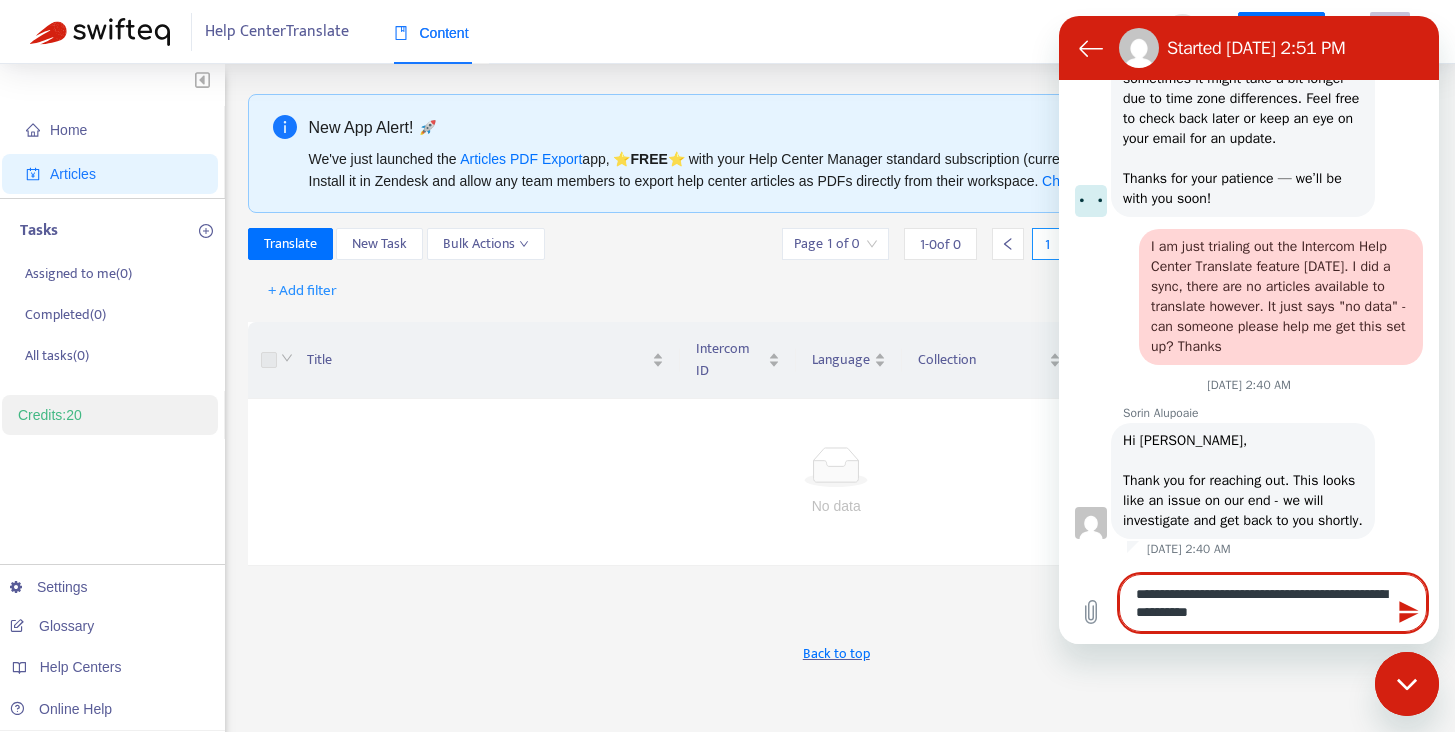 type on "**********" 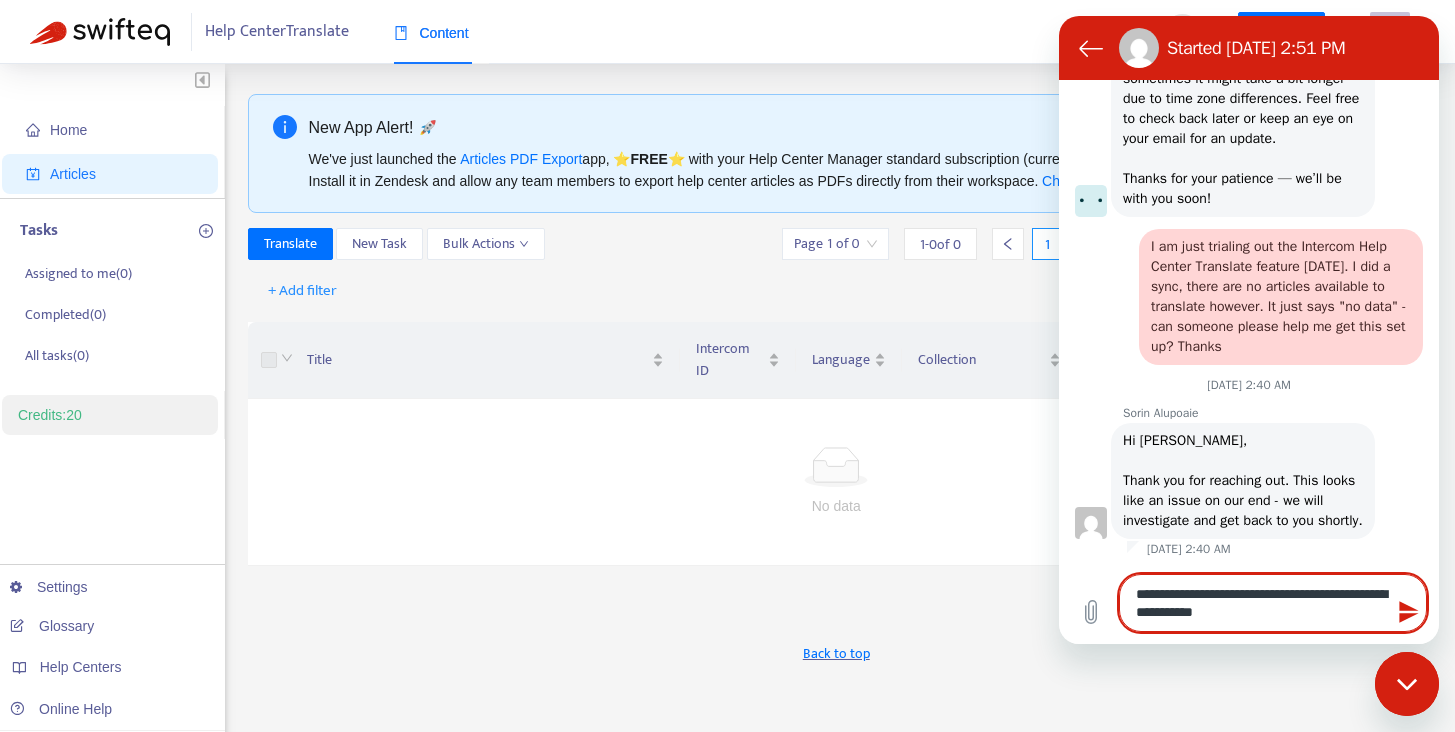 type on "**********" 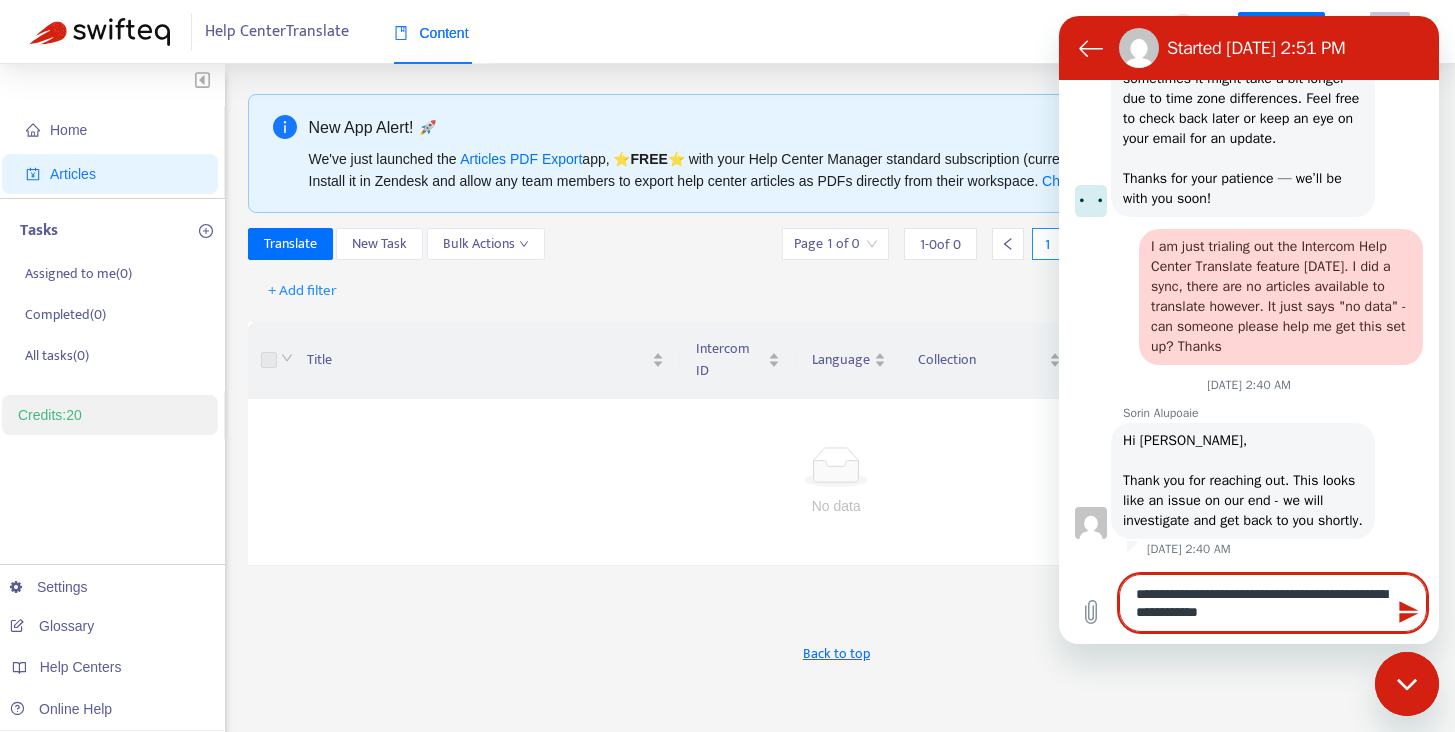 type on "**********" 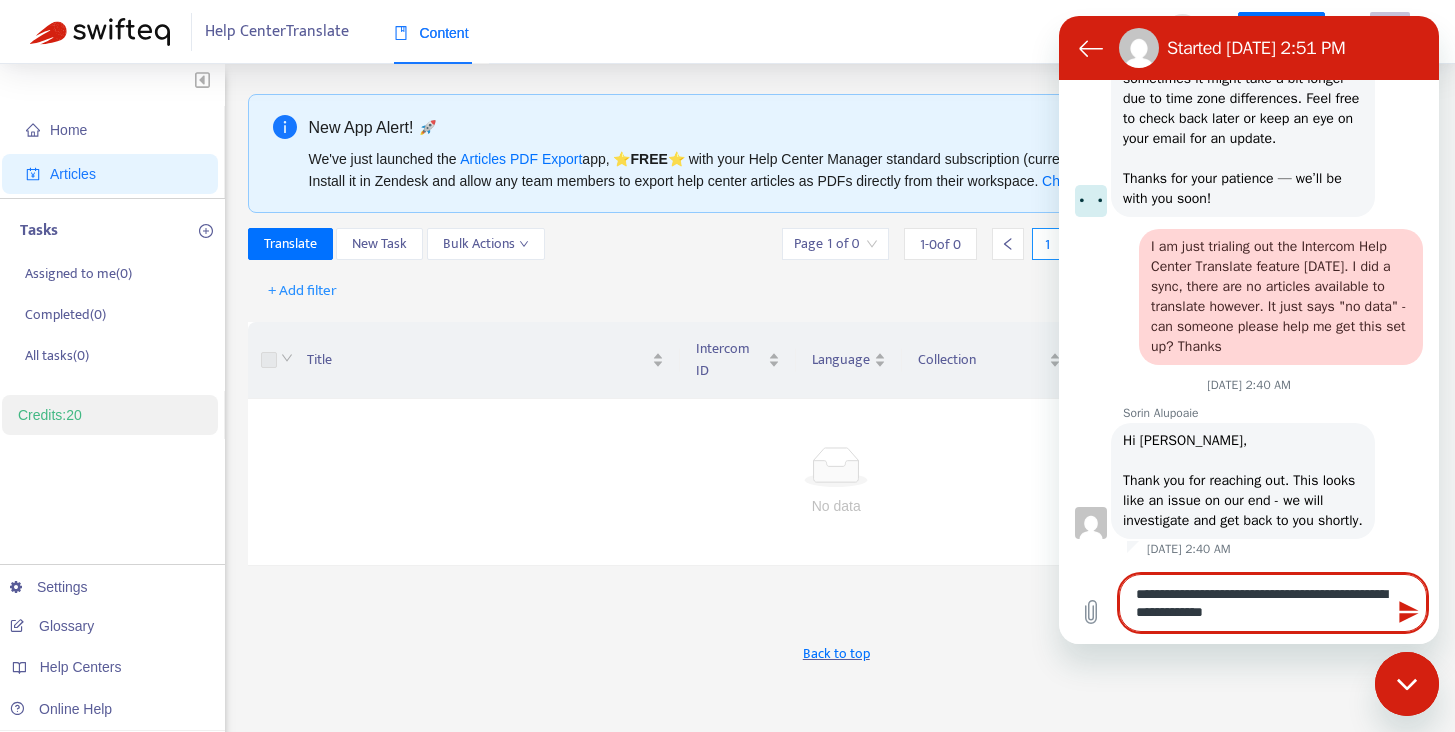 type on "**********" 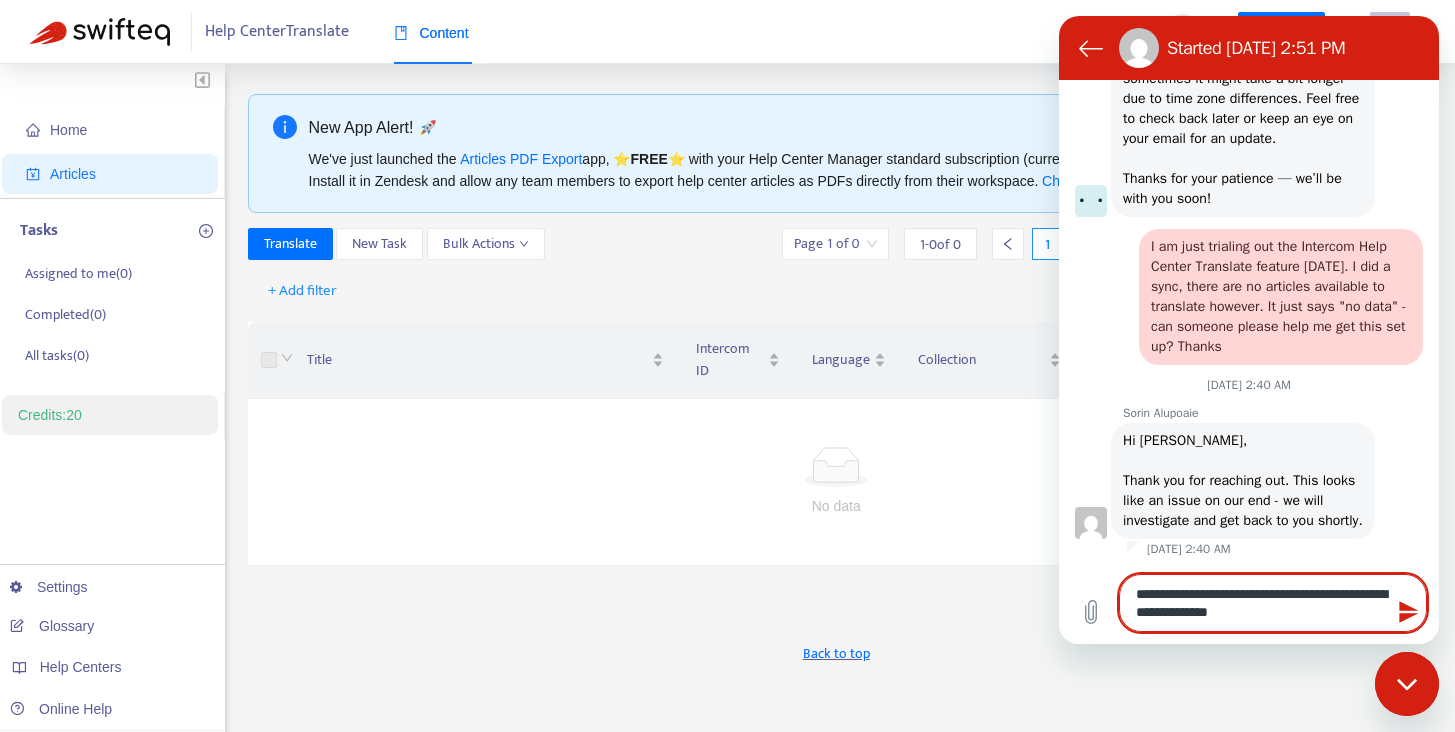 type on "**********" 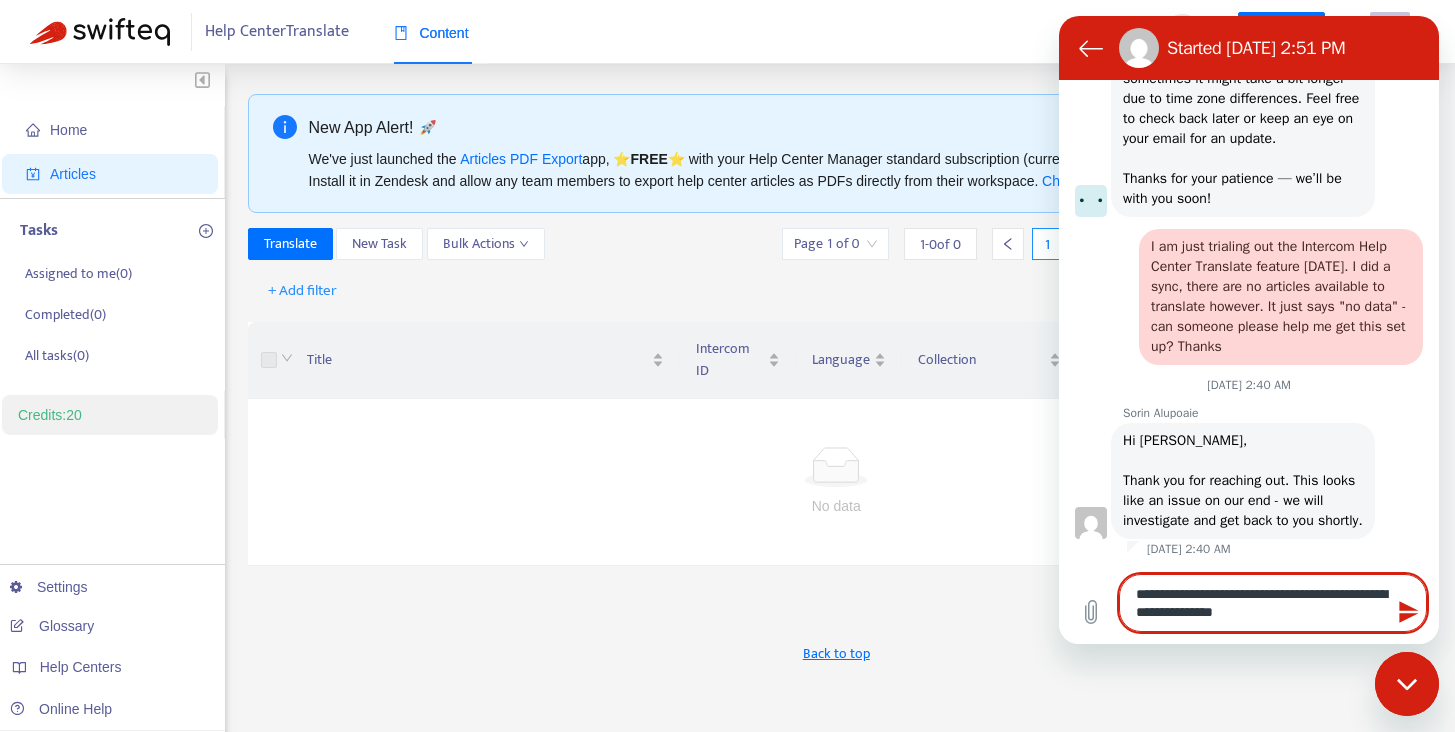 type on "**********" 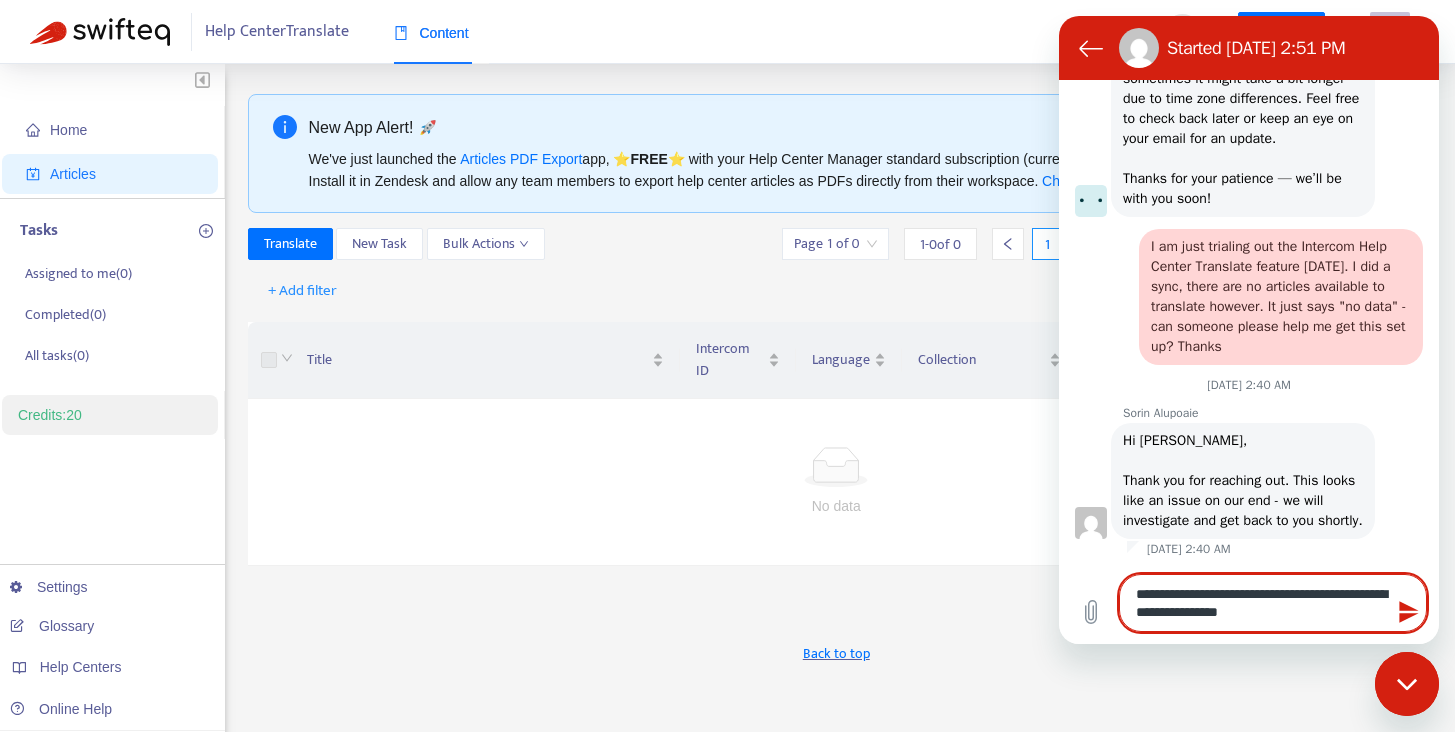 type on "**********" 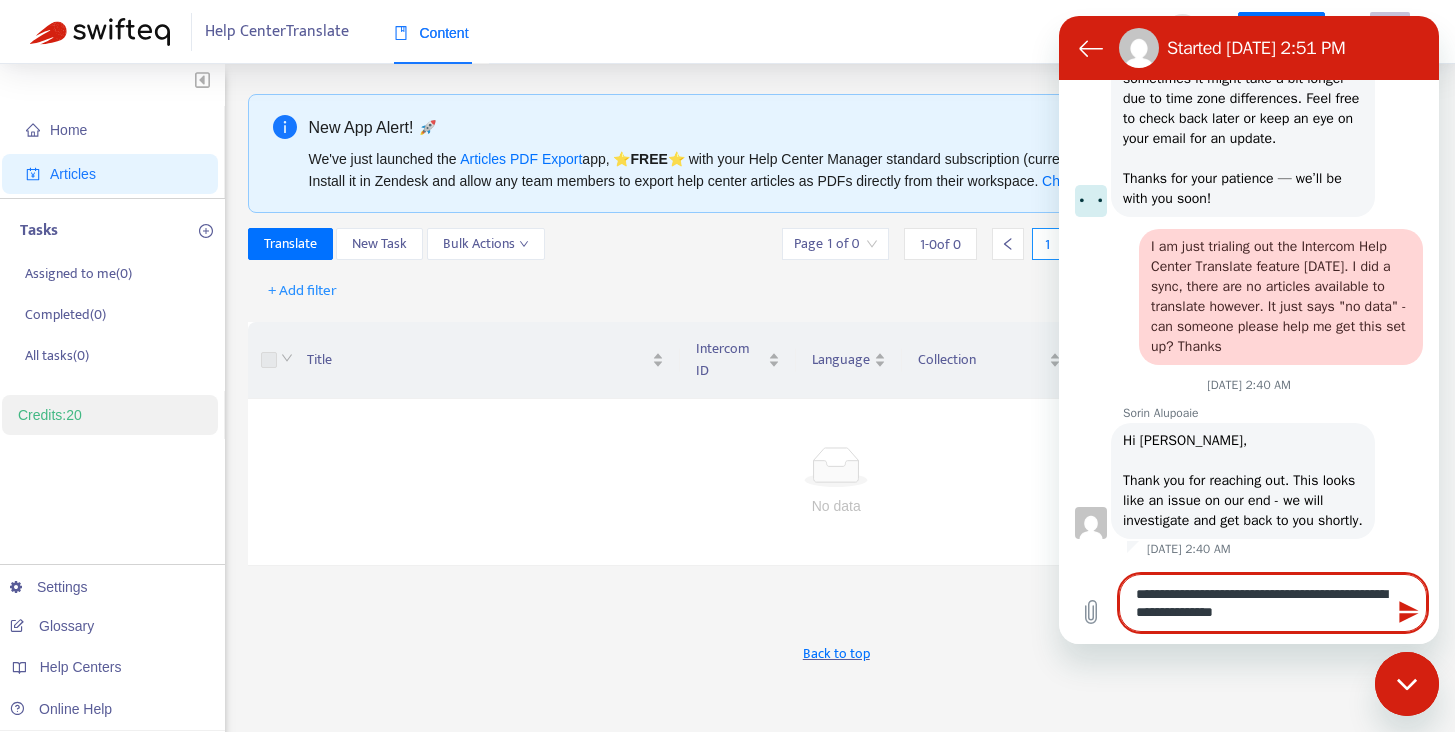 type on "**********" 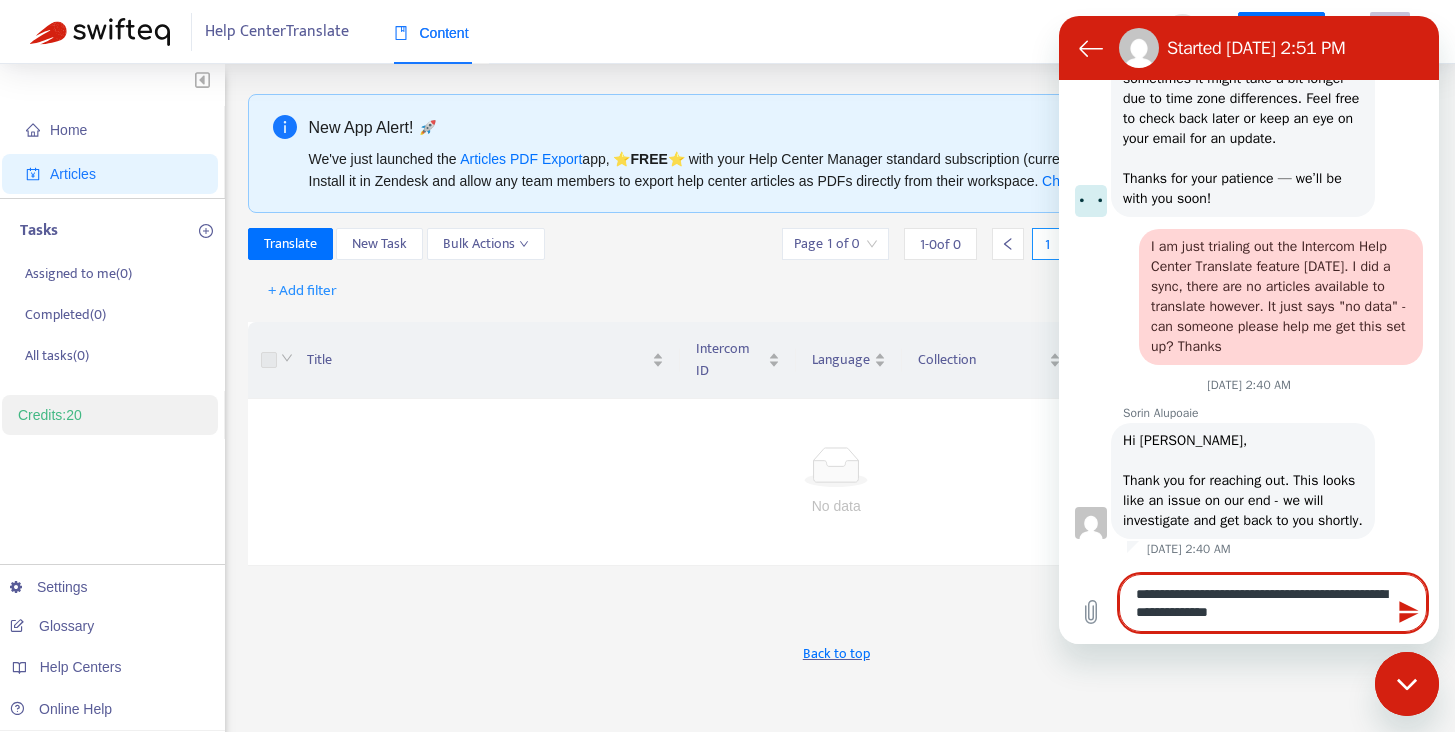 type on "**********" 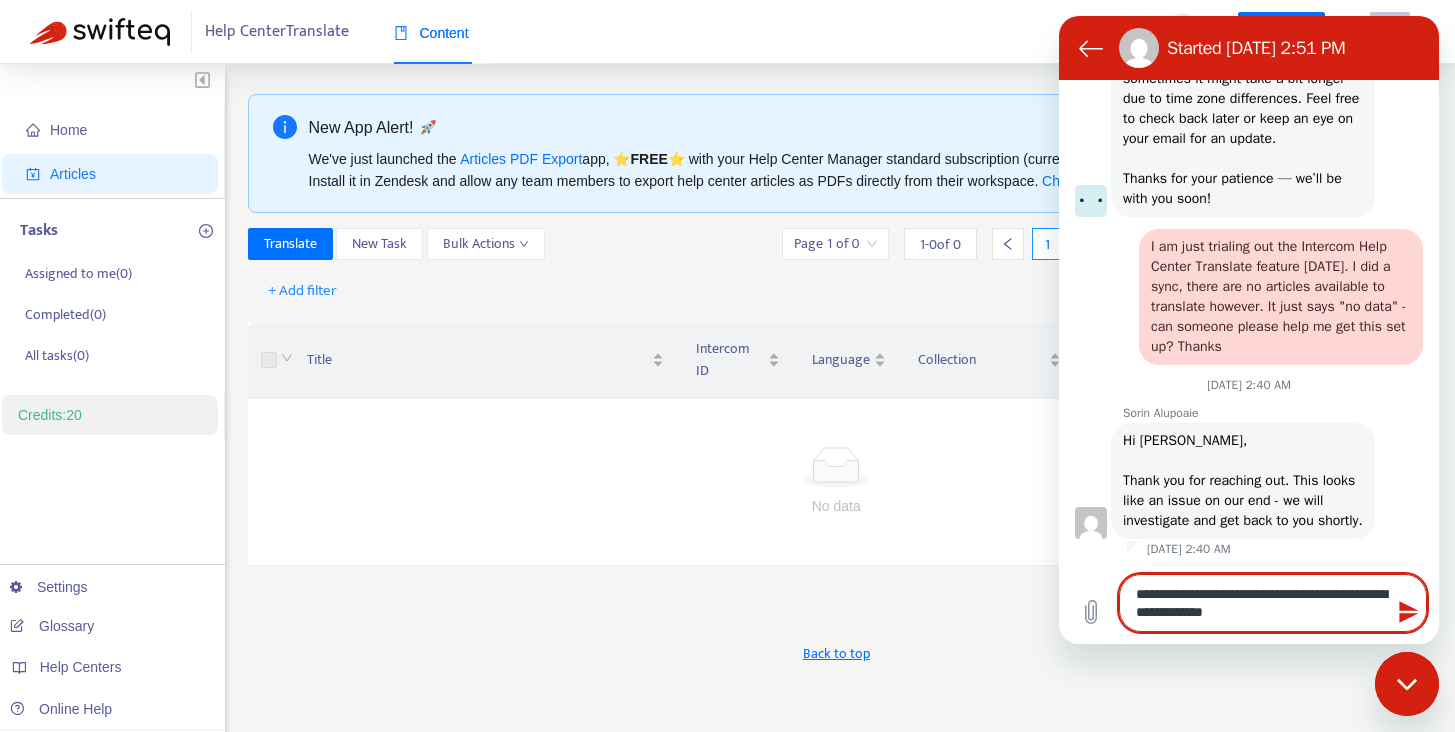 type on "**********" 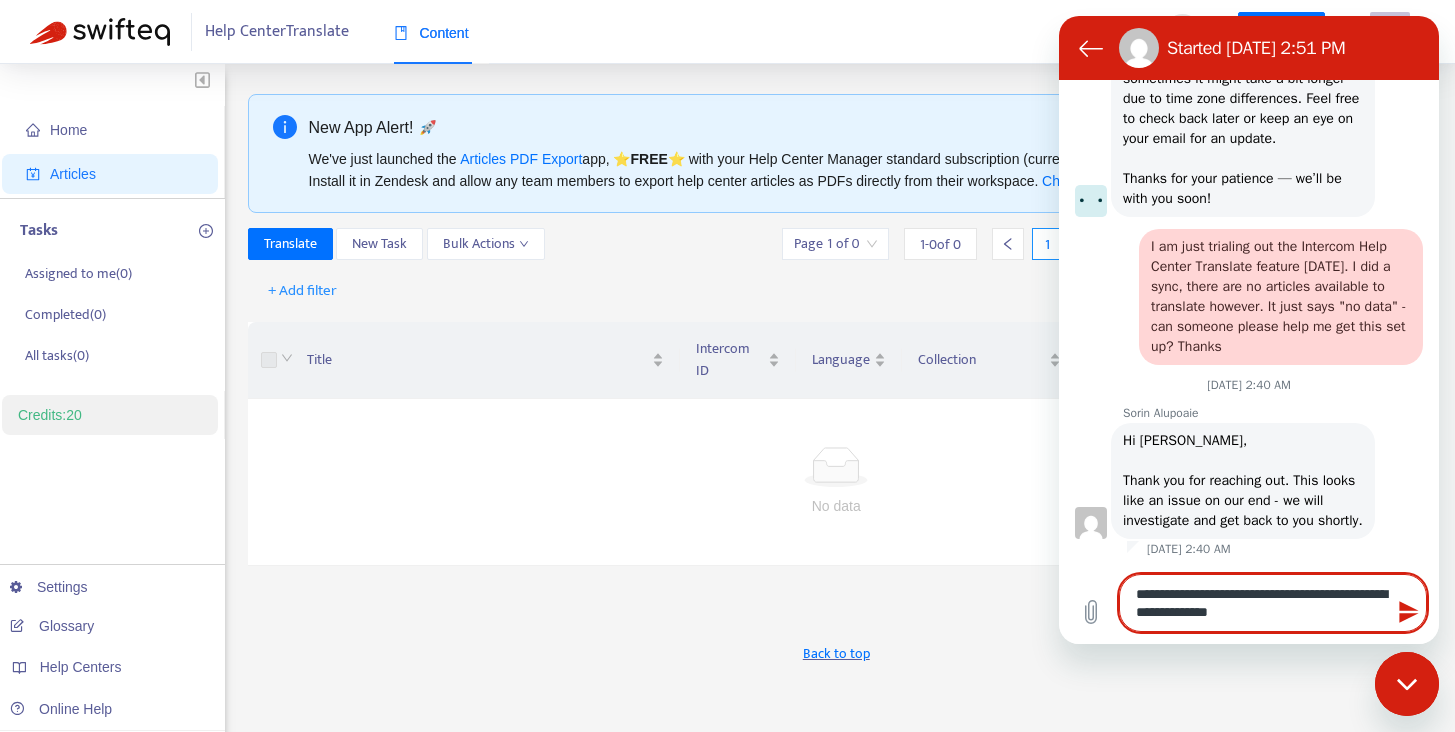 type on "**********" 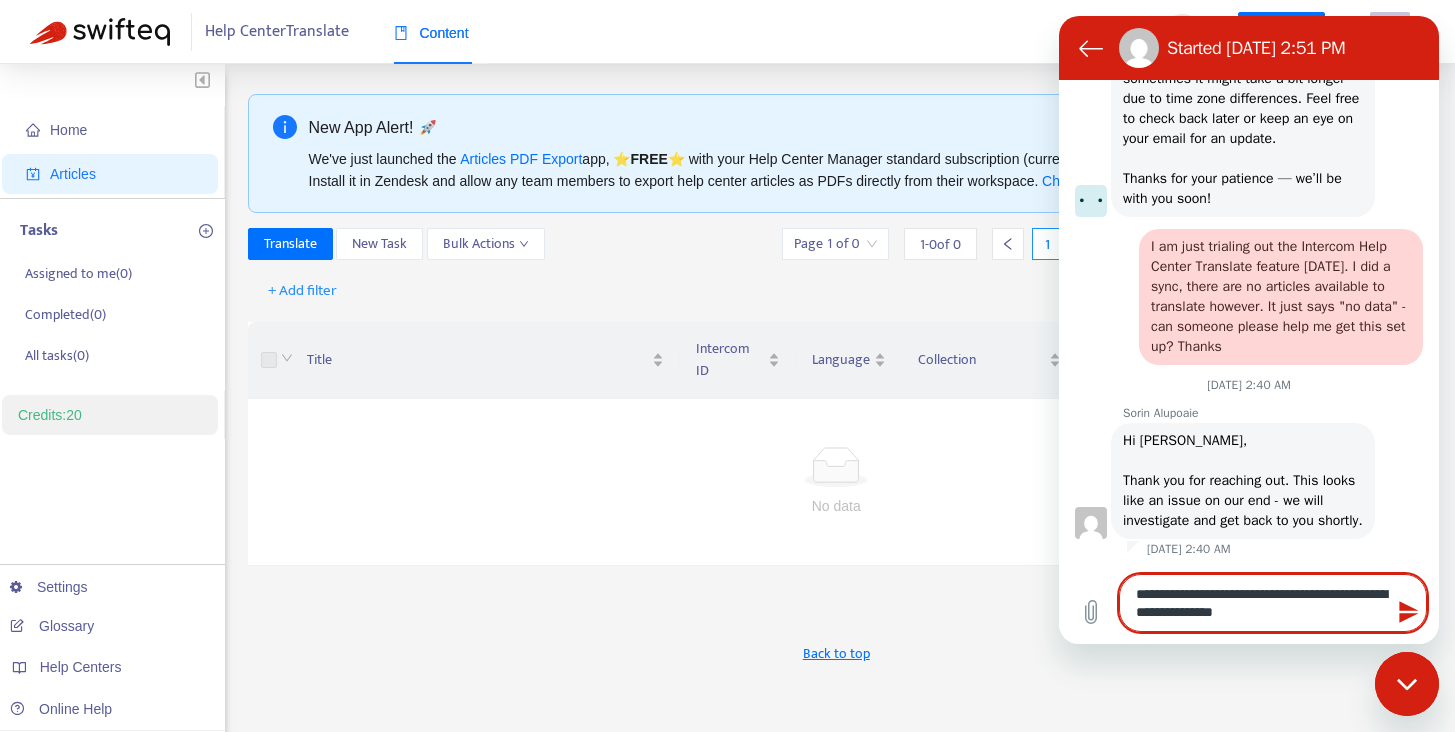 type on "*" 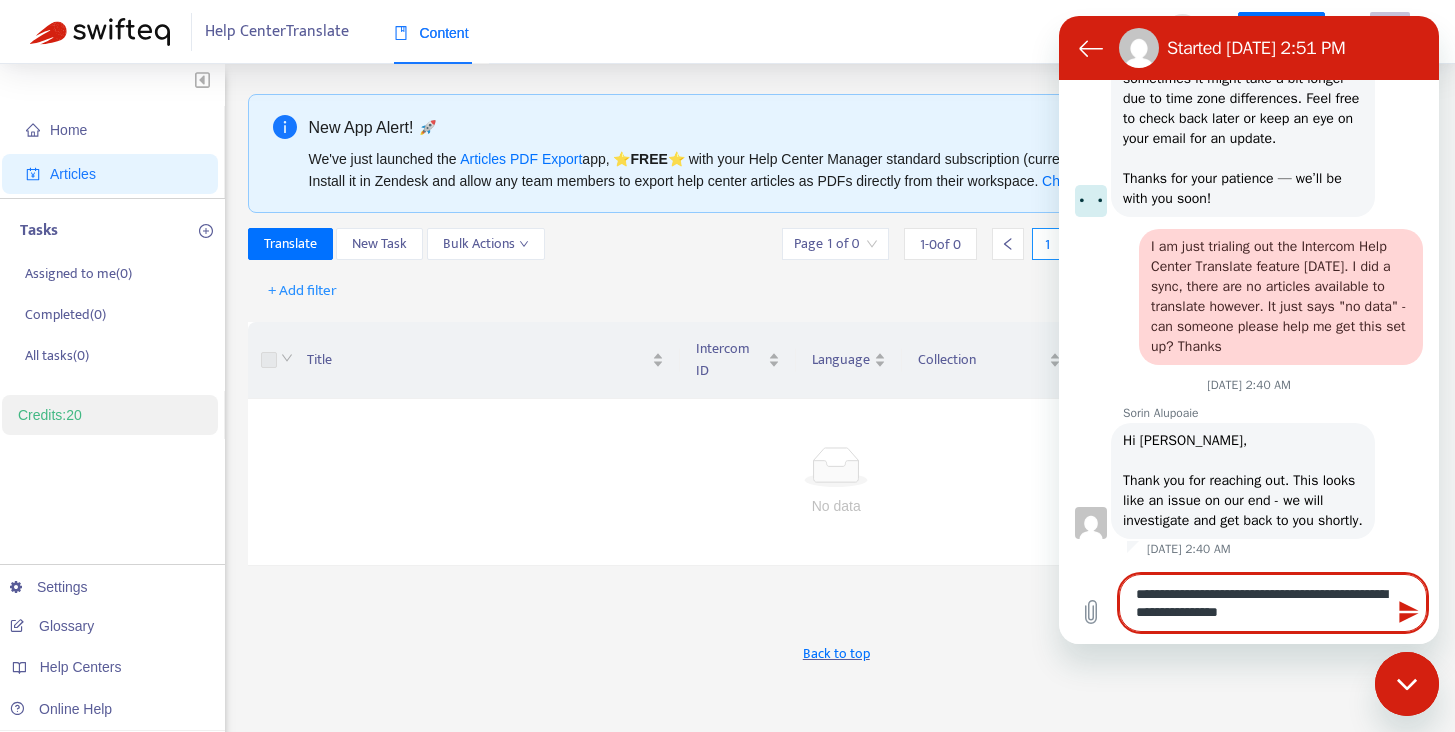 type on "**********" 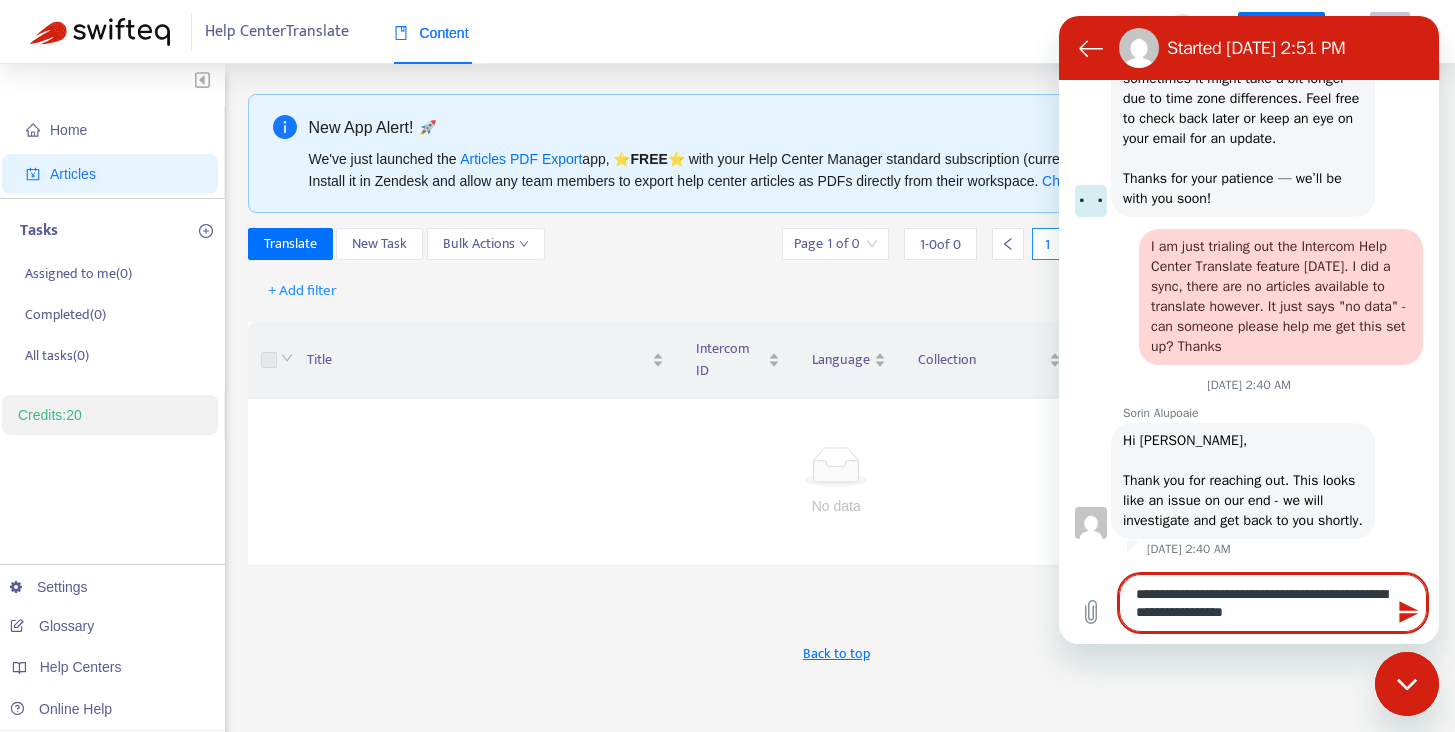 type on "**********" 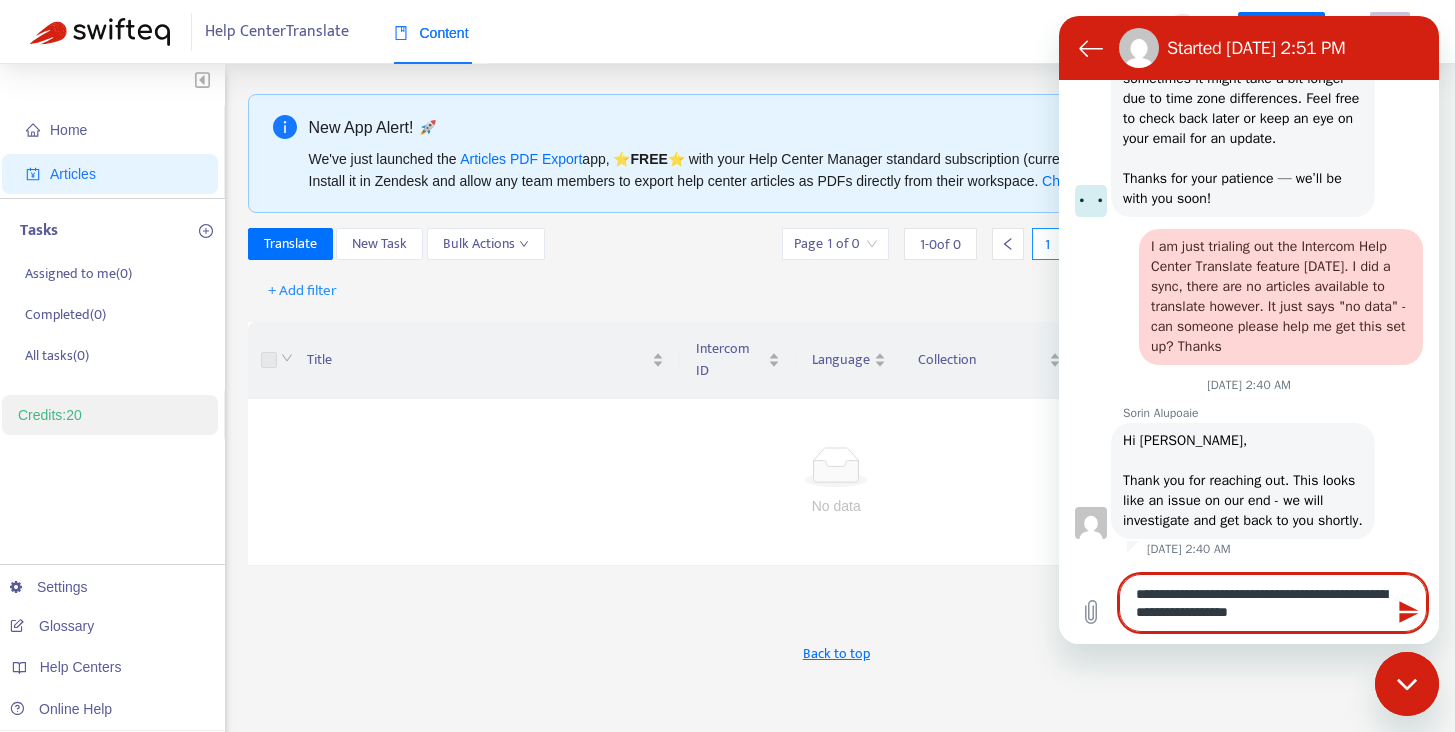 type on "**********" 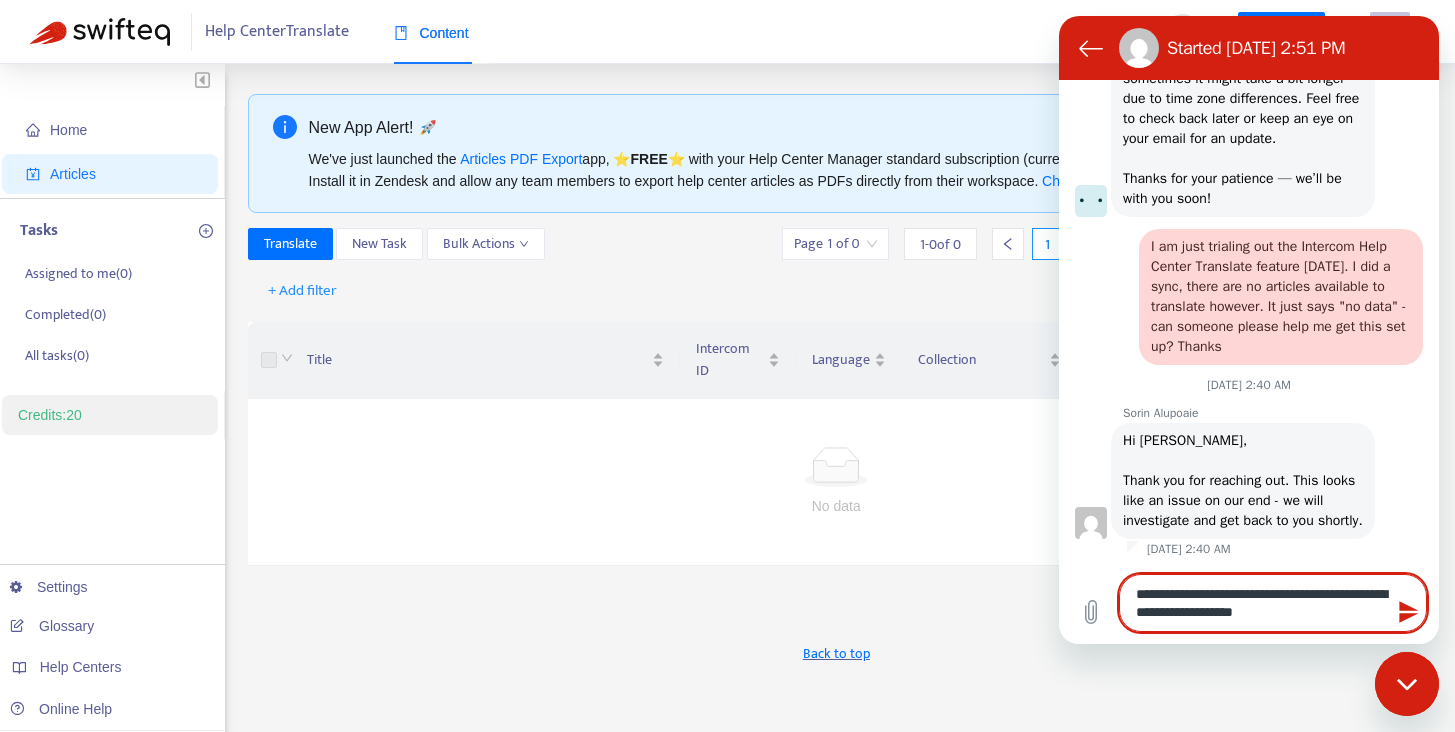 type on "**********" 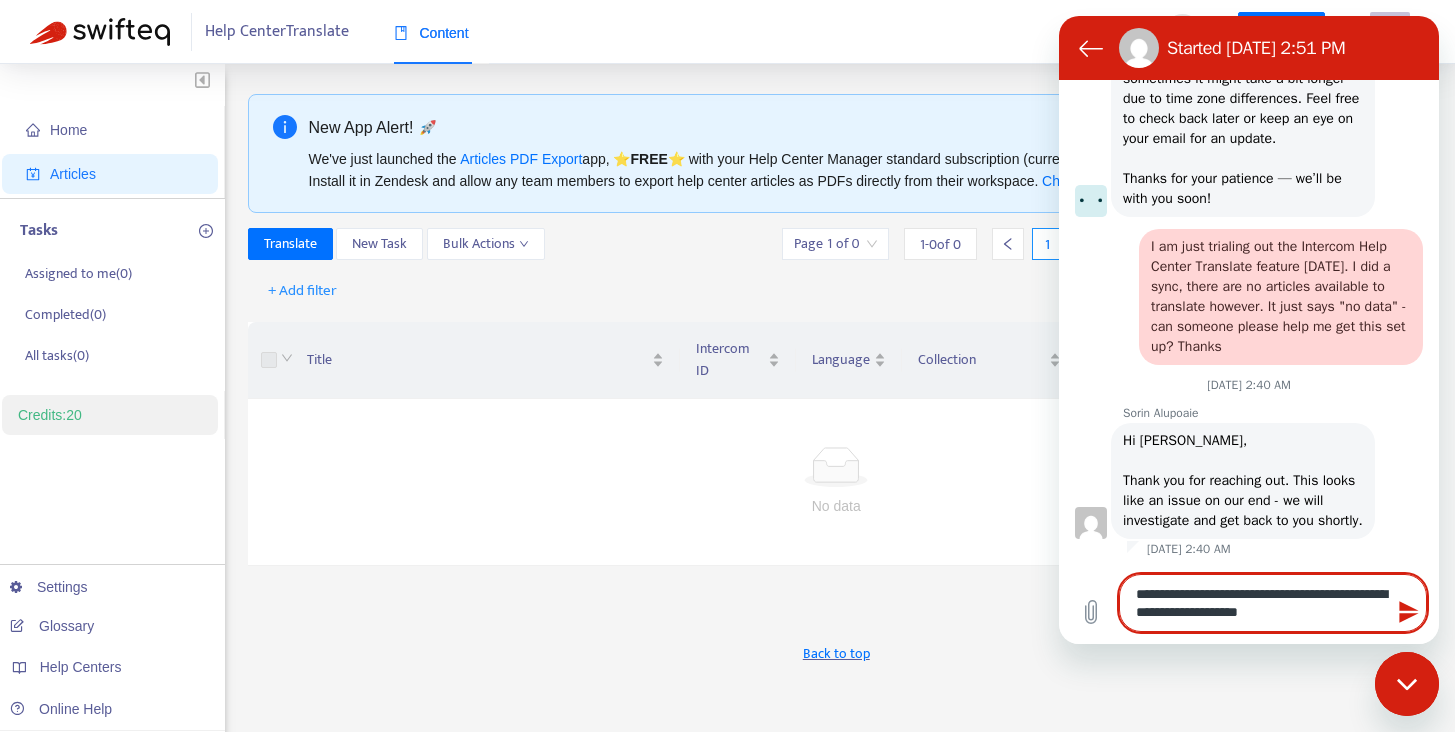 type on "*" 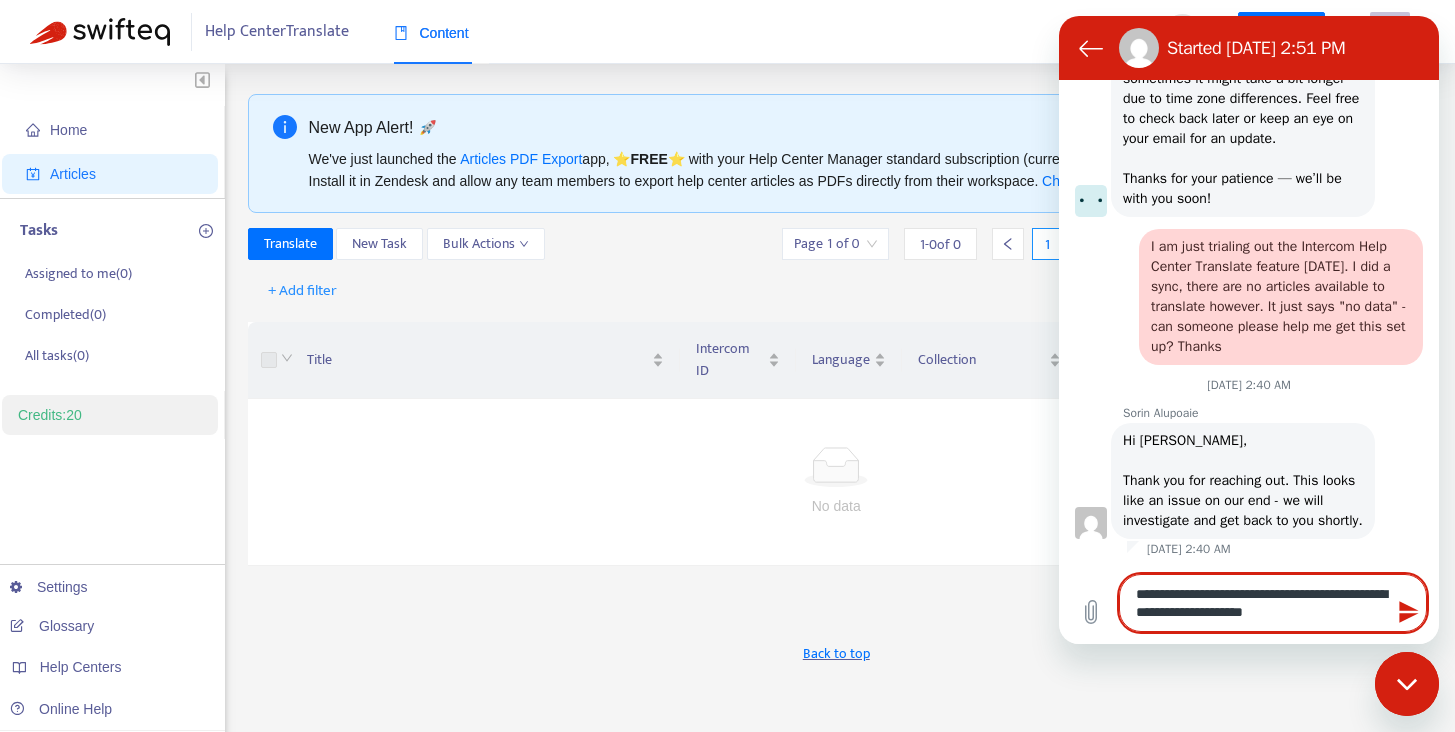 type on "**********" 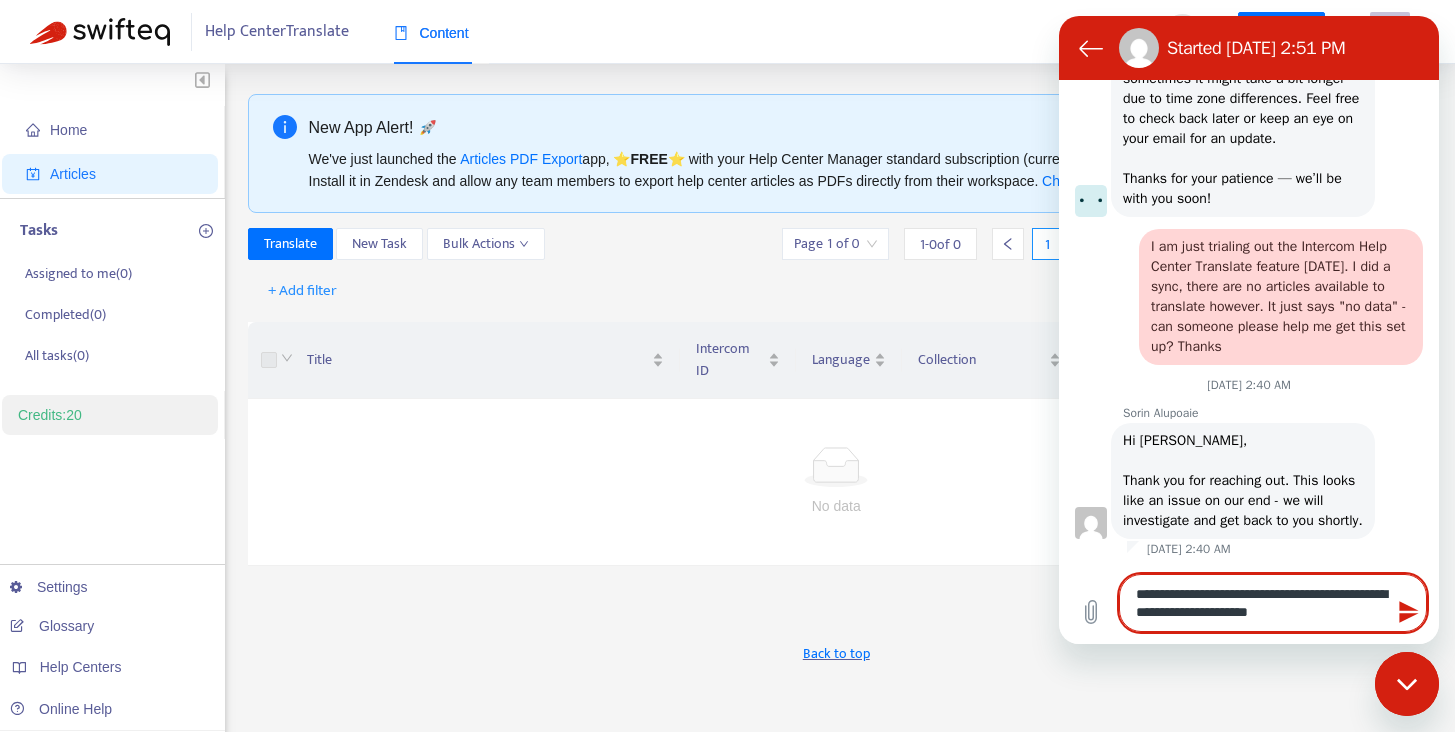 type on "**********" 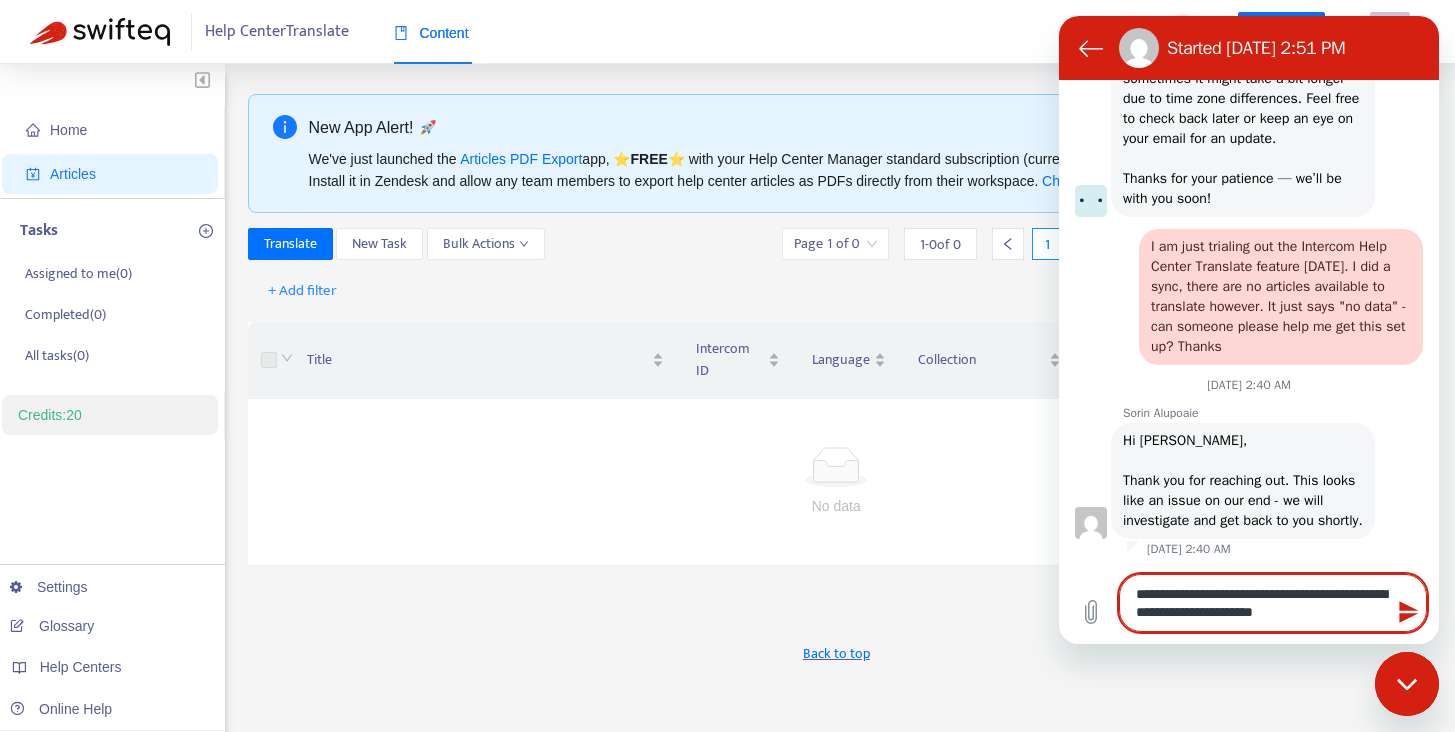 type on "**********" 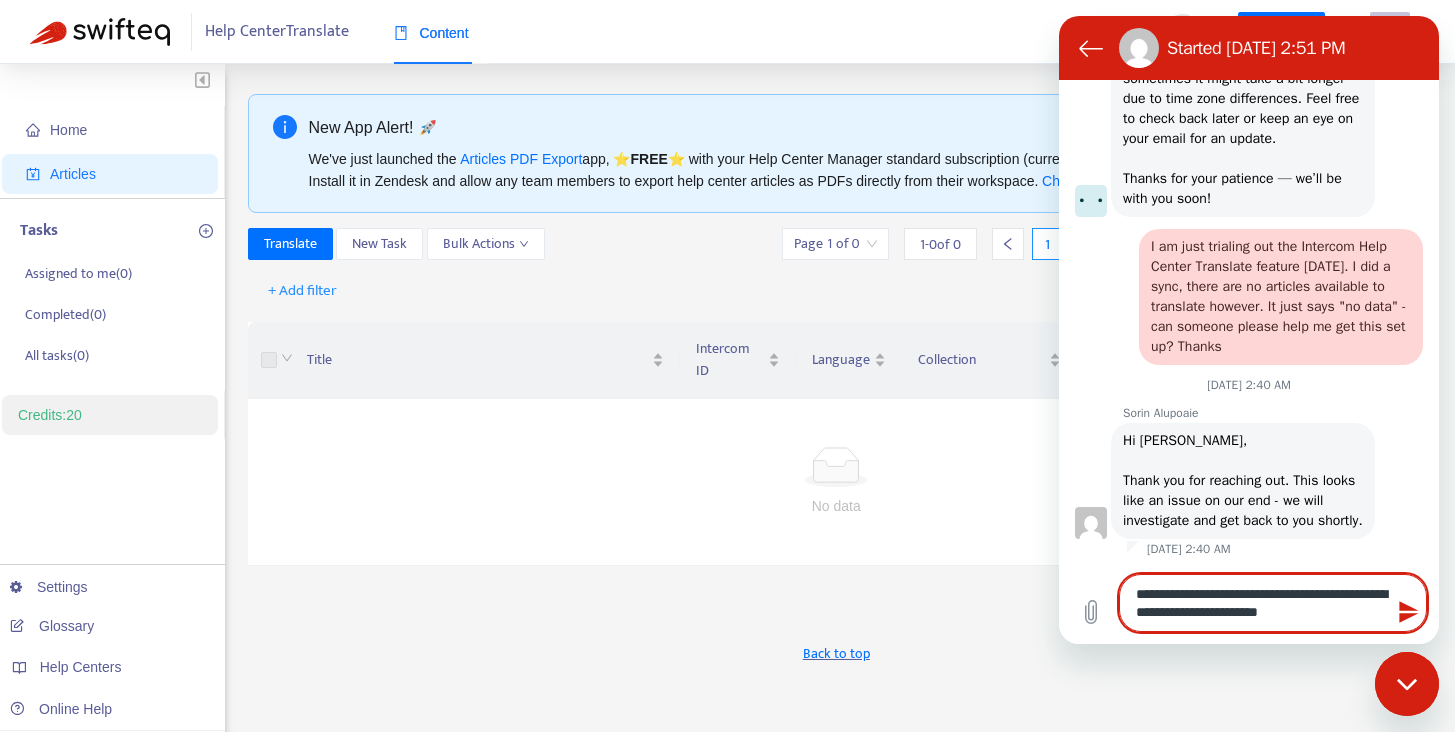 type on "**********" 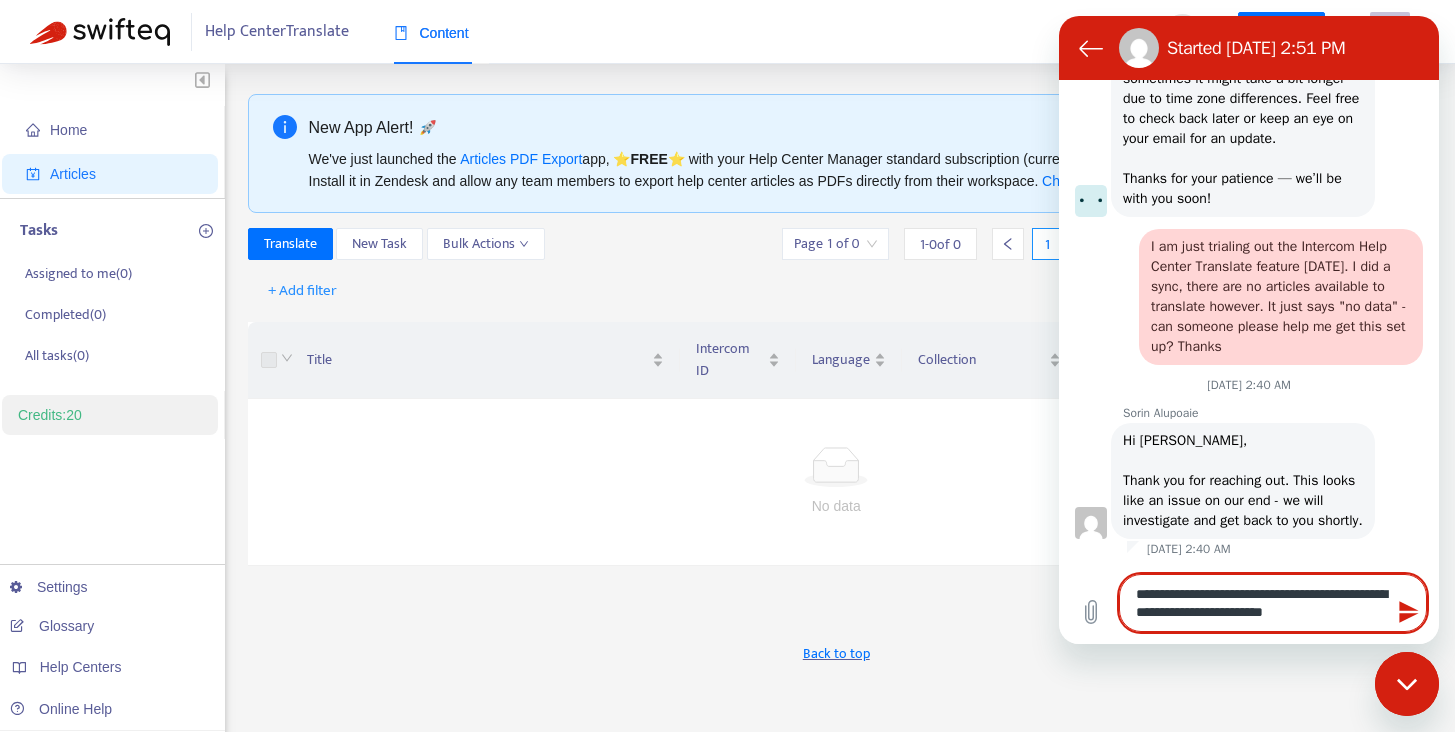 type on "**********" 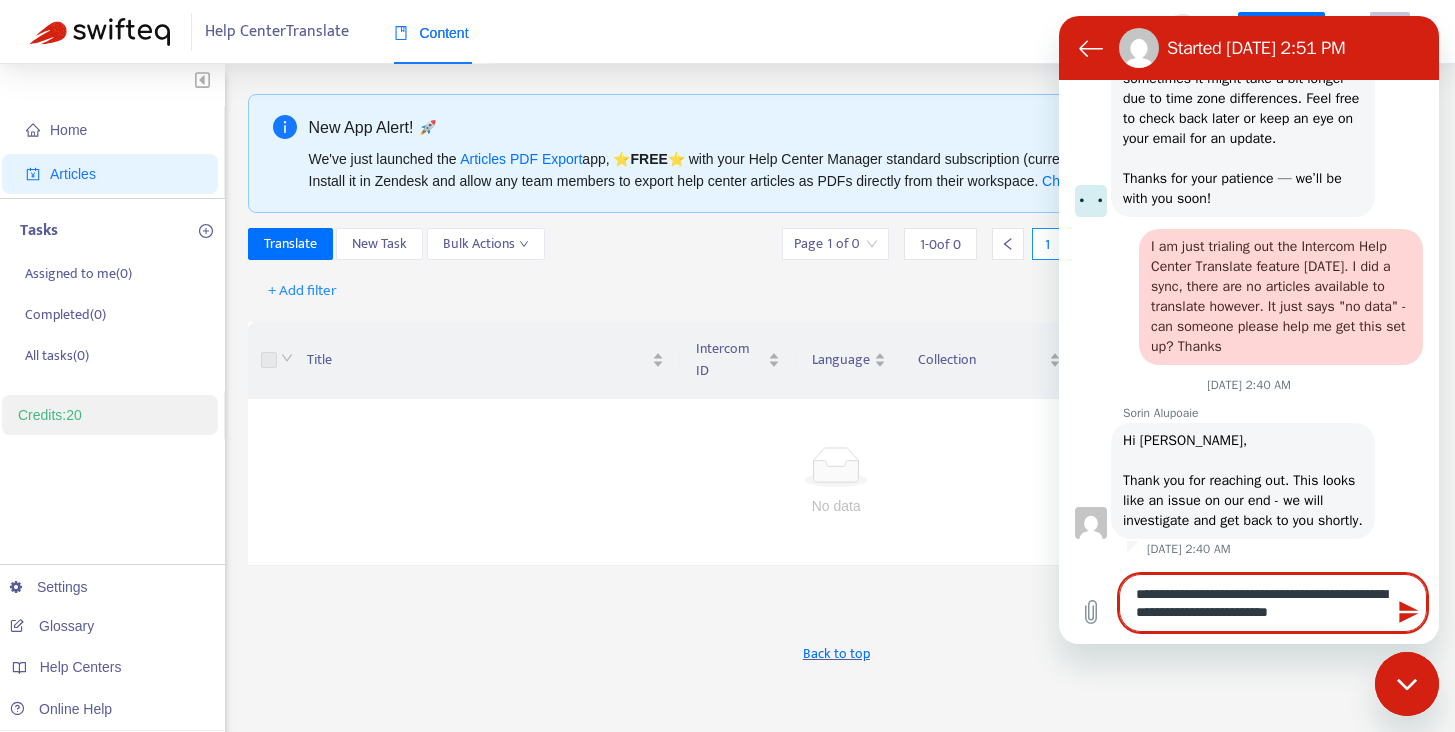 type on "**********" 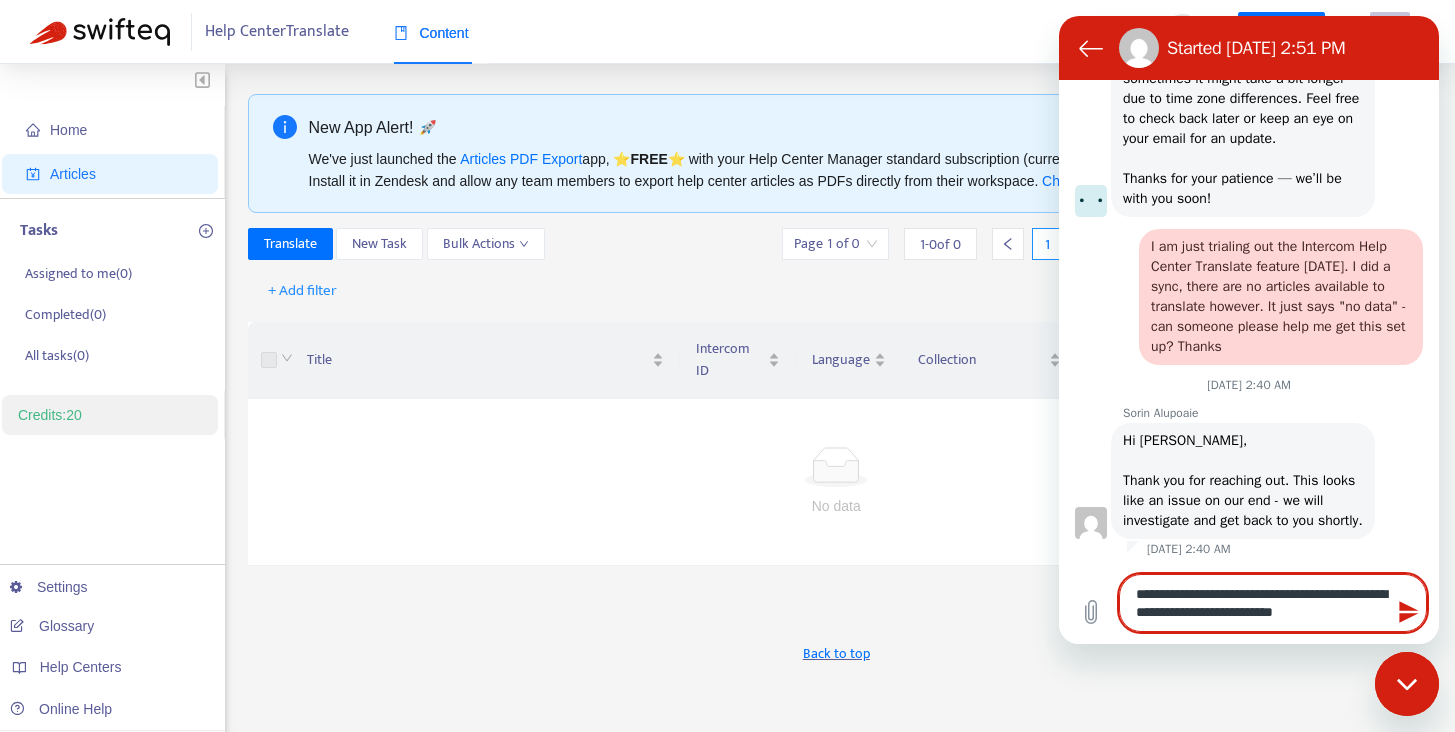 type on "**********" 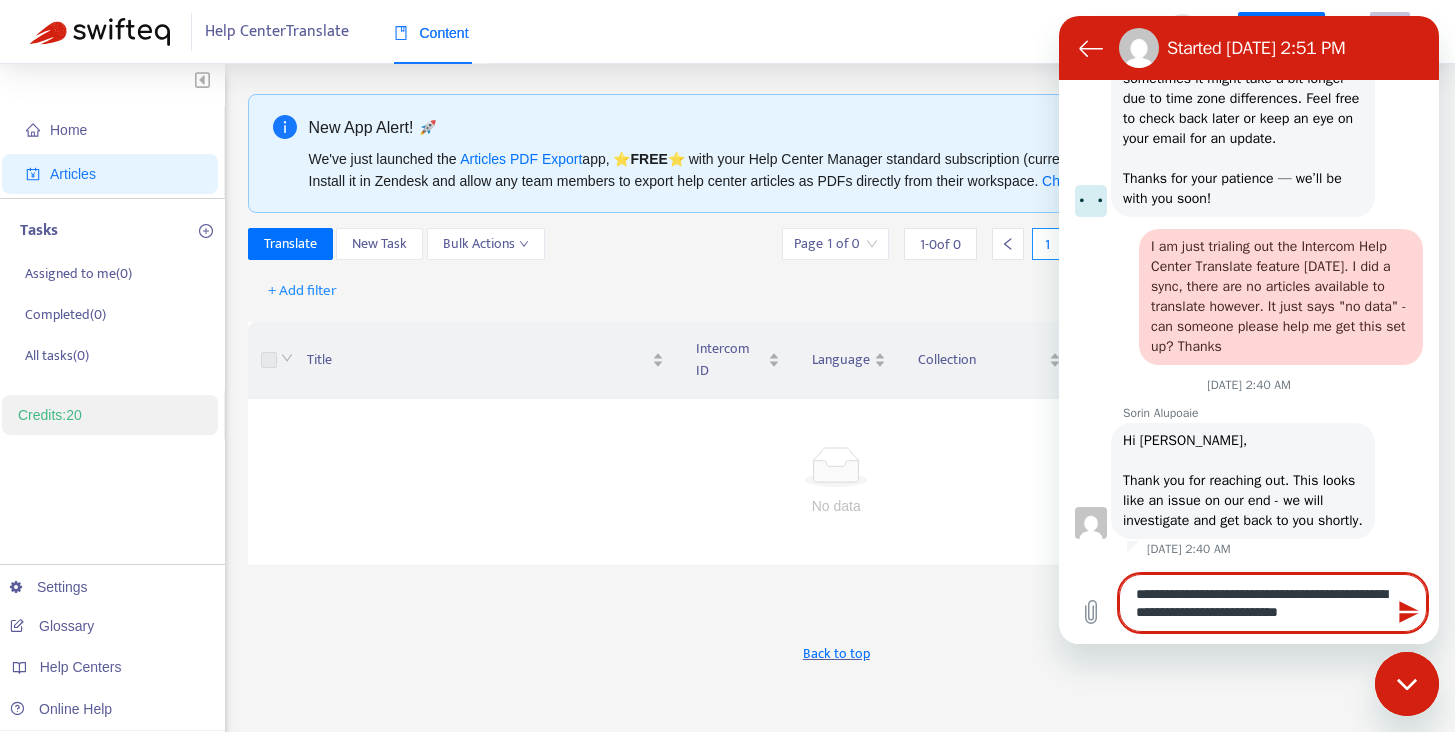 type on "**********" 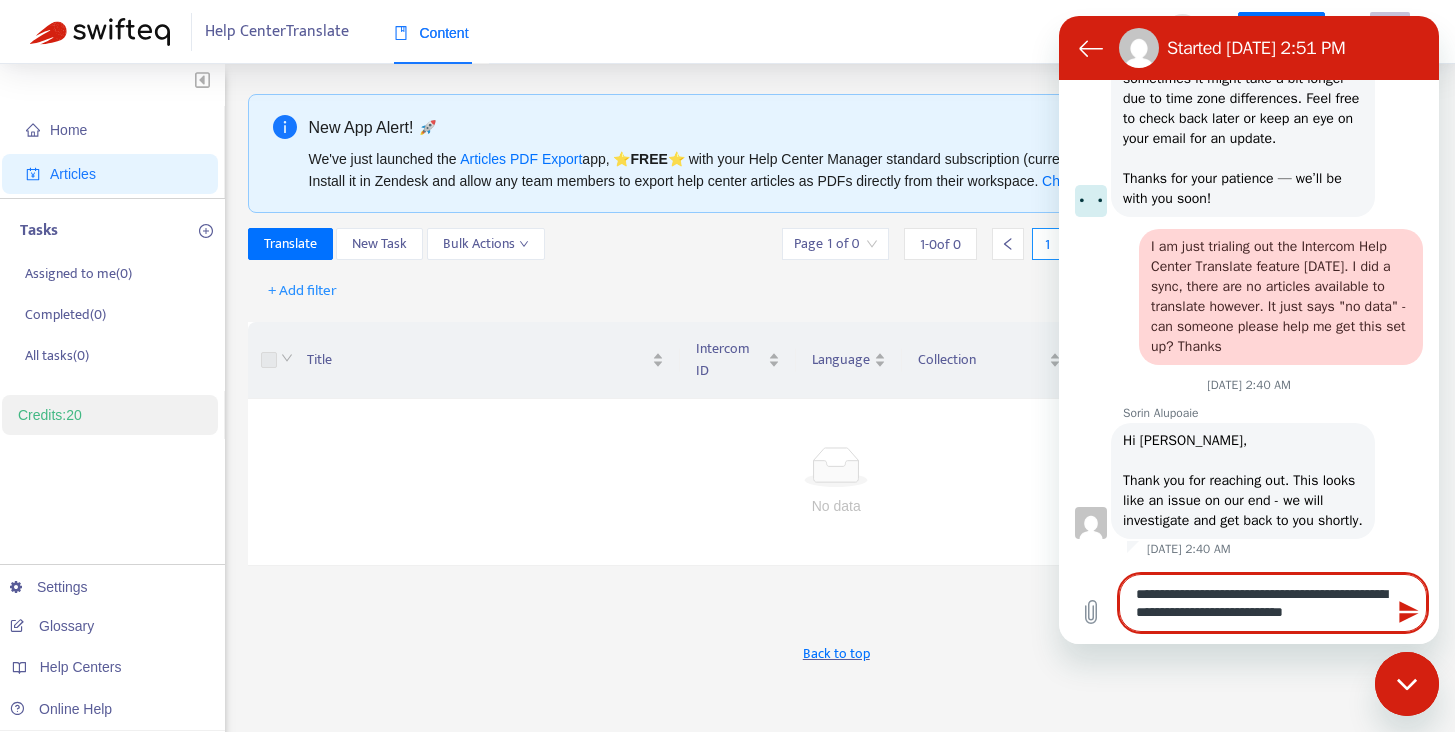 type on "**********" 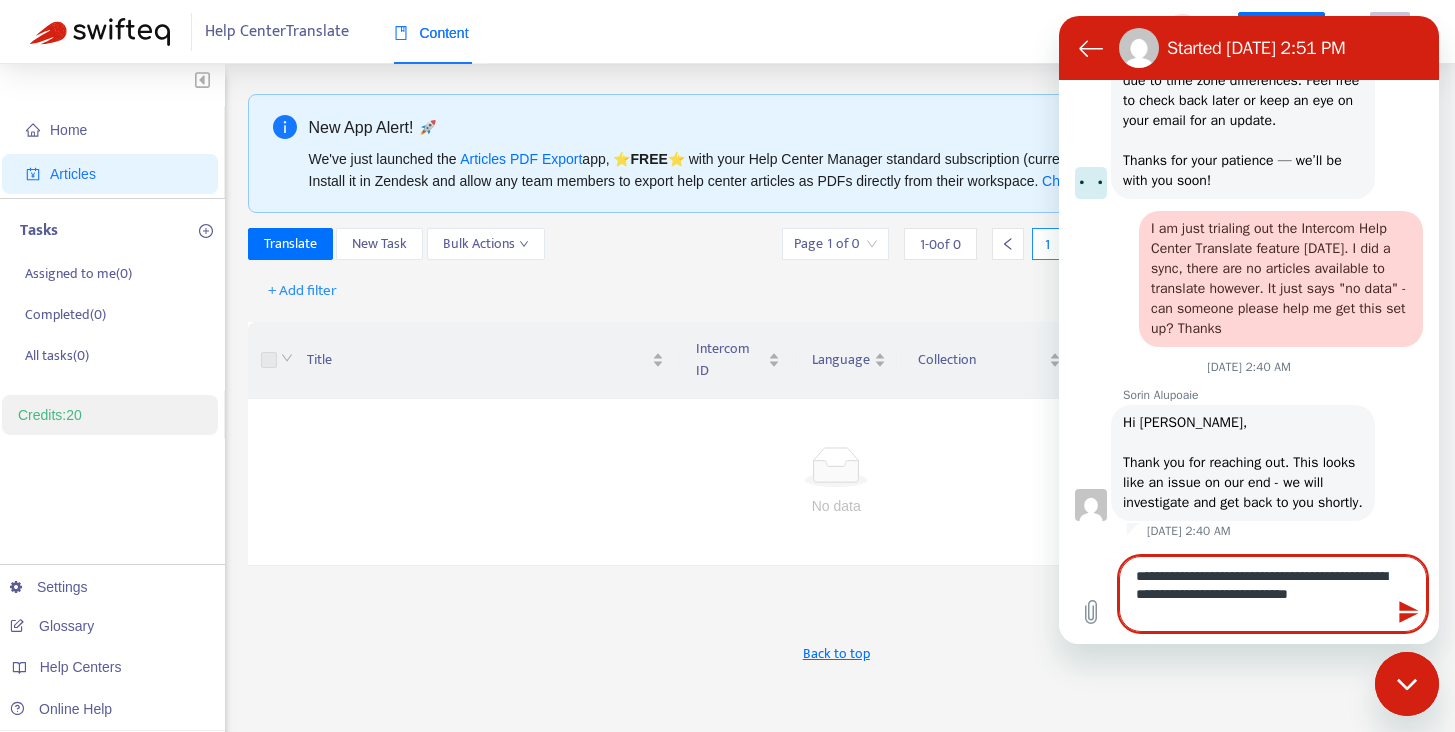 type on "**********" 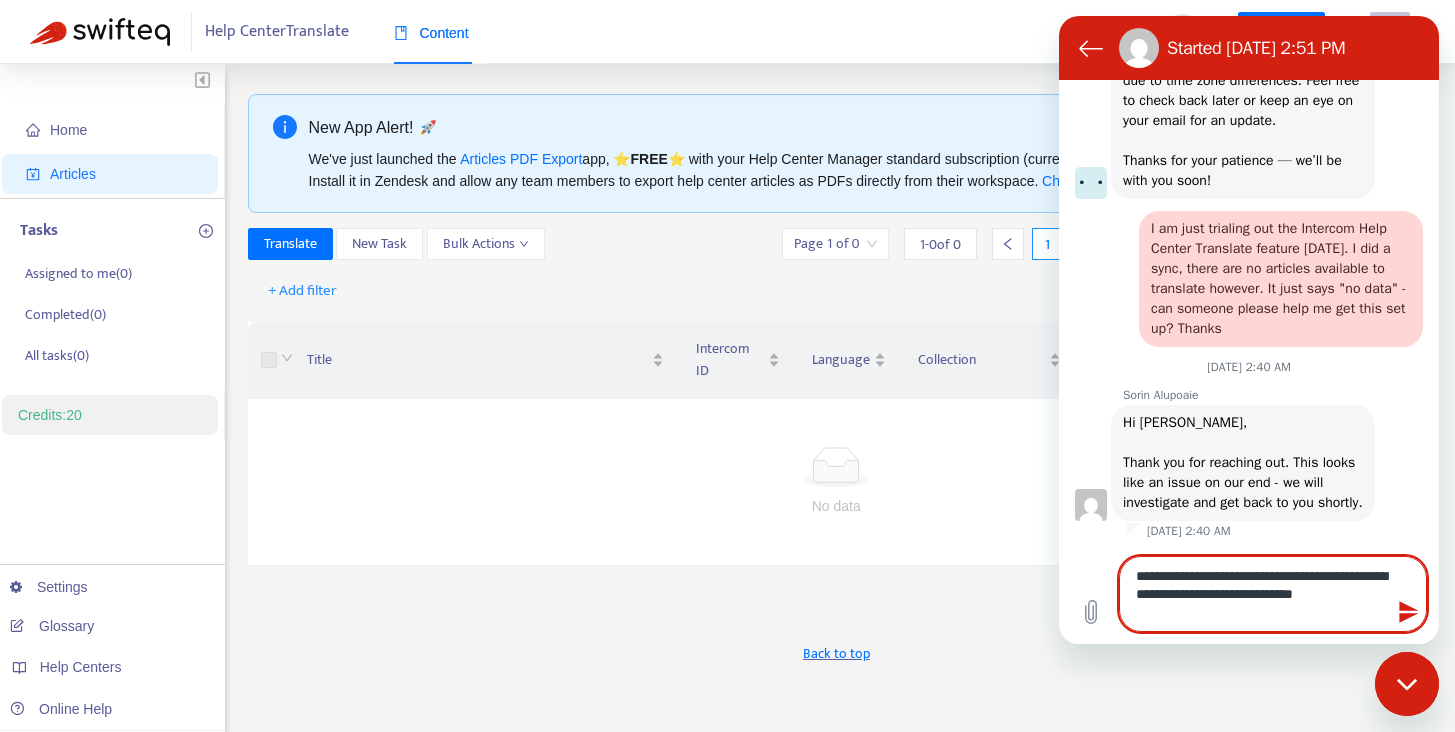 type on "**********" 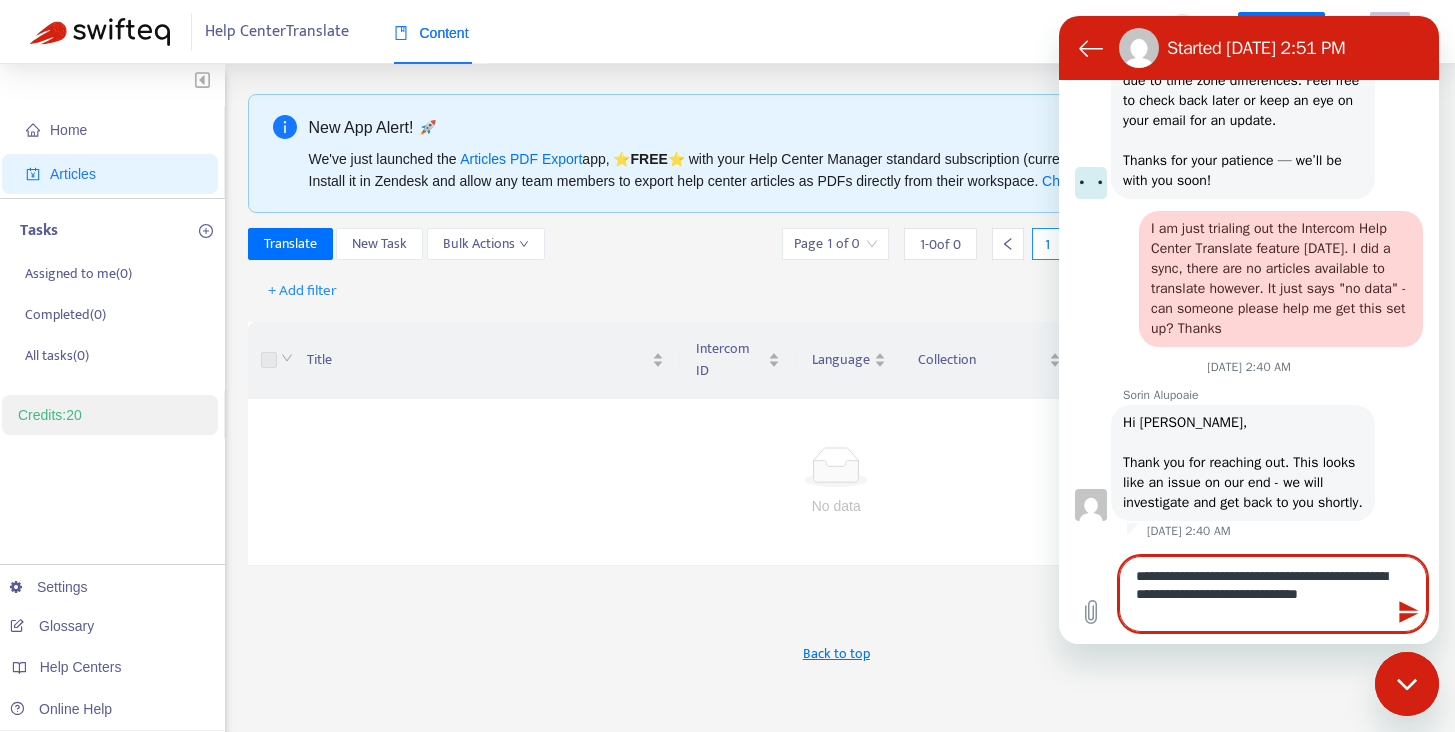 type on "**********" 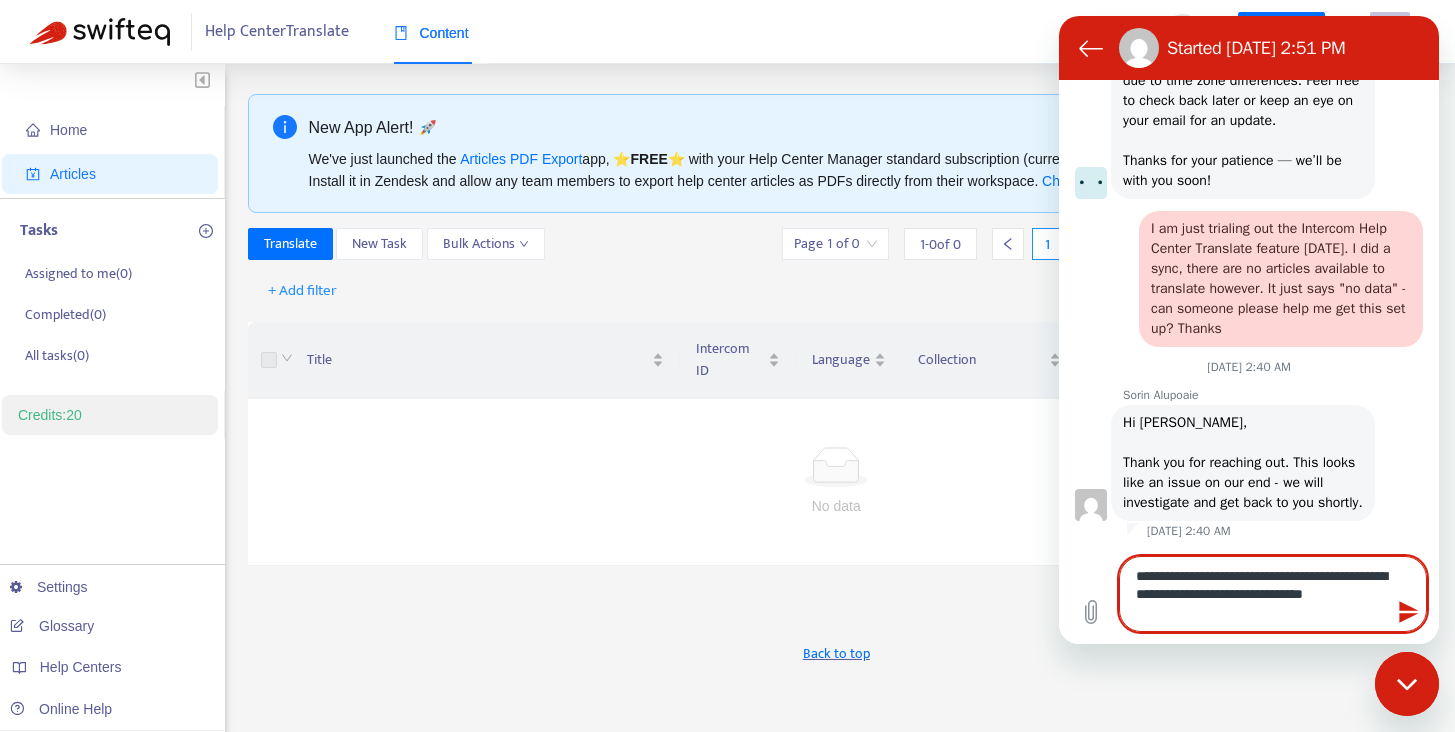 type on "**********" 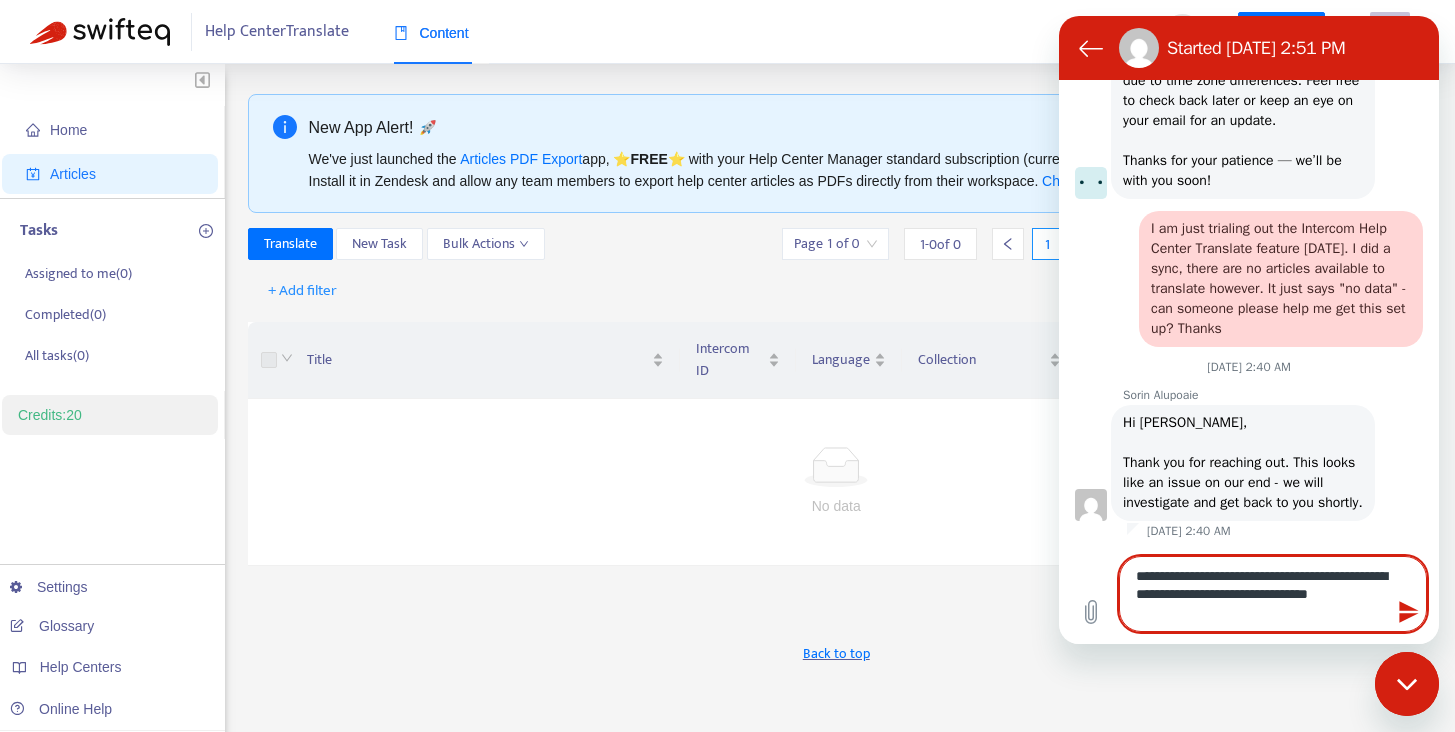type on "**********" 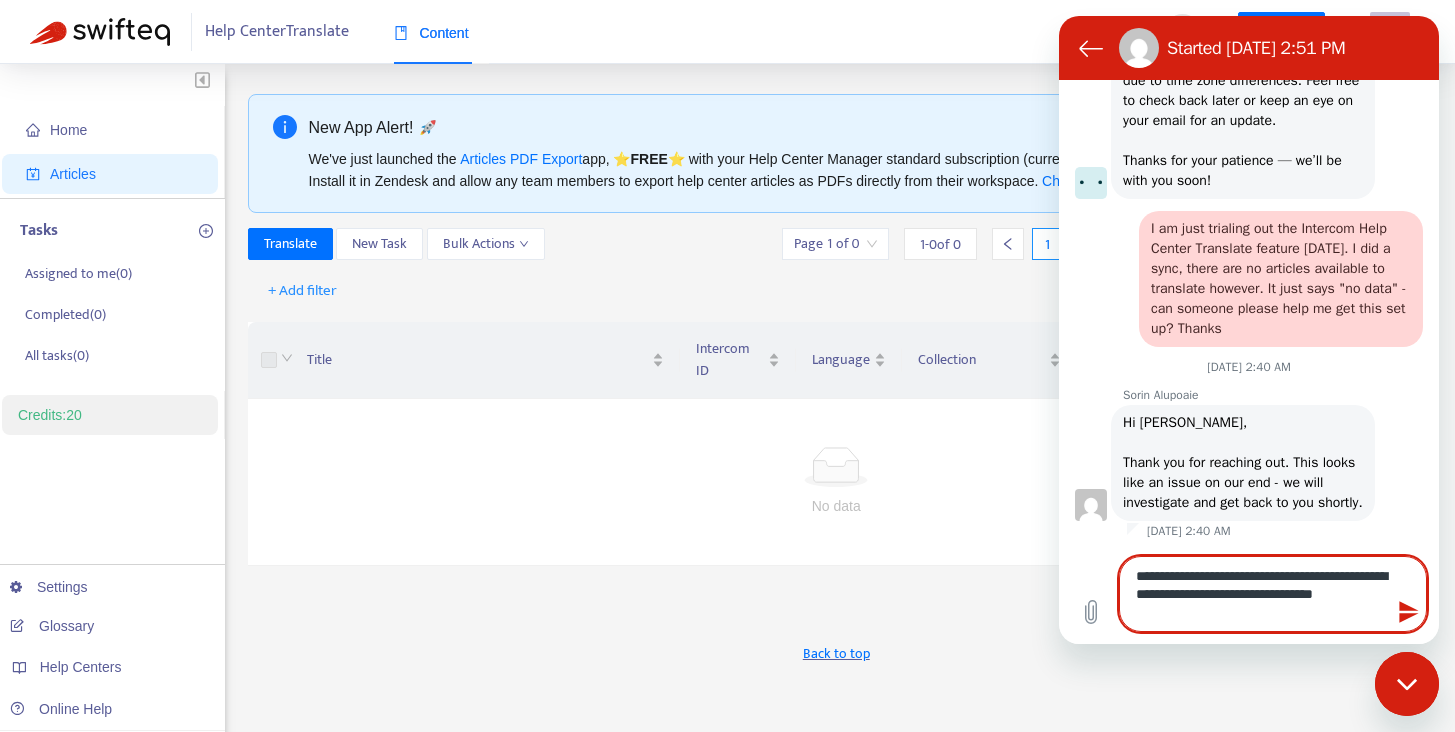 type on "**********" 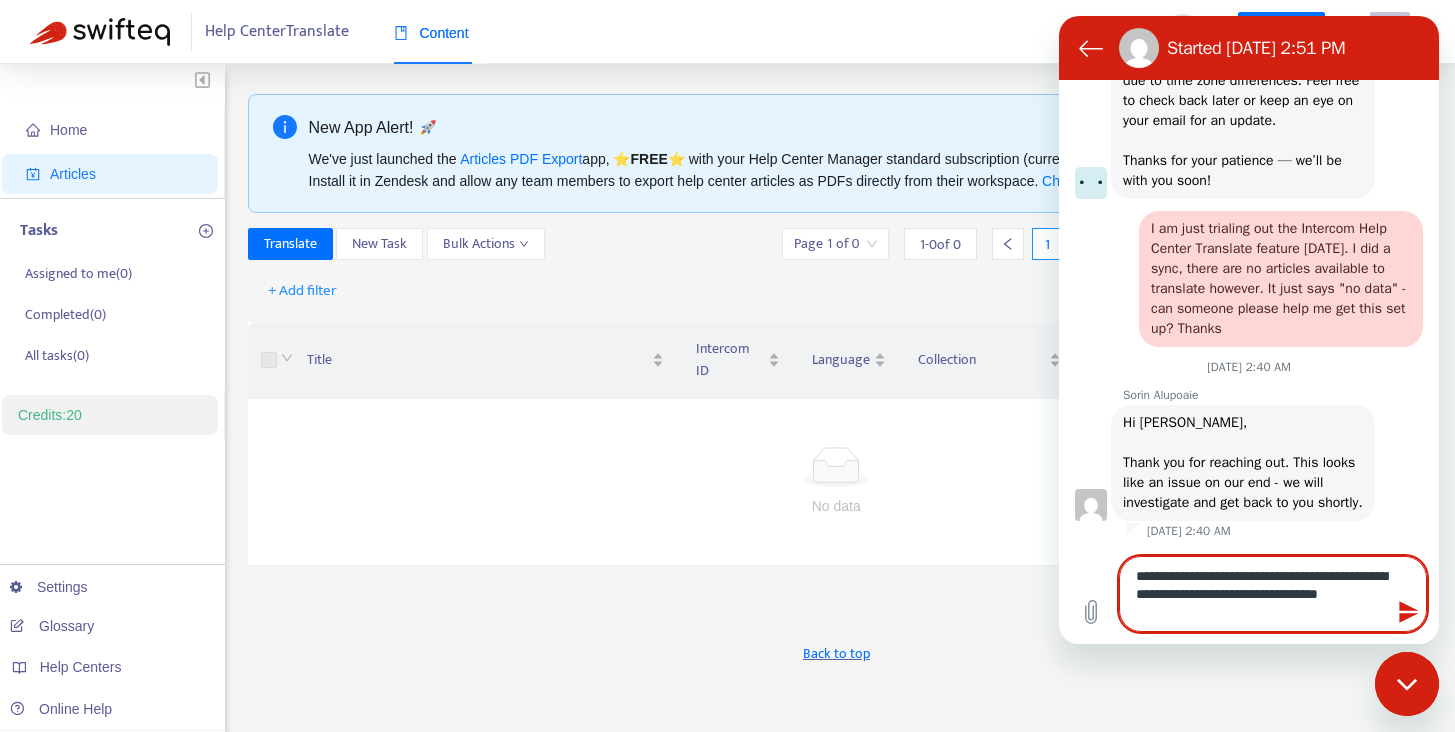 type on "**********" 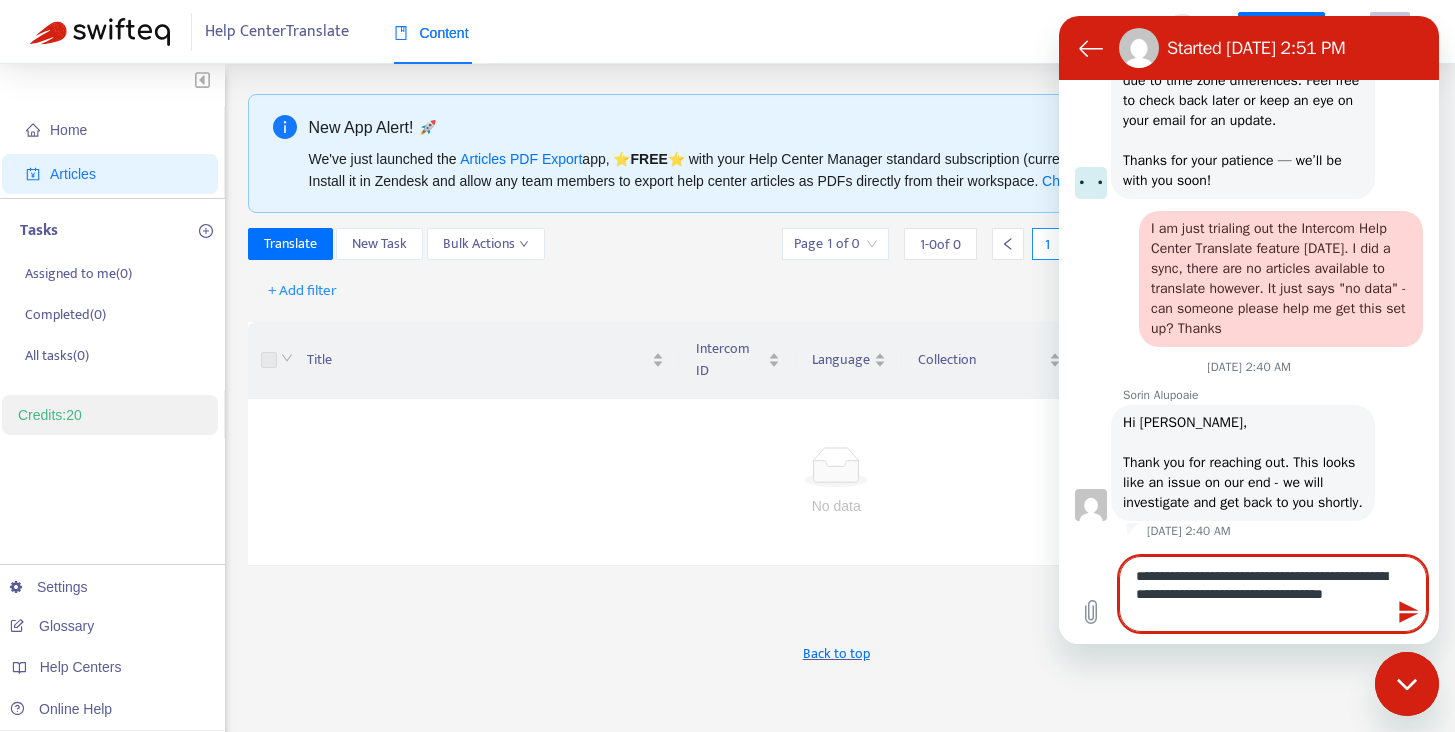 type on "**********" 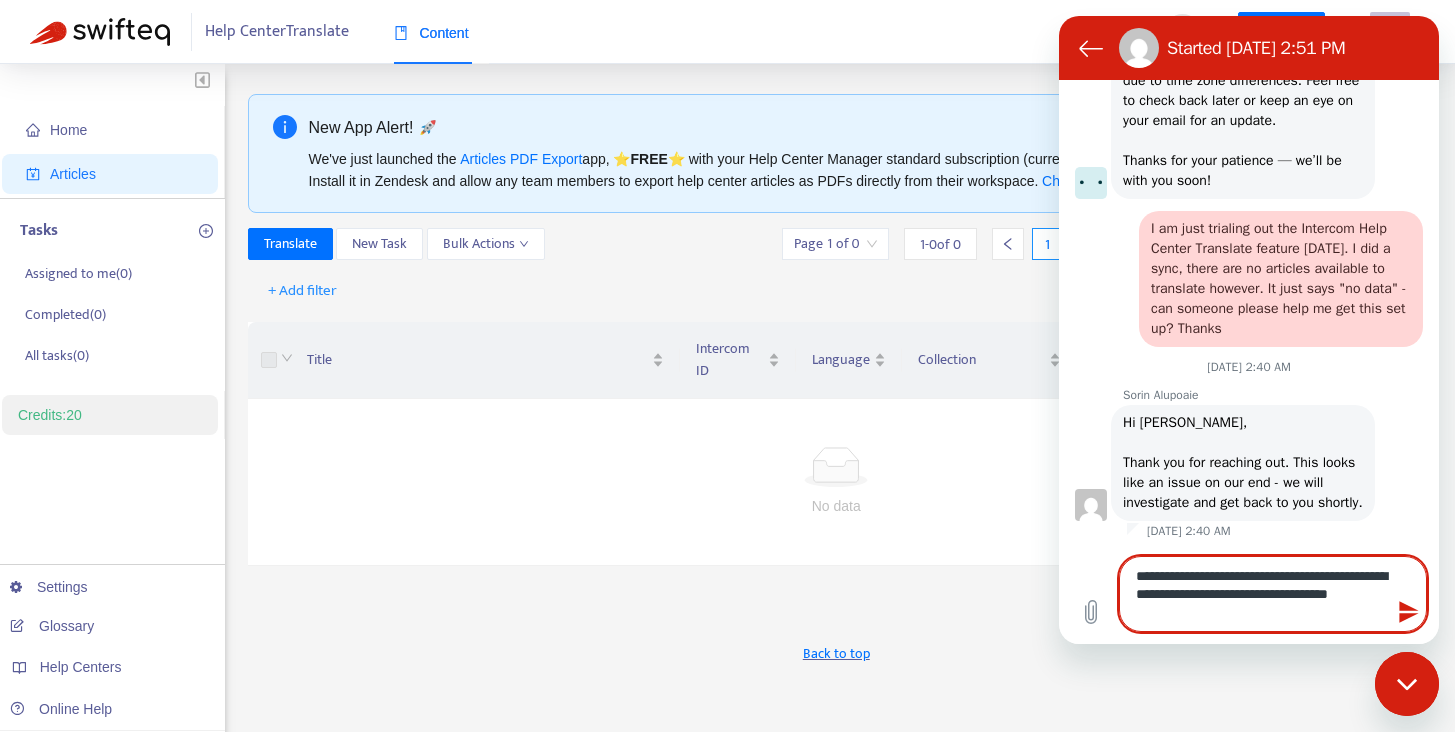 type on "**********" 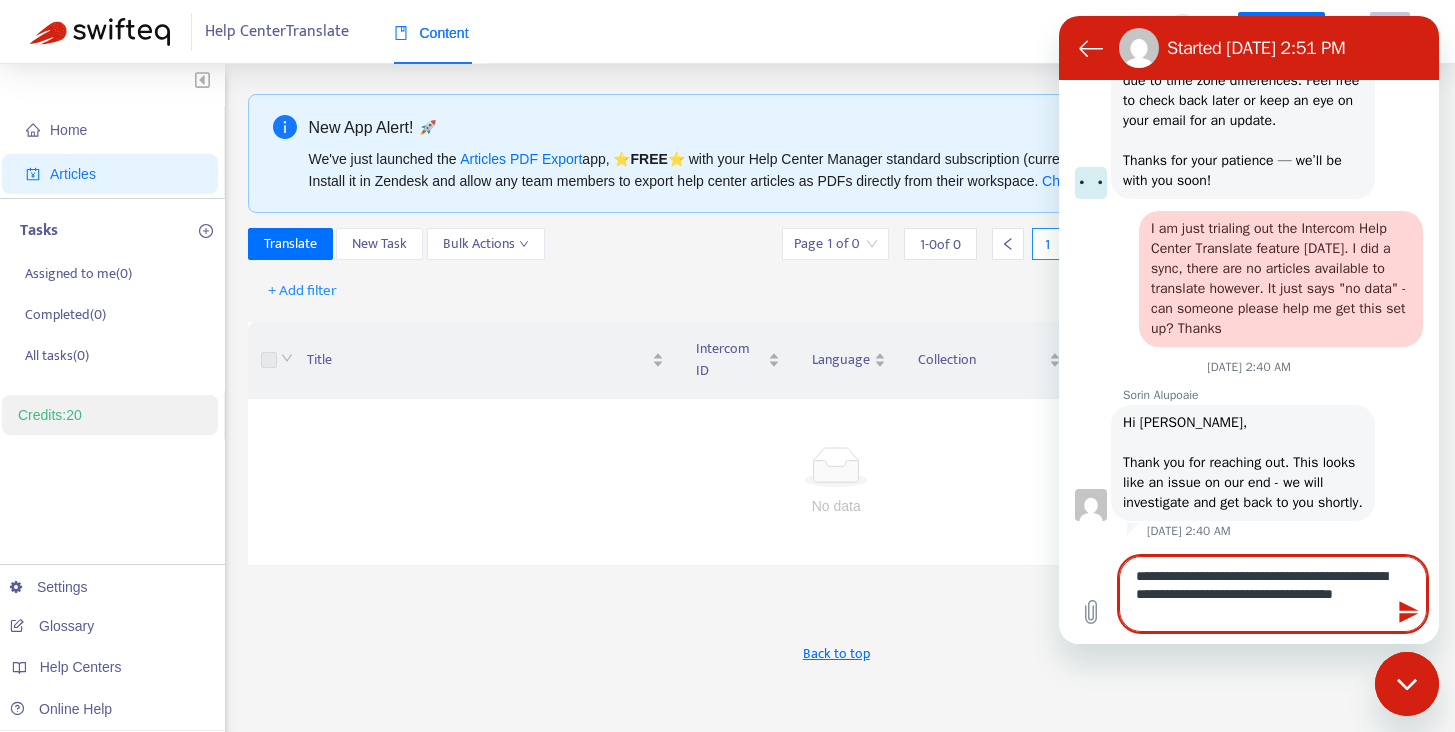 type on "*" 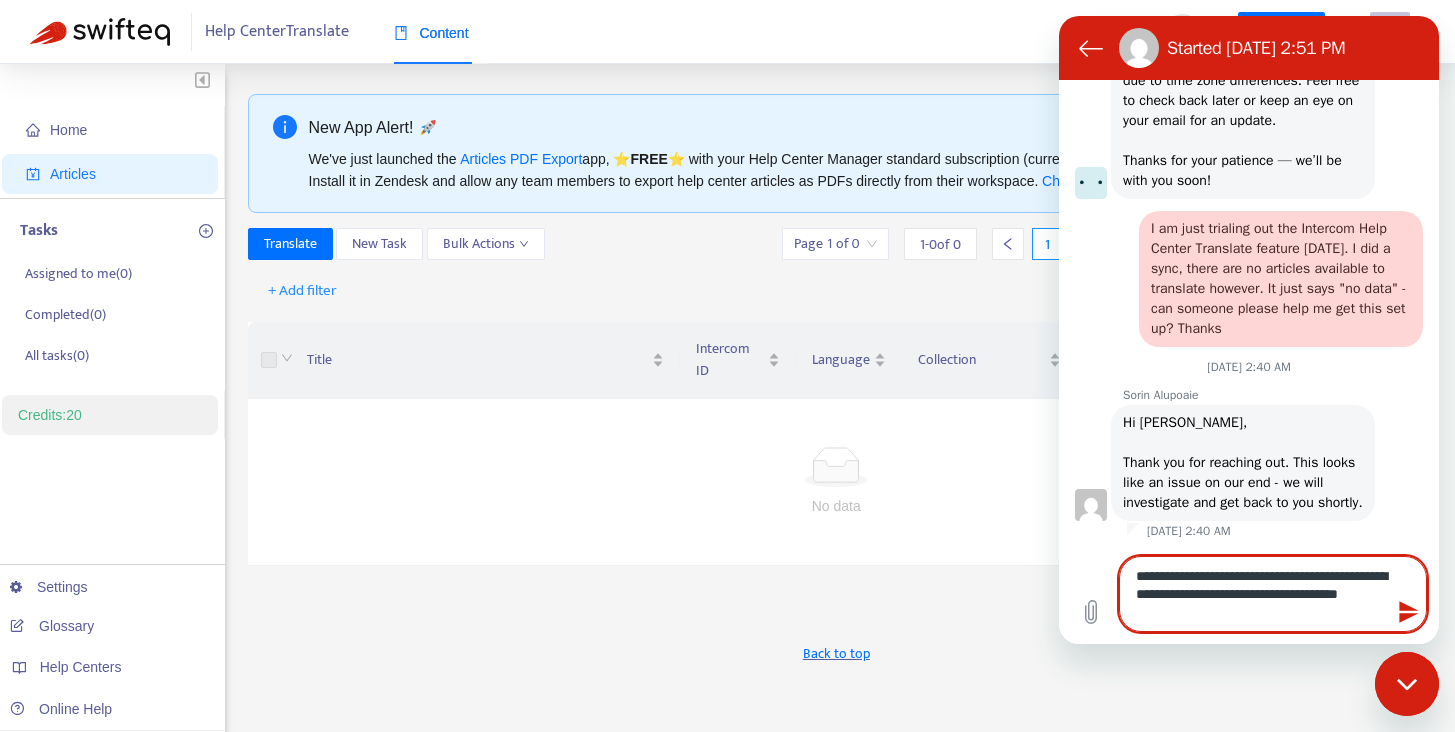 type 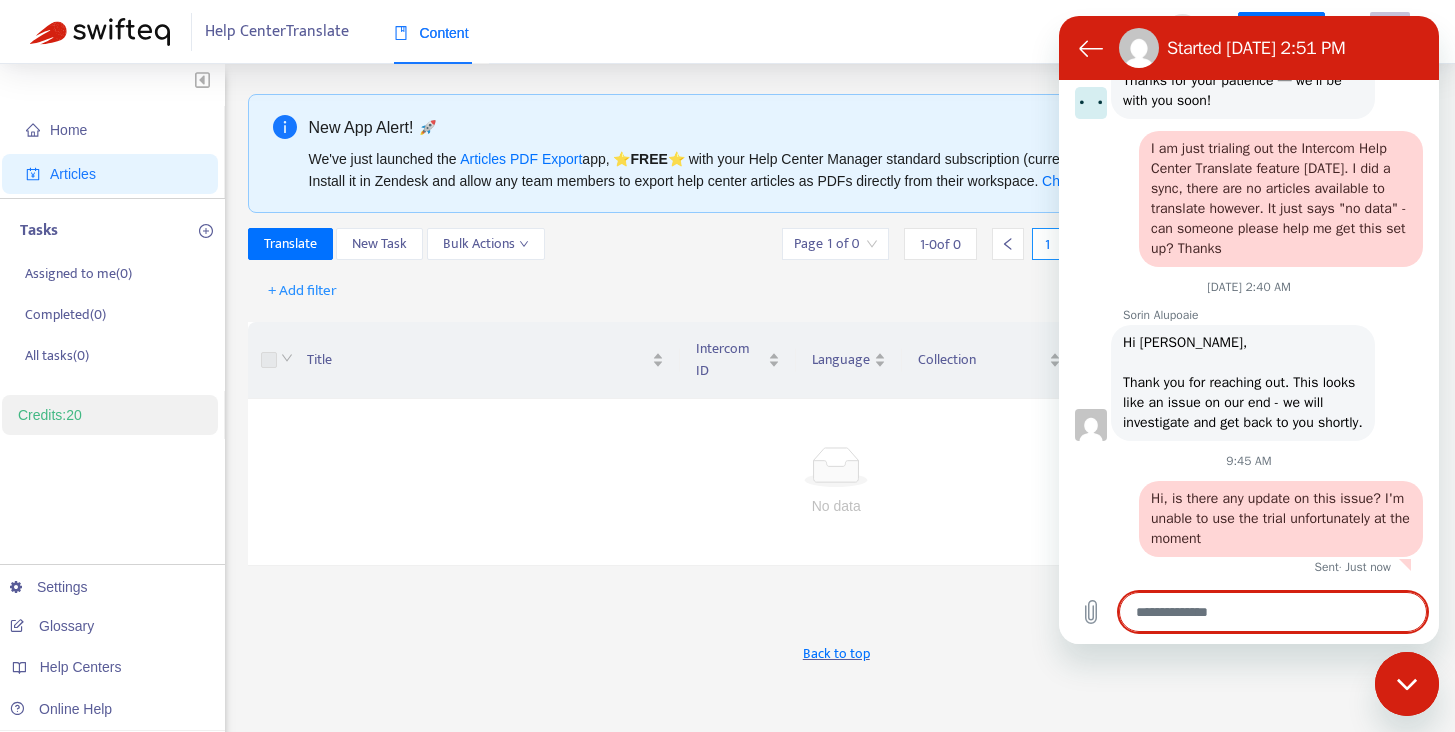 scroll, scrollTop: 1518, scrollLeft: 0, axis: vertical 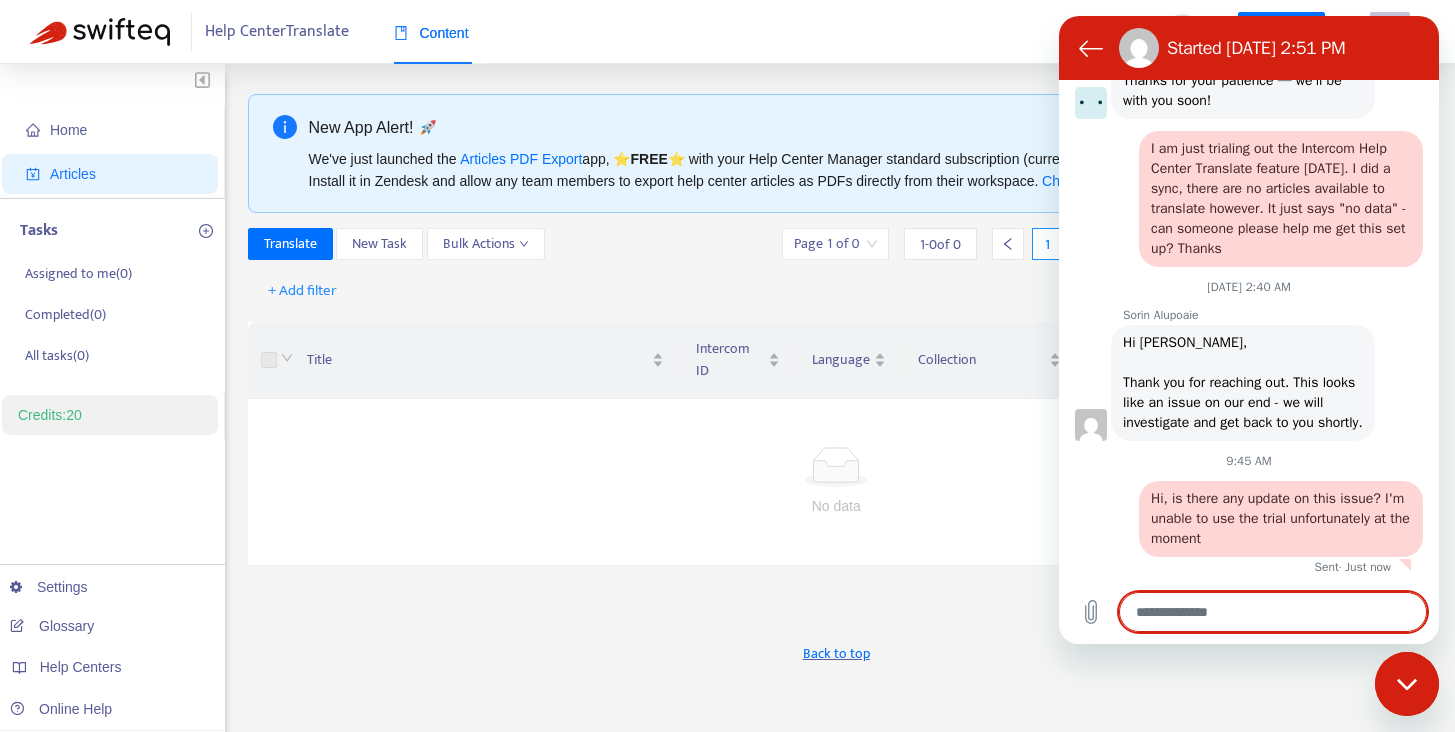 click at bounding box center [1407, 684] 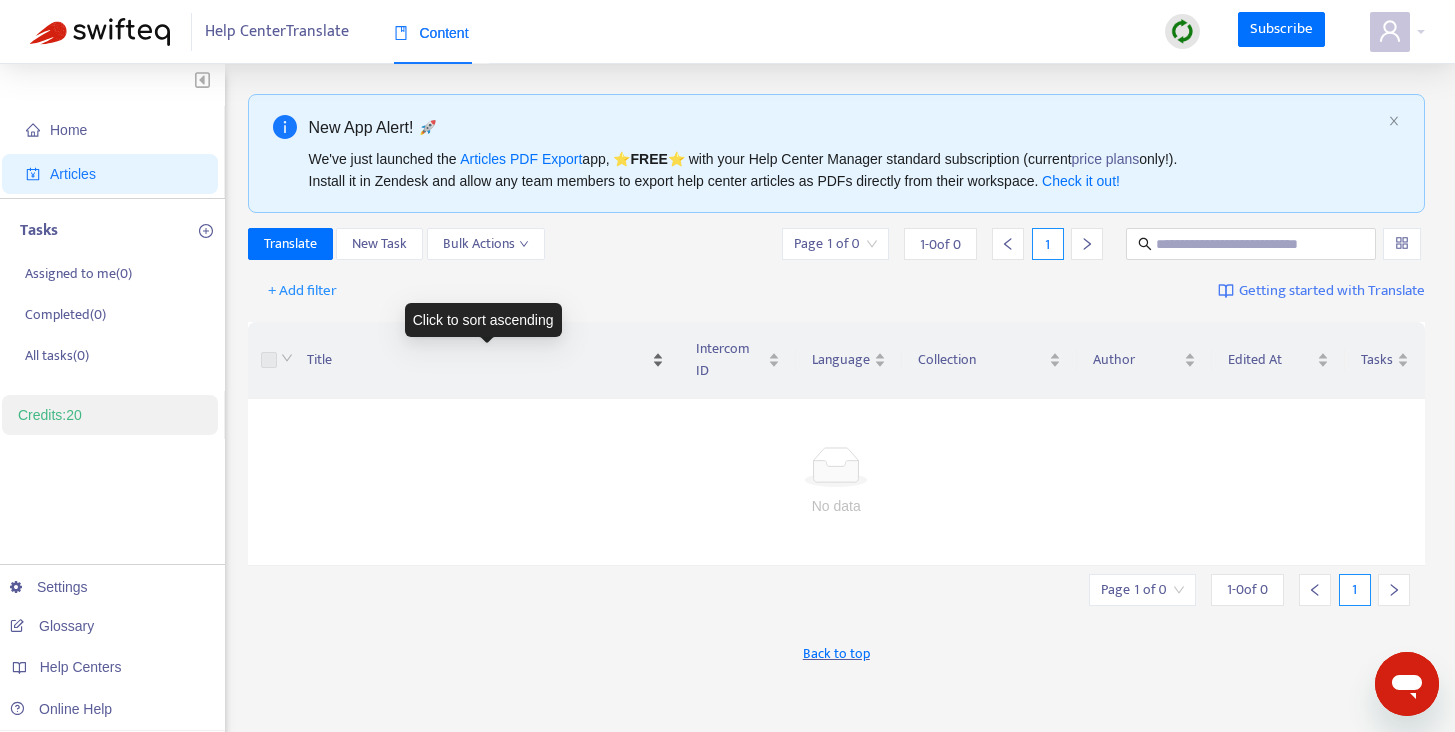 click on "Title" at bounding box center (485, 360) 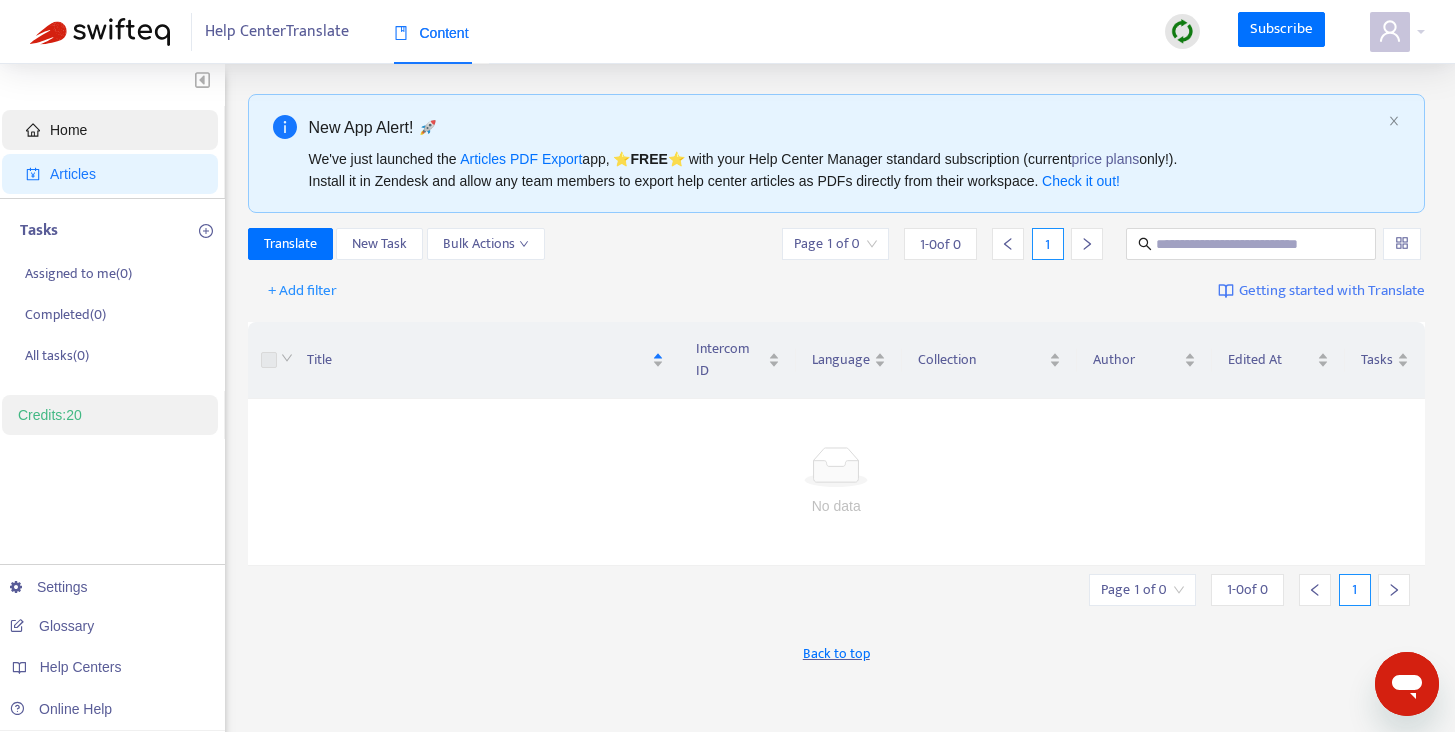 click on "Home" at bounding box center [114, 130] 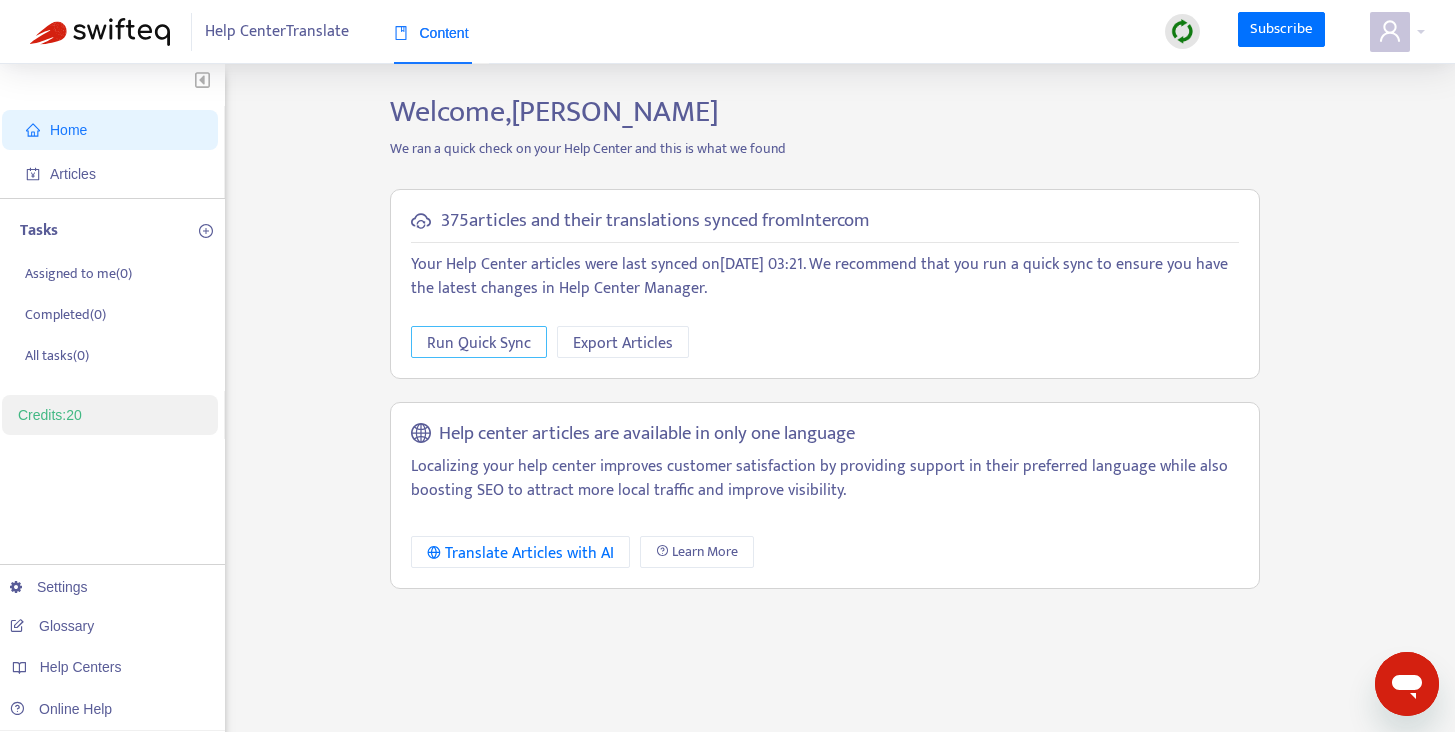 click on "Run Quick Sync" at bounding box center (479, 343) 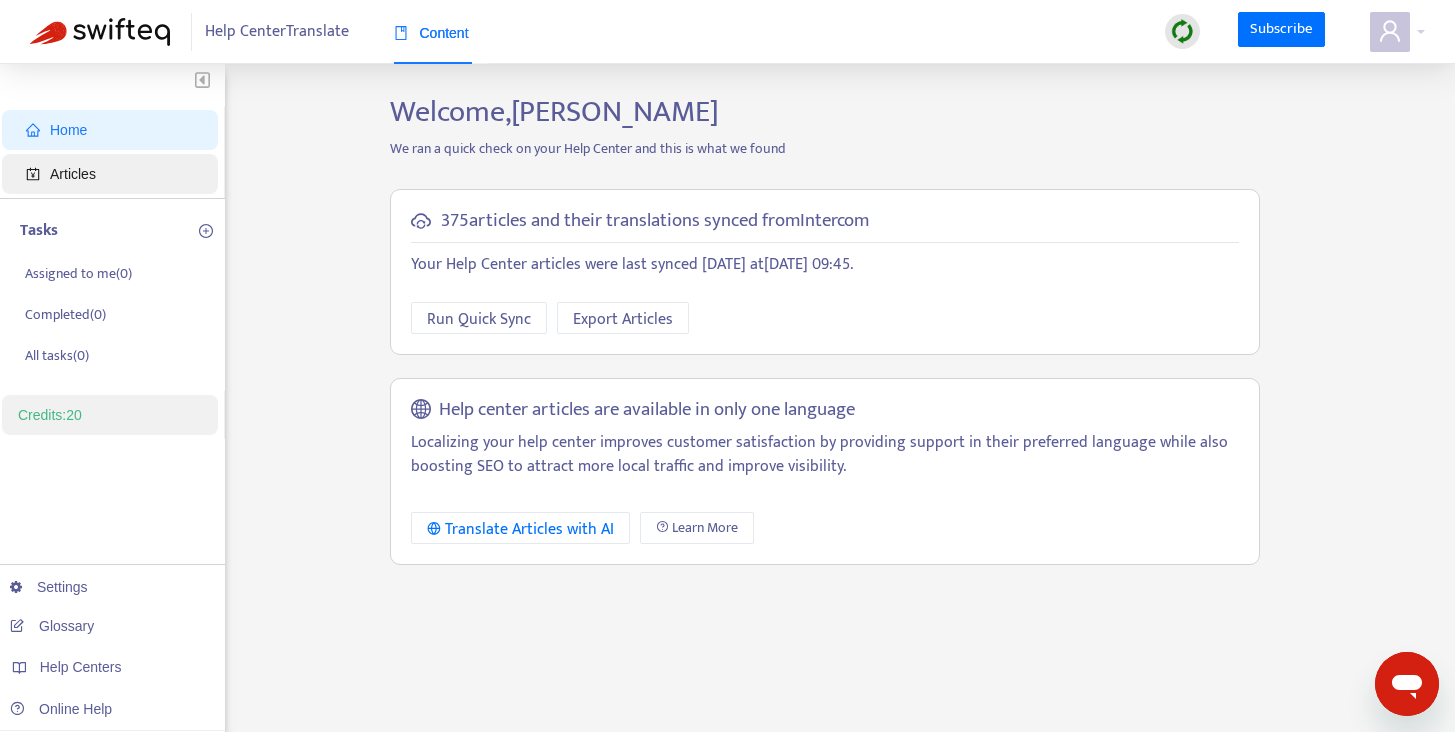 click on "Articles" at bounding box center (73, 174) 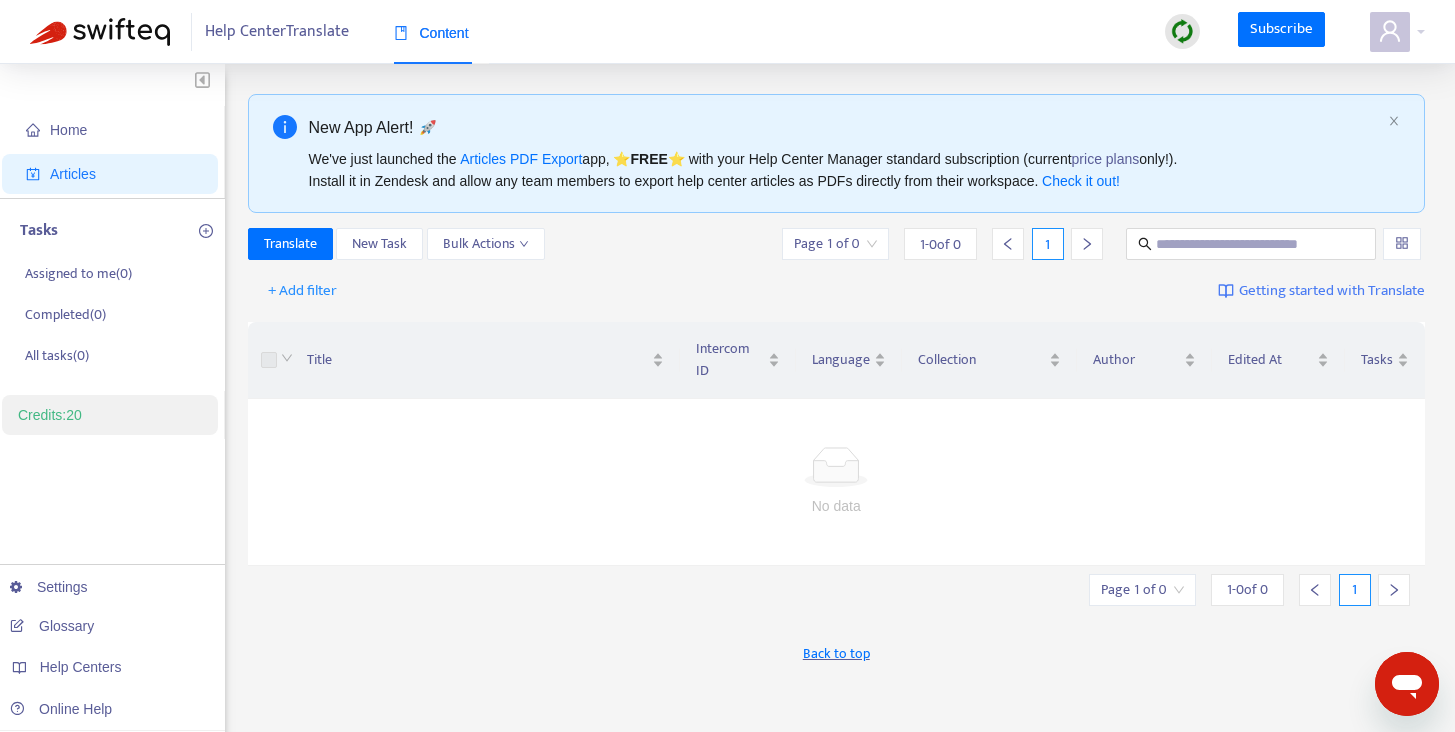 click 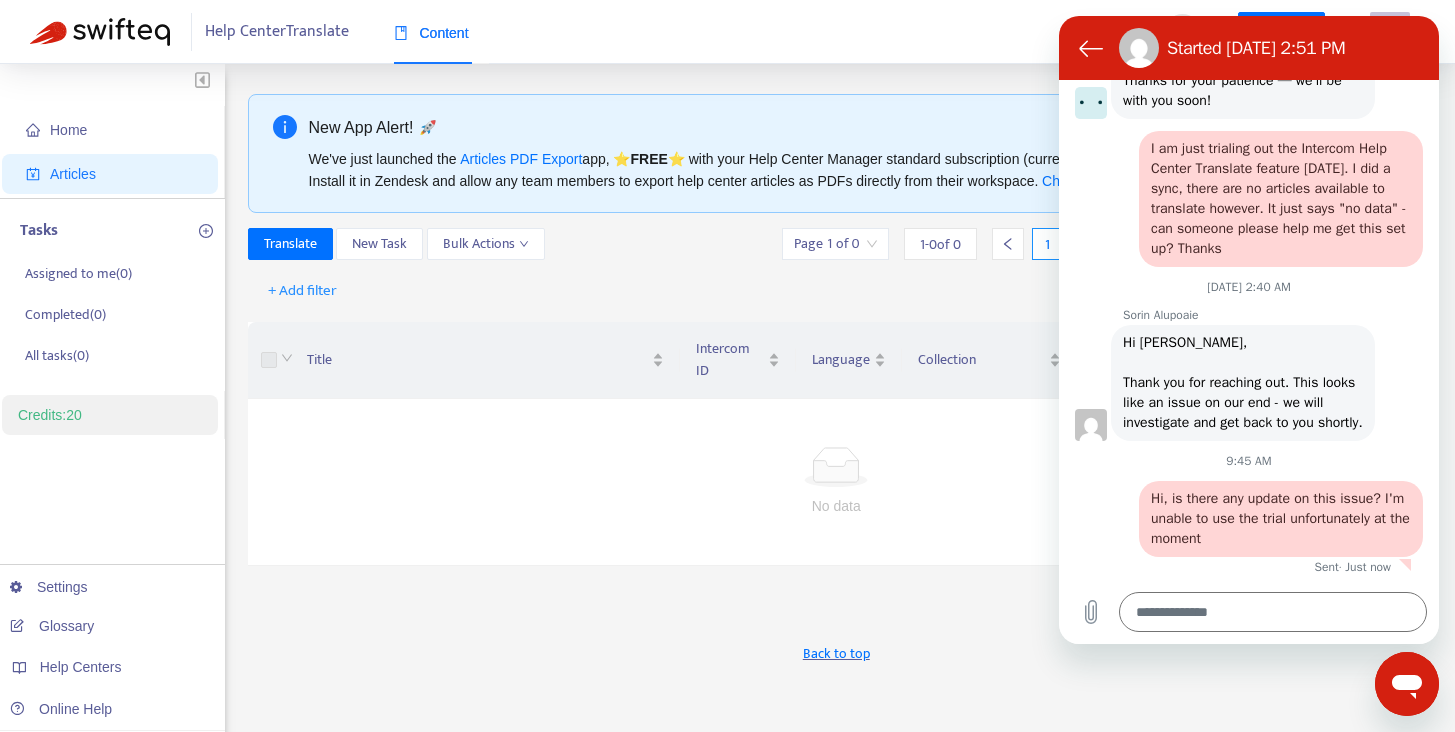 scroll, scrollTop: 0, scrollLeft: 0, axis: both 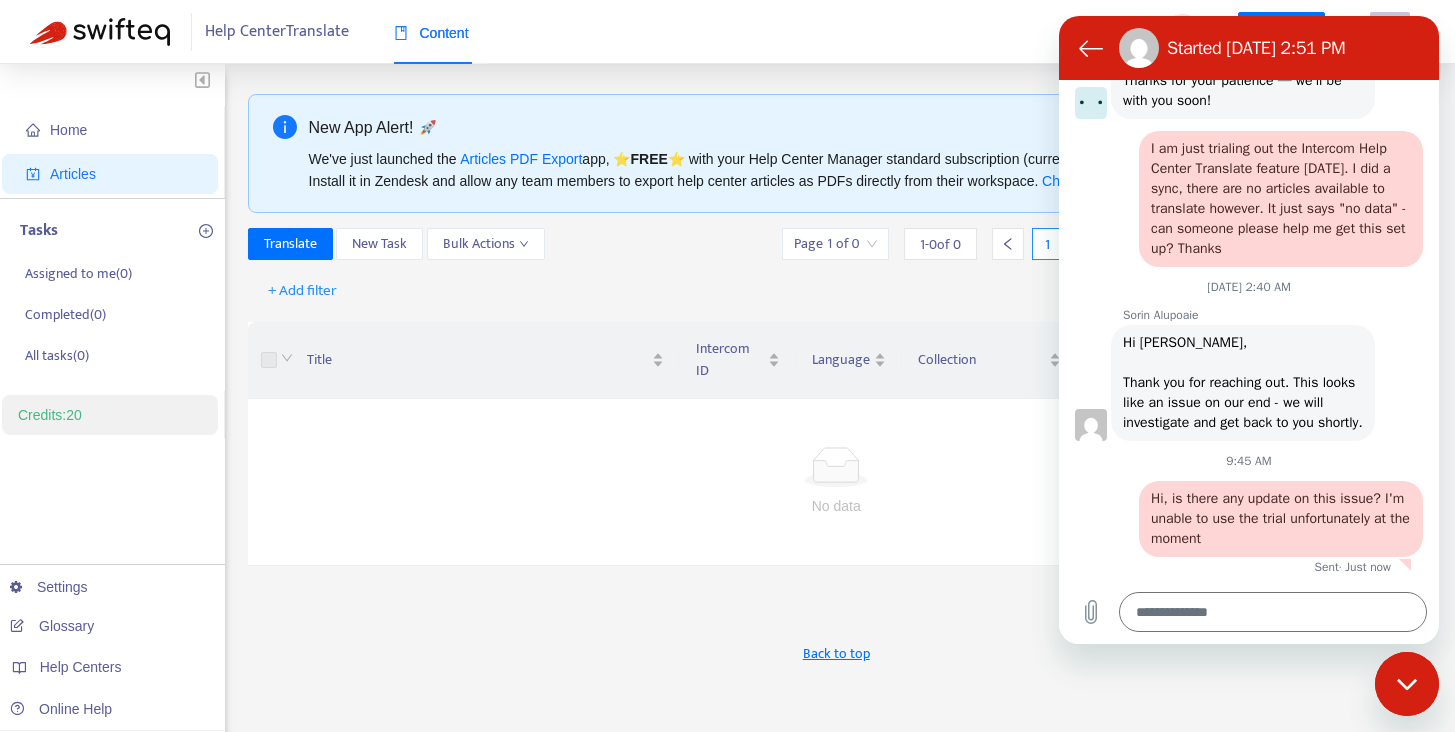 click at bounding box center [1407, 684] 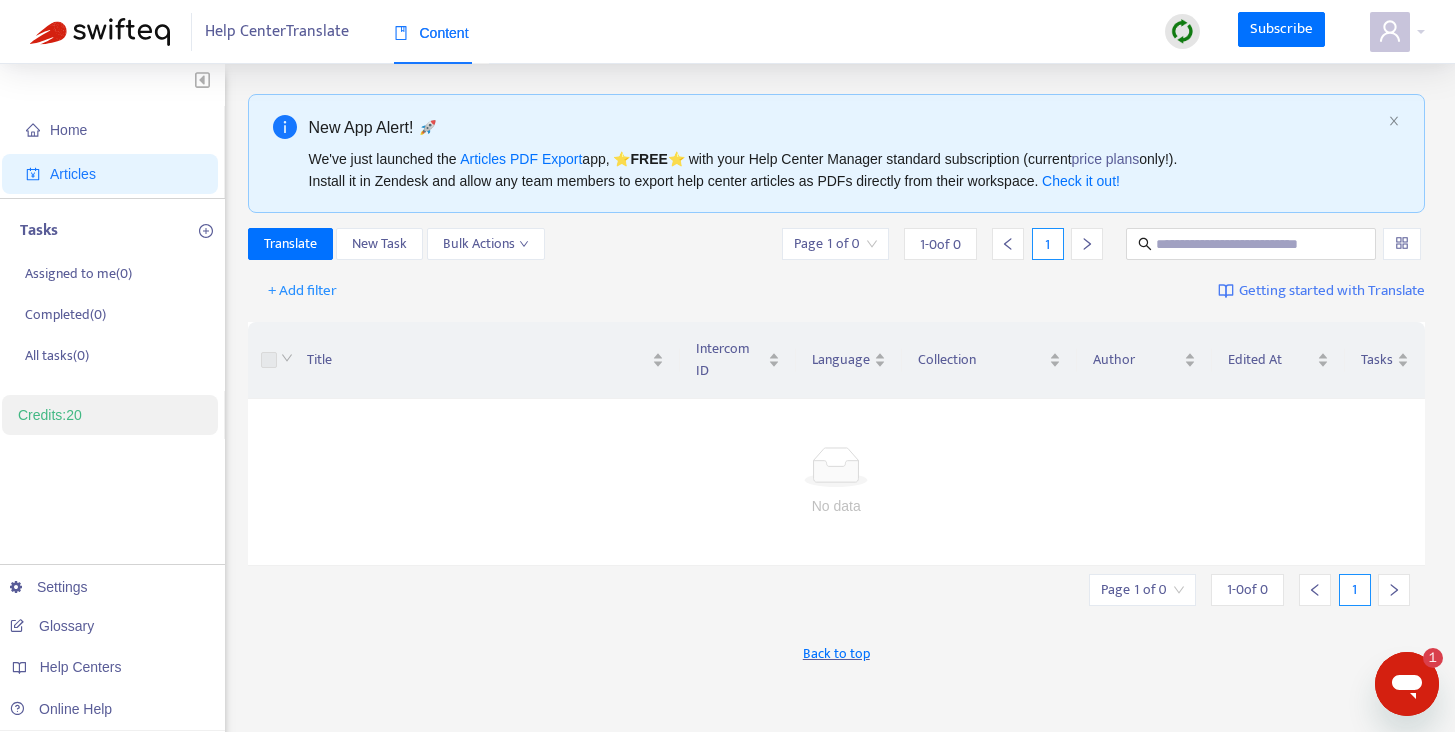 scroll, scrollTop: 0, scrollLeft: 0, axis: both 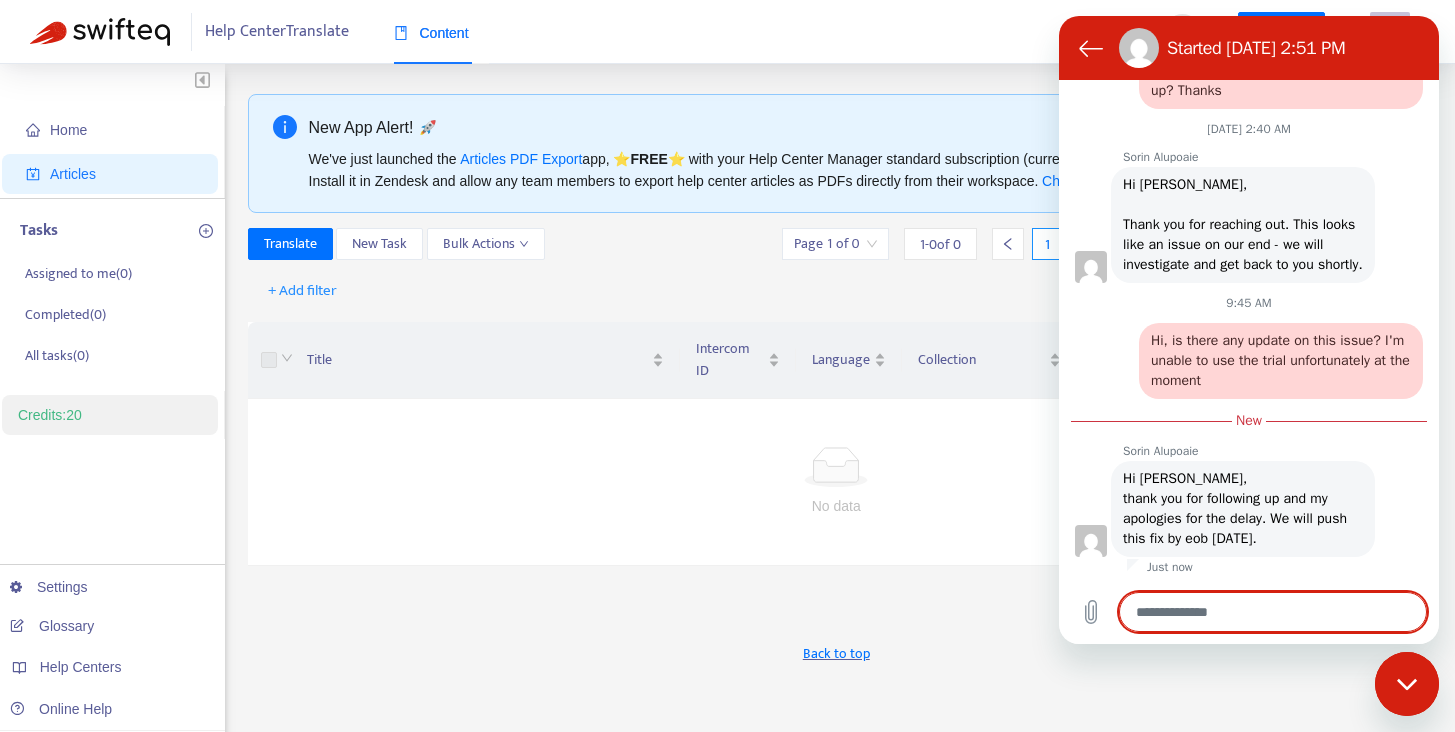 click at bounding box center (1273, 612) 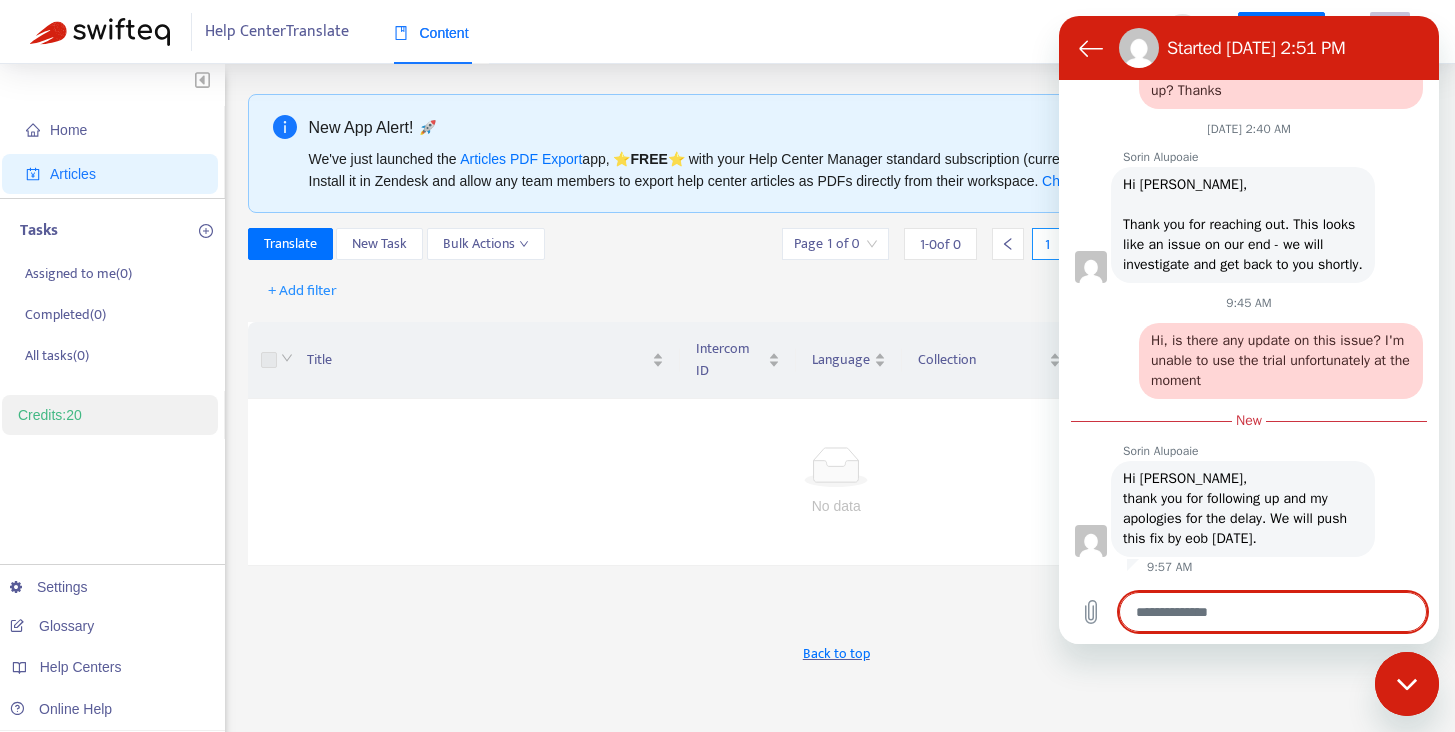 click at bounding box center (1273, 612) 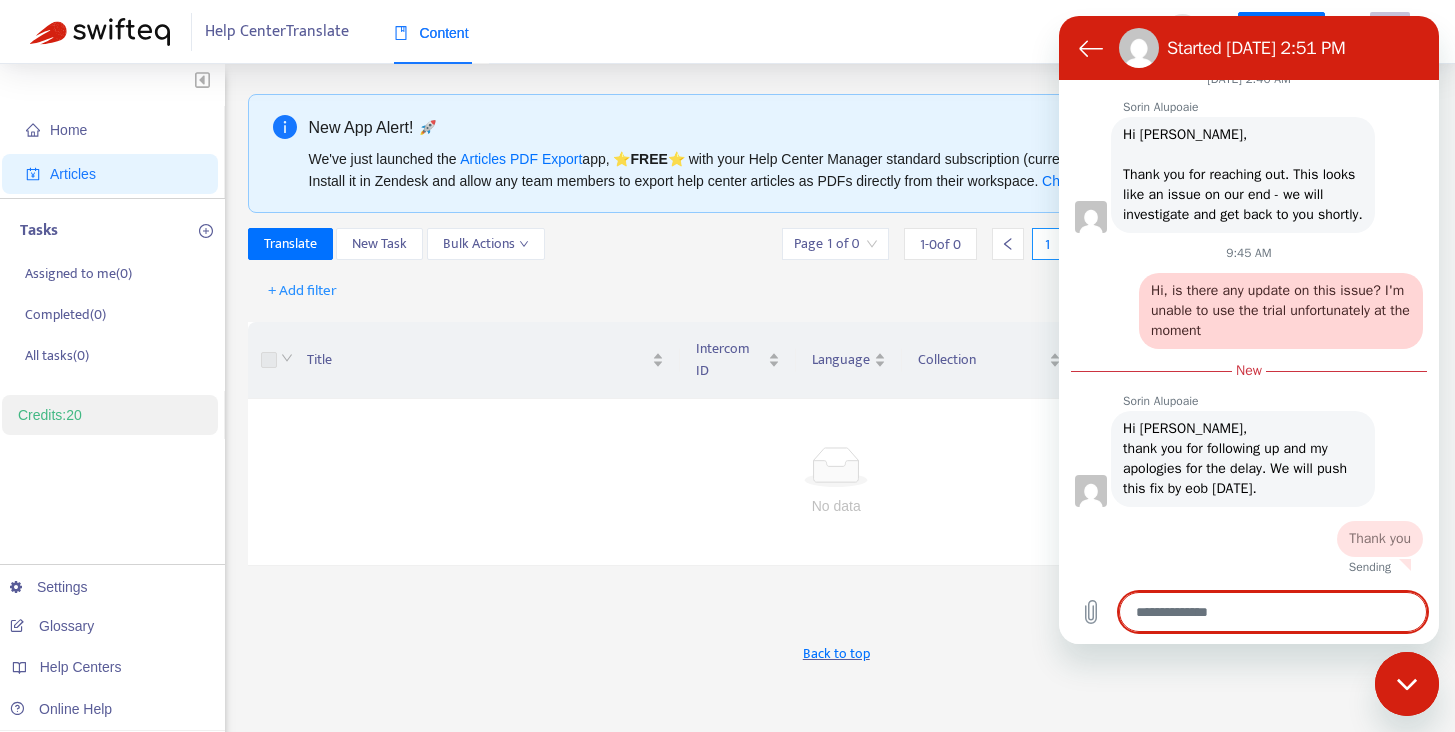 scroll, scrollTop: 1724, scrollLeft: 0, axis: vertical 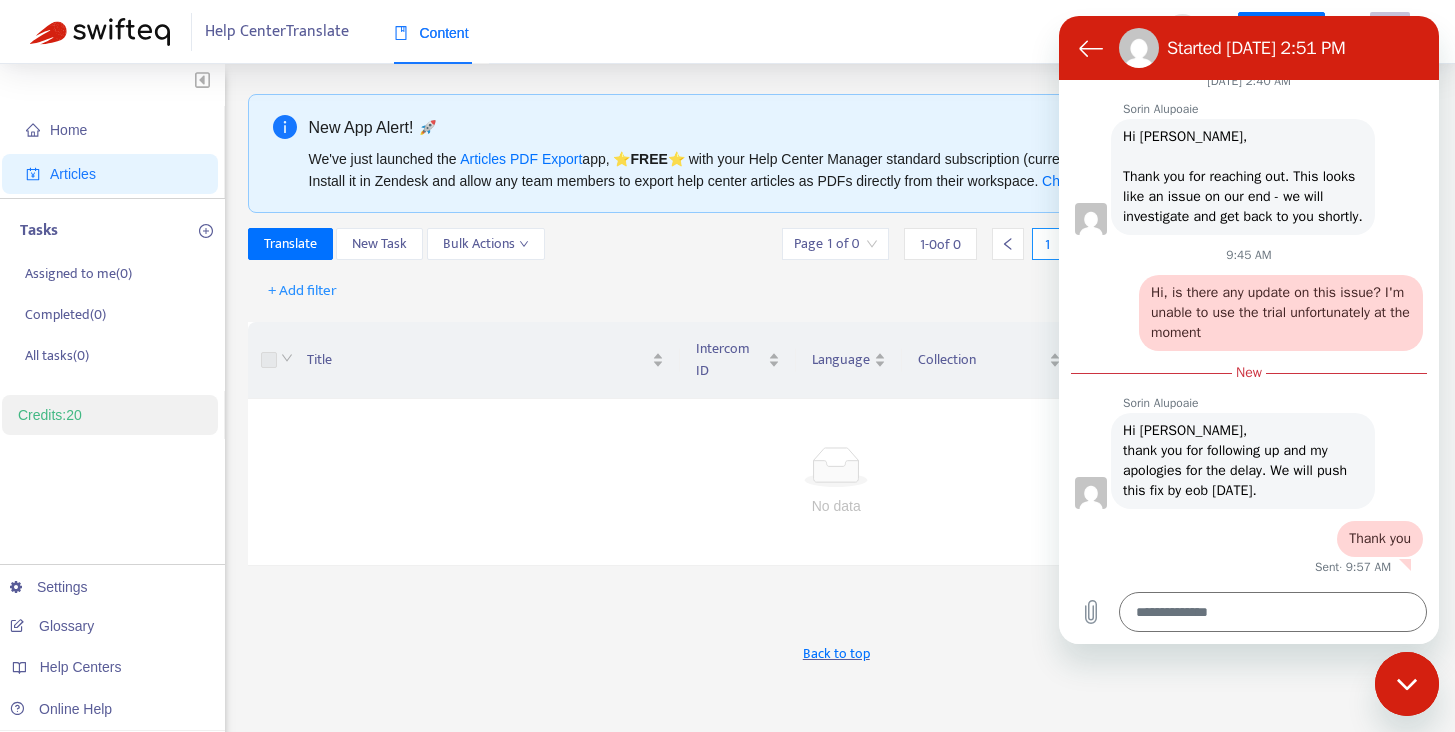 click 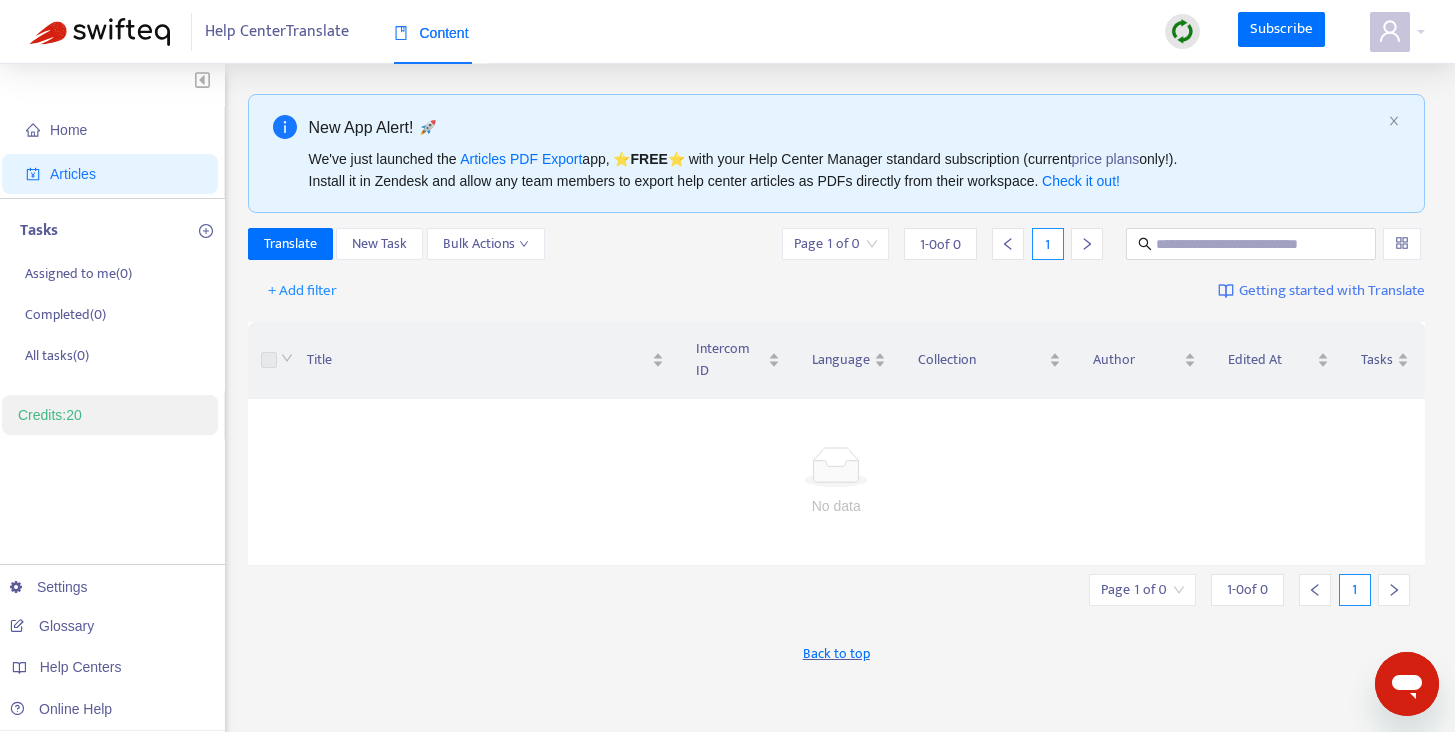 scroll, scrollTop: 1726, scrollLeft: 0, axis: vertical 